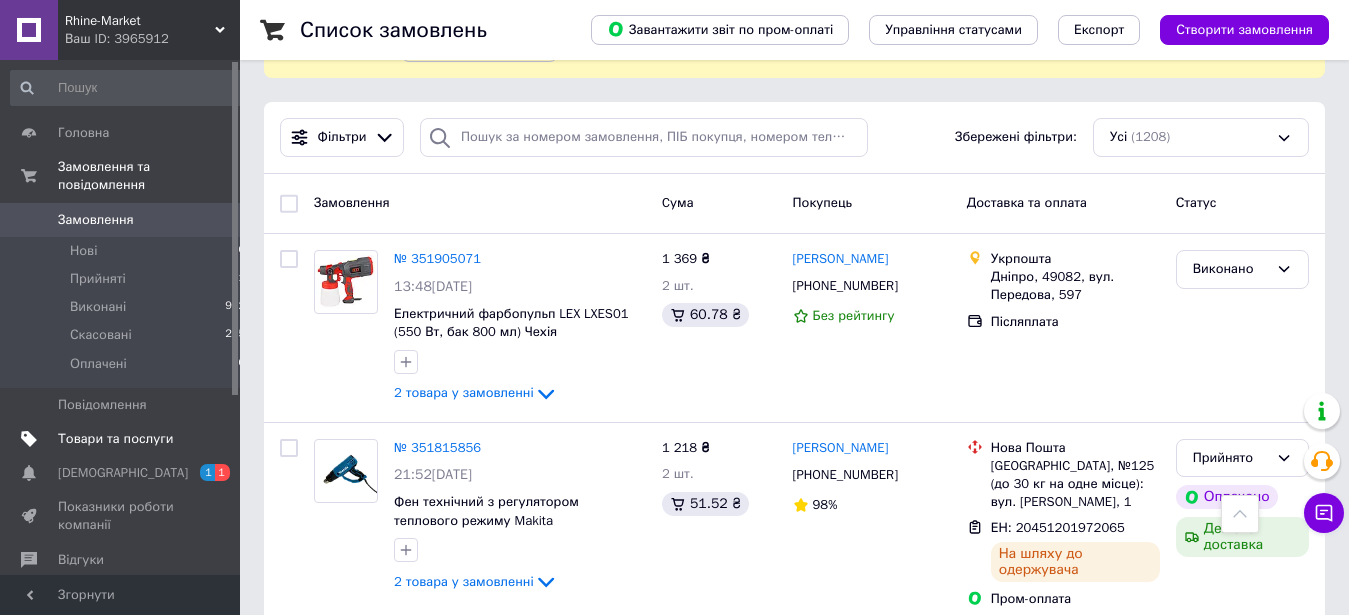 scroll, scrollTop: 102, scrollLeft: 0, axis: vertical 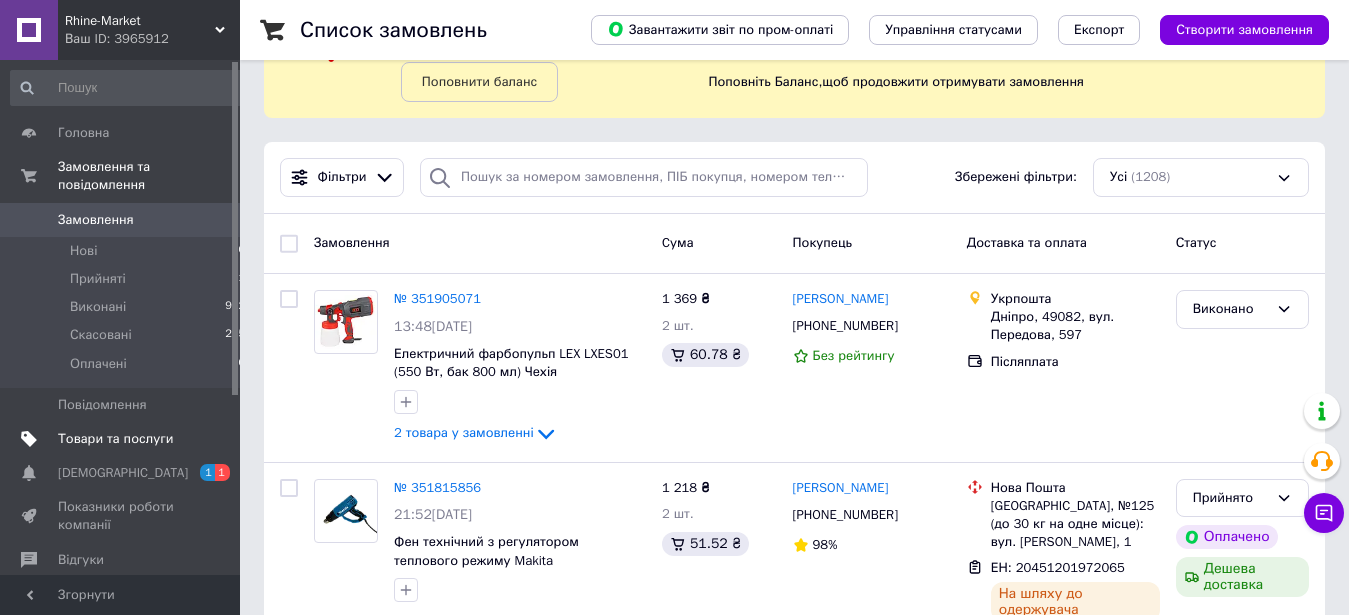 click on "Товари та послуги" at bounding box center (115, 439) 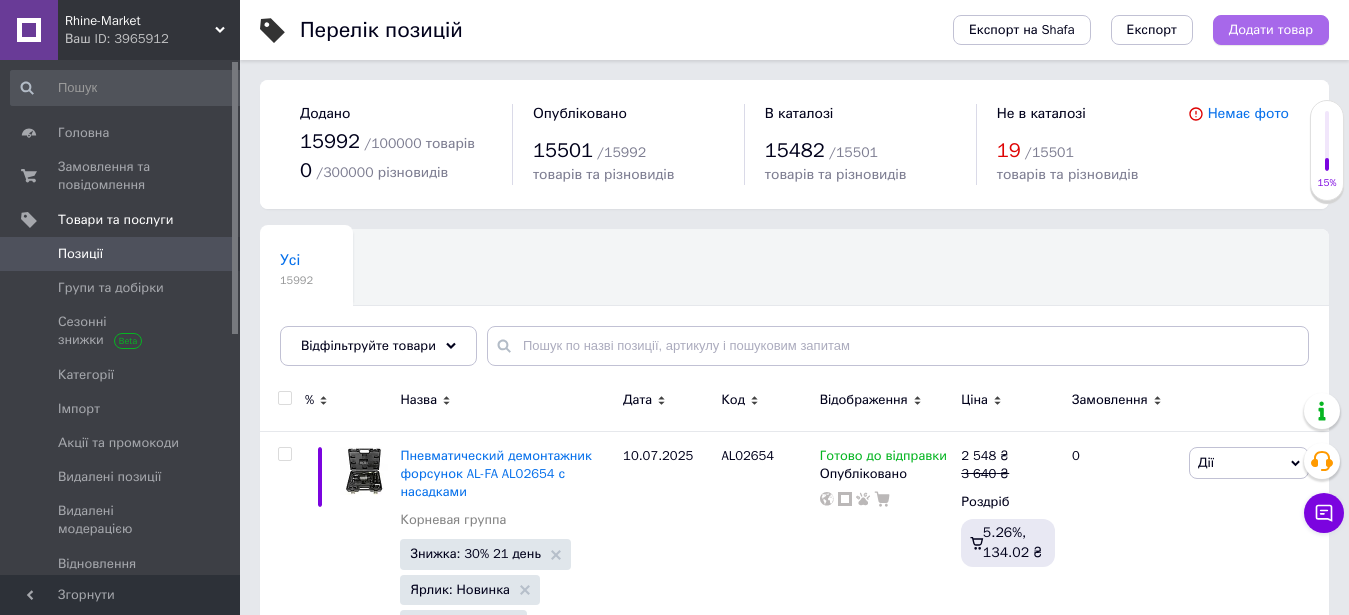 click on "Додати товар" at bounding box center [1271, 30] 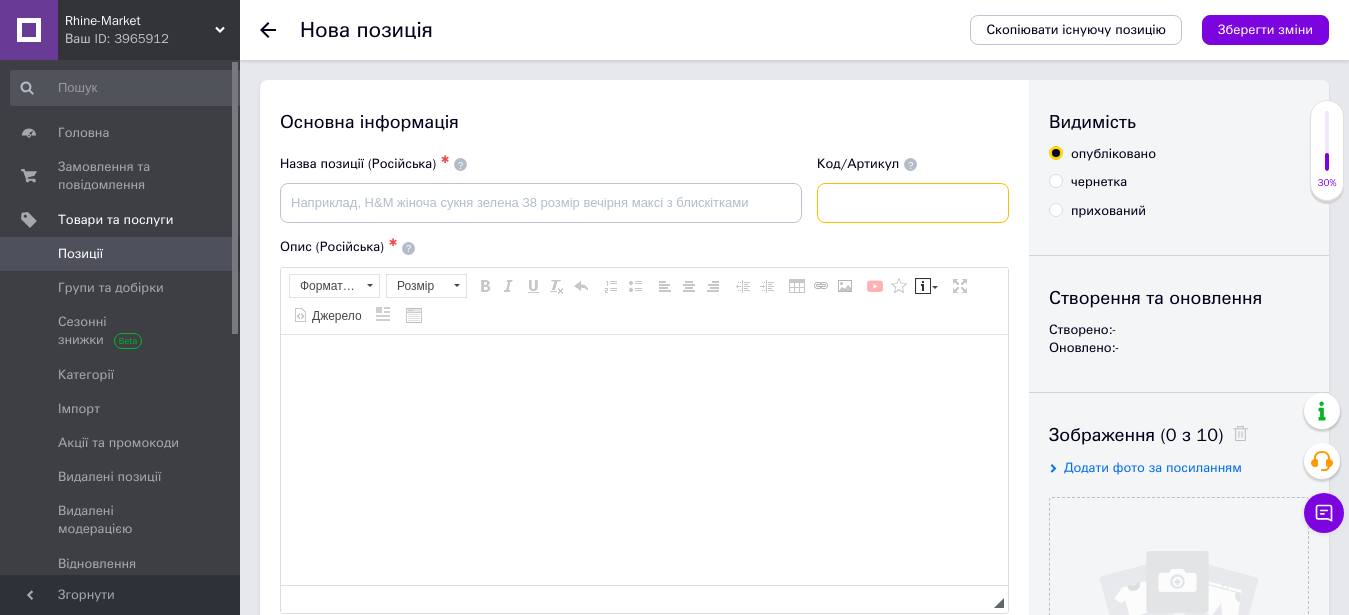 click at bounding box center (913, 203) 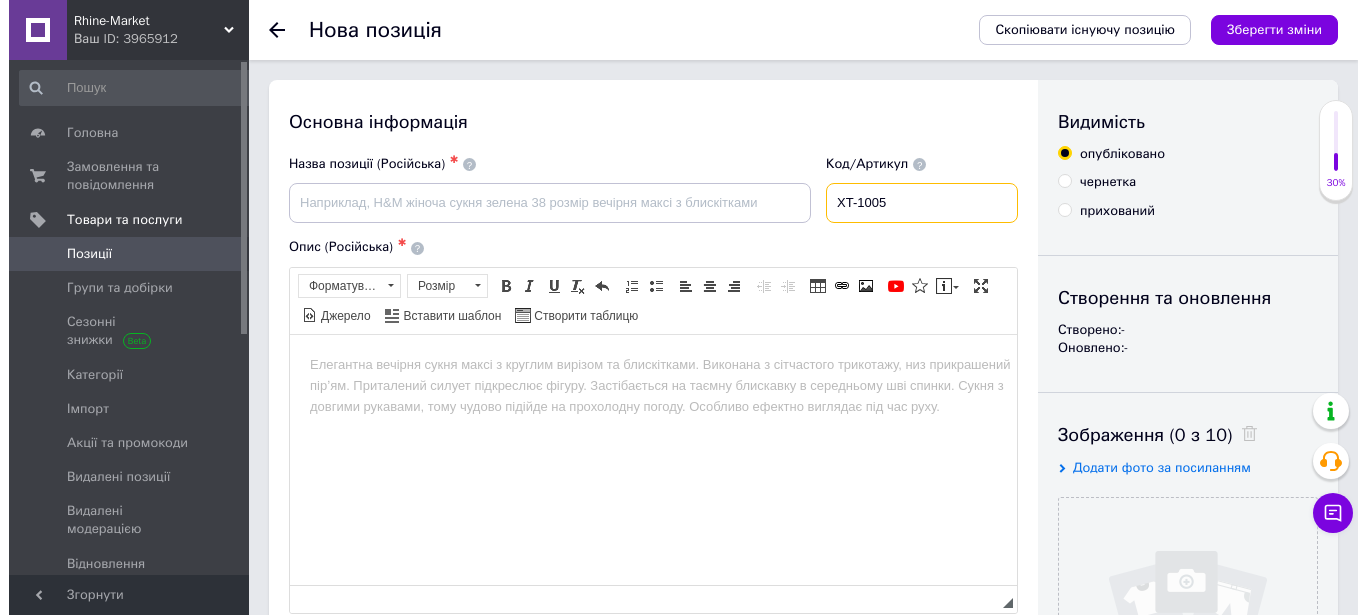 scroll, scrollTop: 204, scrollLeft: 0, axis: vertical 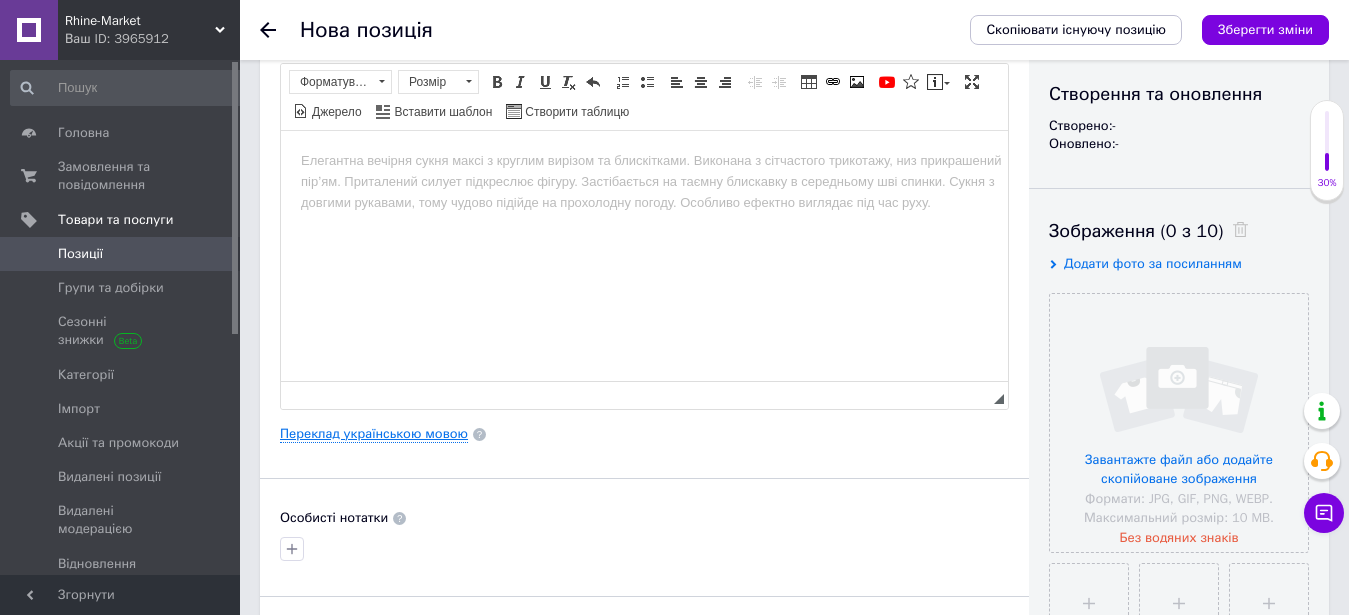 type on "XT-1005" 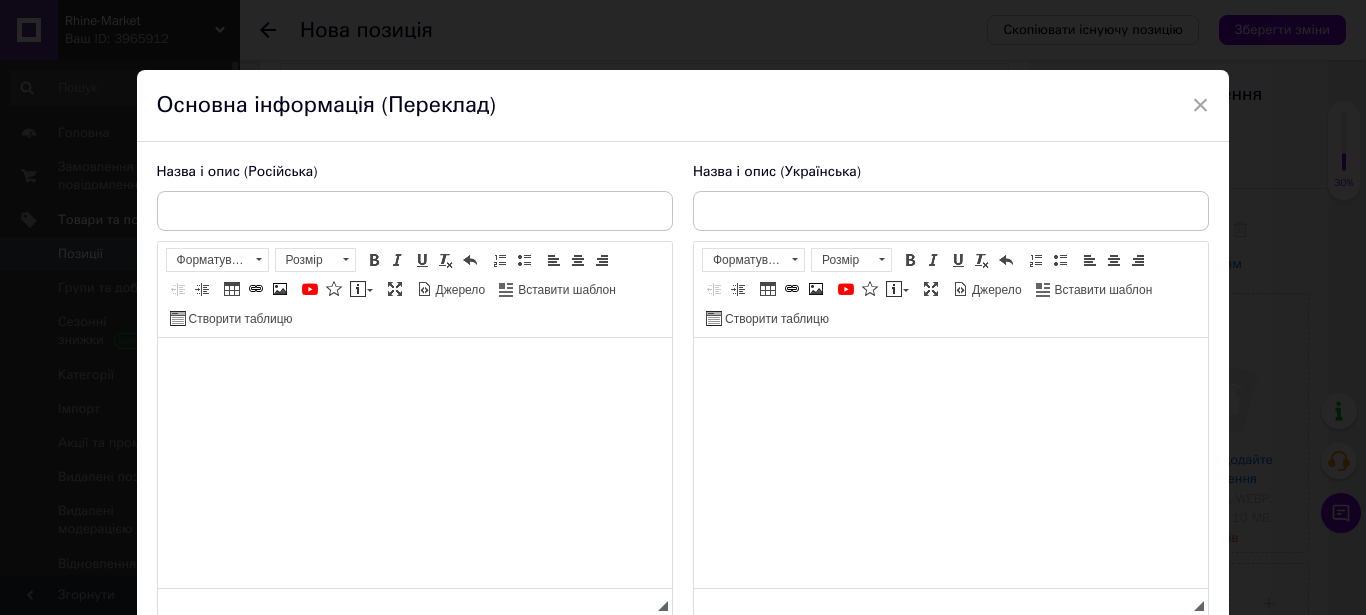 scroll, scrollTop: 0, scrollLeft: 0, axis: both 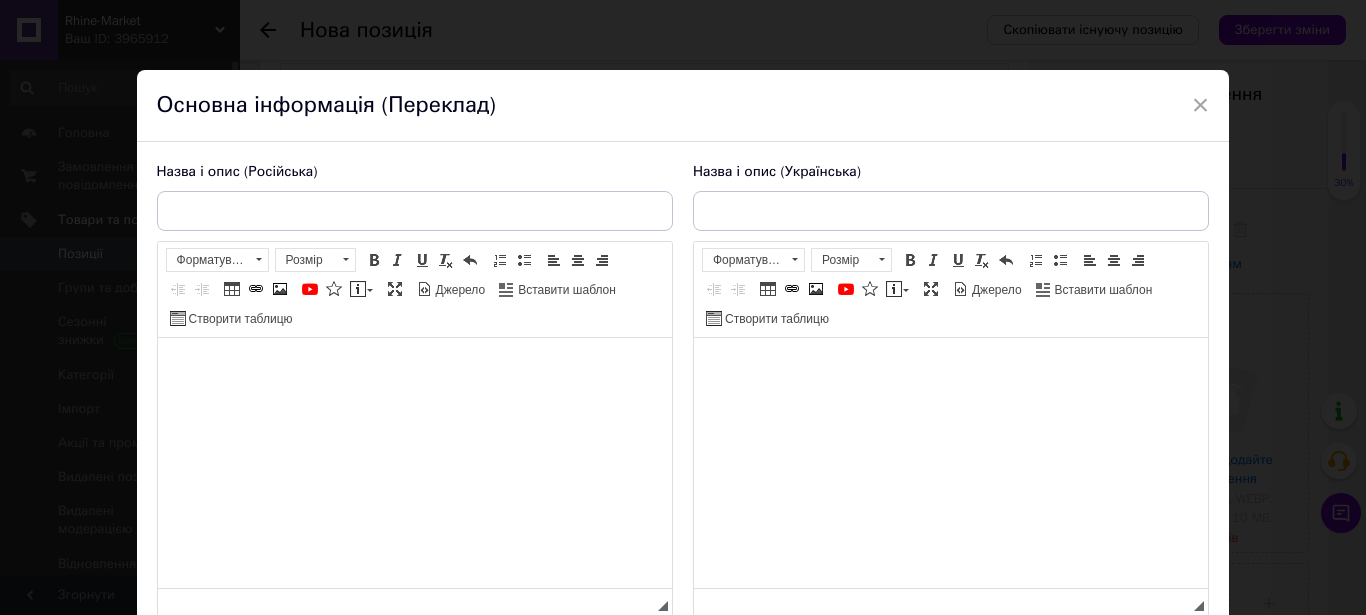 click at bounding box center [950, 463] 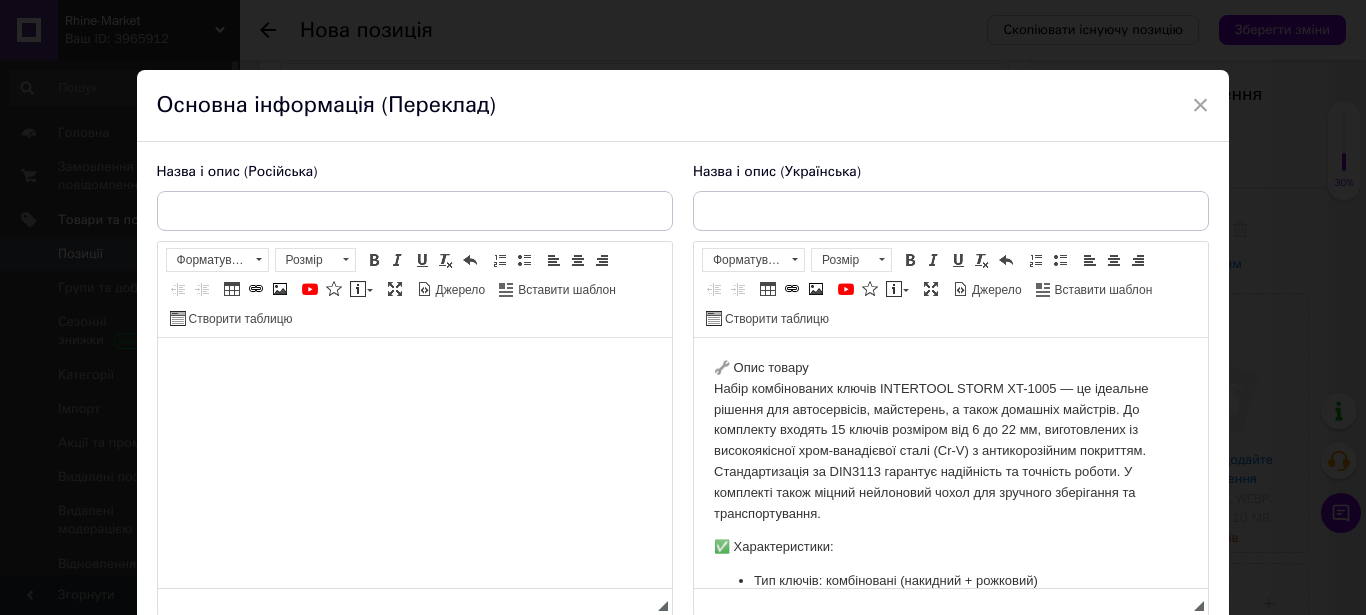 scroll, scrollTop: 489, scrollLeft: 0, axis: vertical 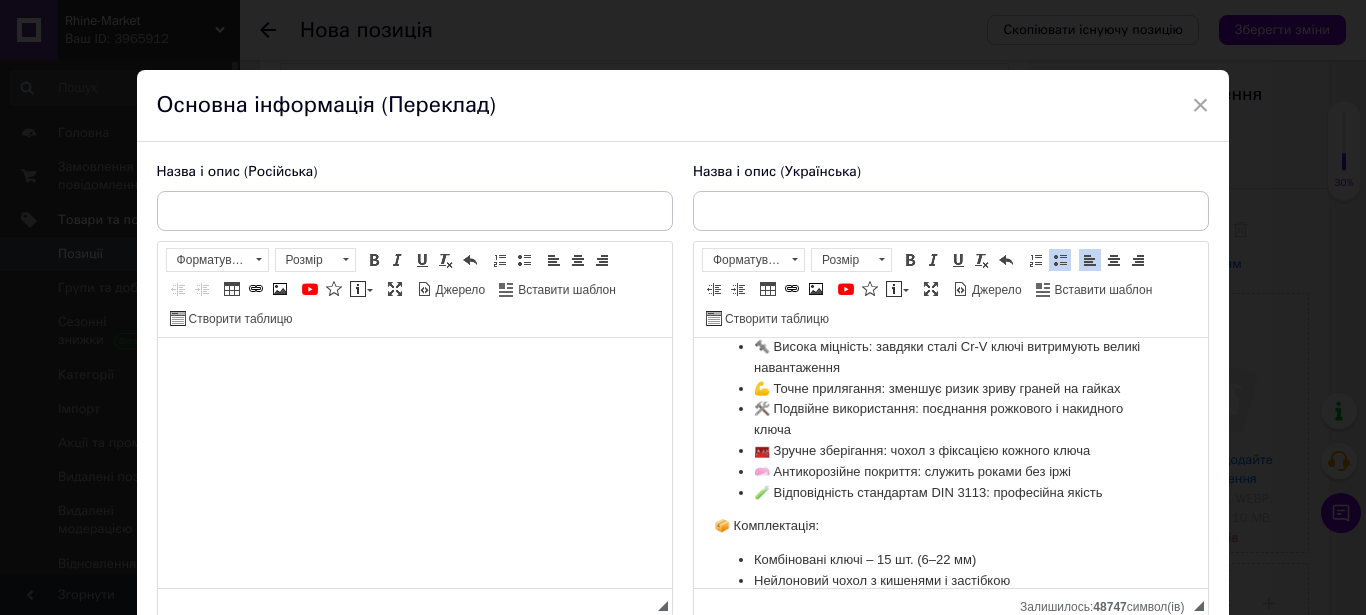 click at bounding box center [414, 463] 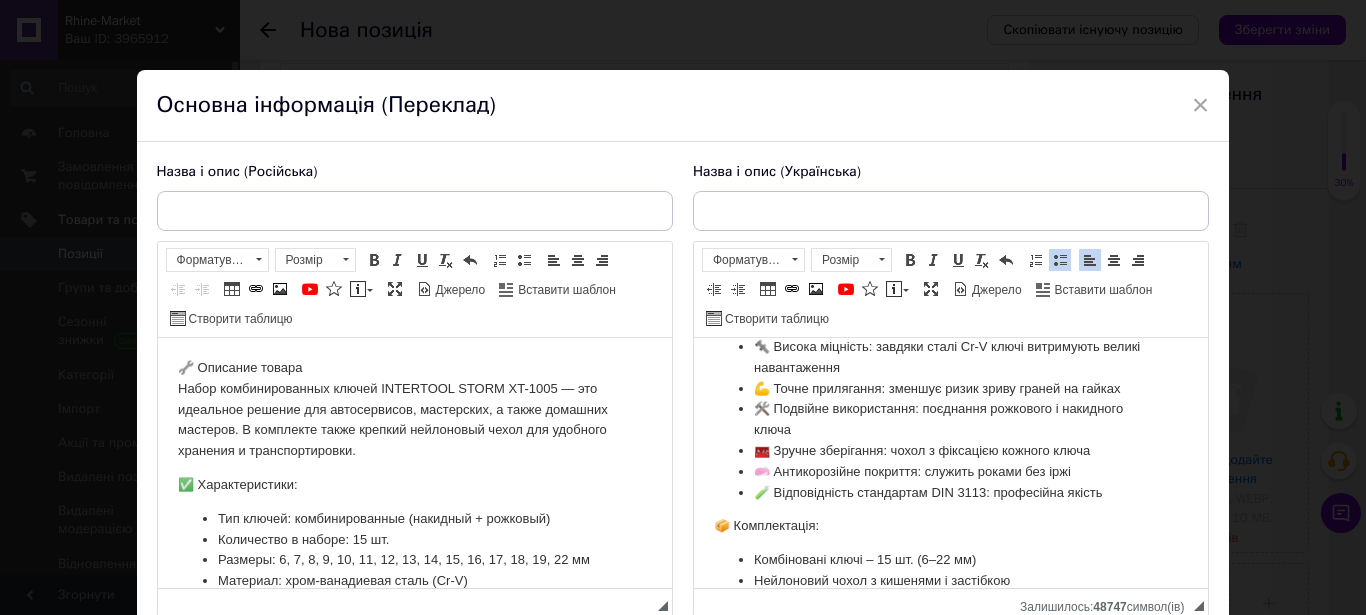 scroll, scrollTop: 531, scrollLeft: 0, axis: vertical 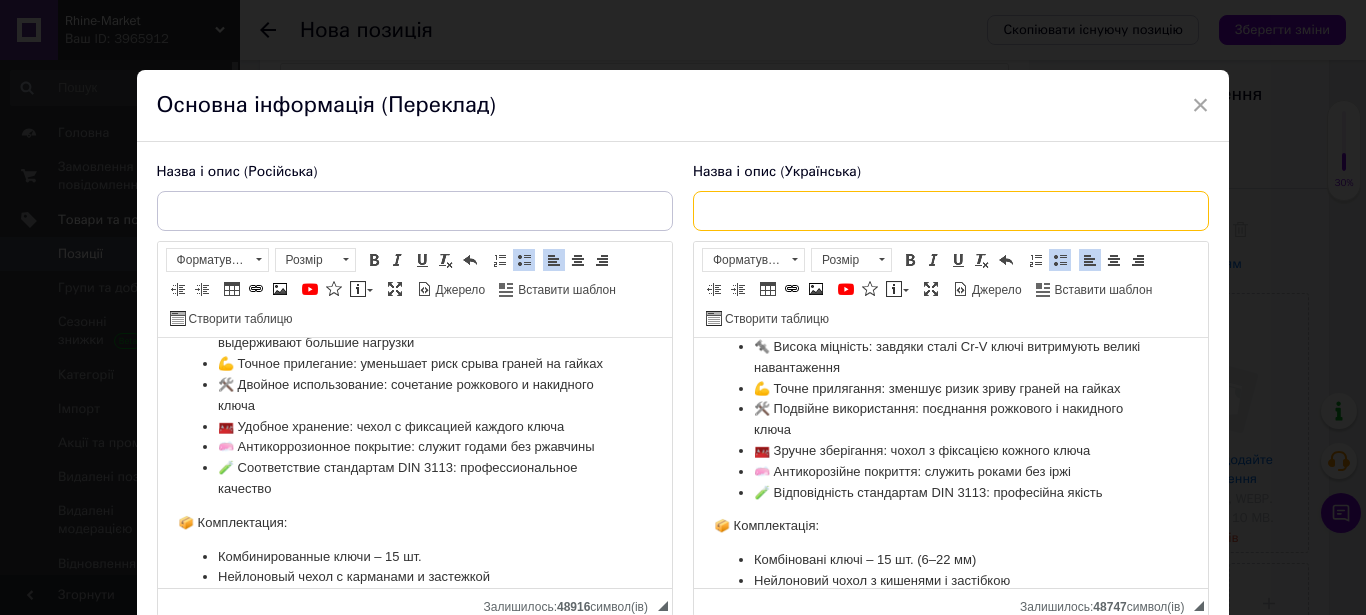 click at bounding box center (951, 211) 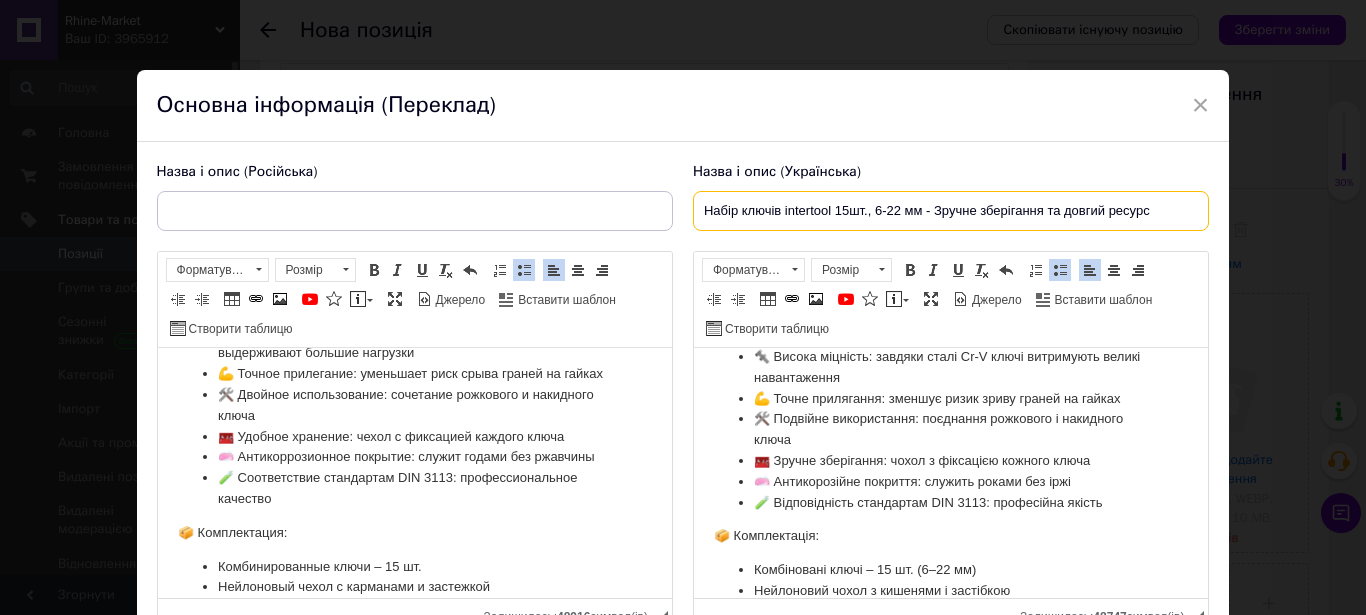 type on "Набір ключів intertool 15шт., 6-22 мм - Зручне зберігання та довгий ресурс" 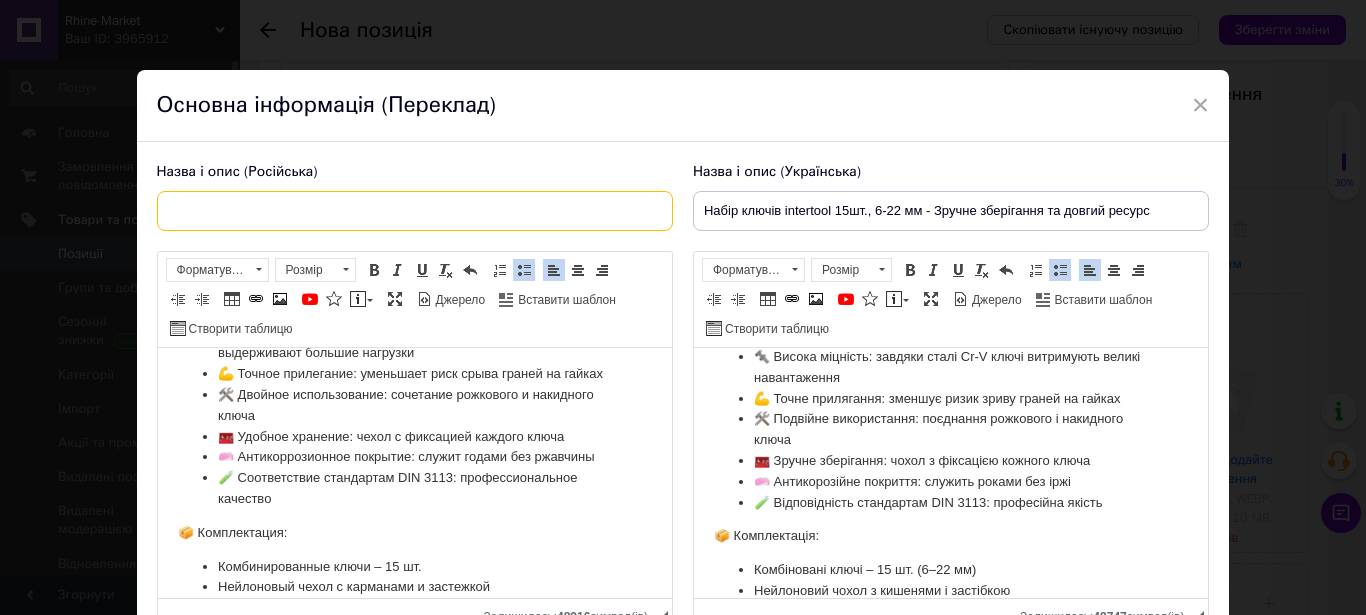 click at bounding box center [415, 211] 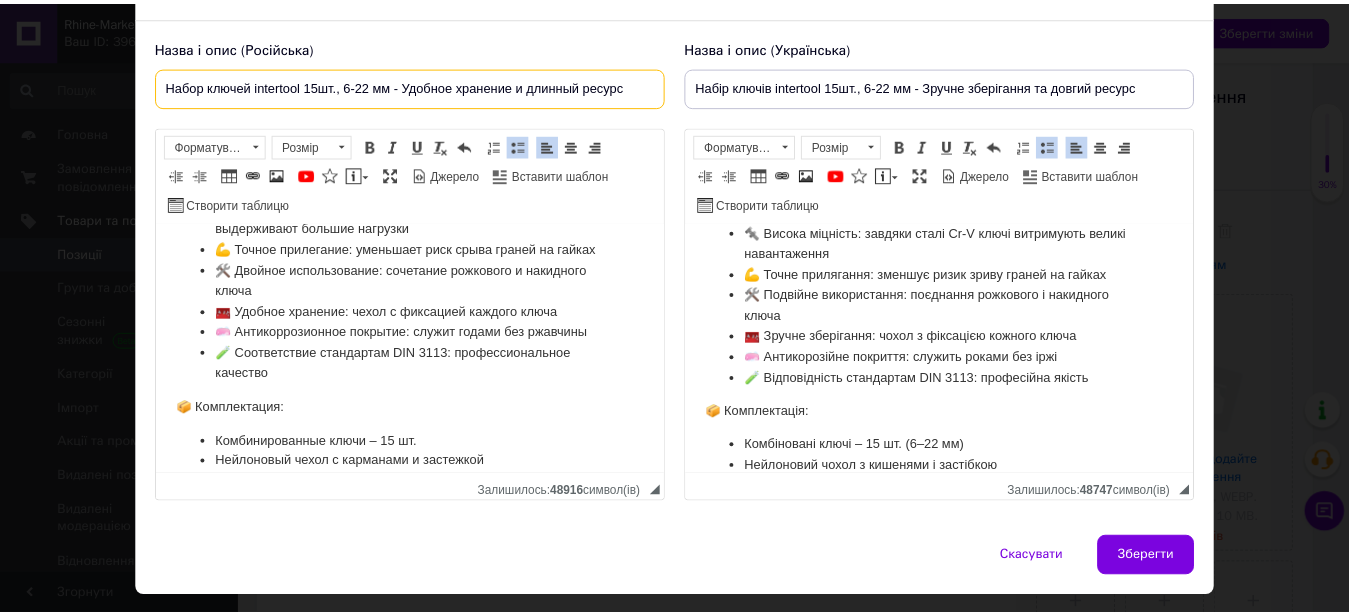 scroll, scrollTop: 178, scrollLeft: 0, axis: vertical 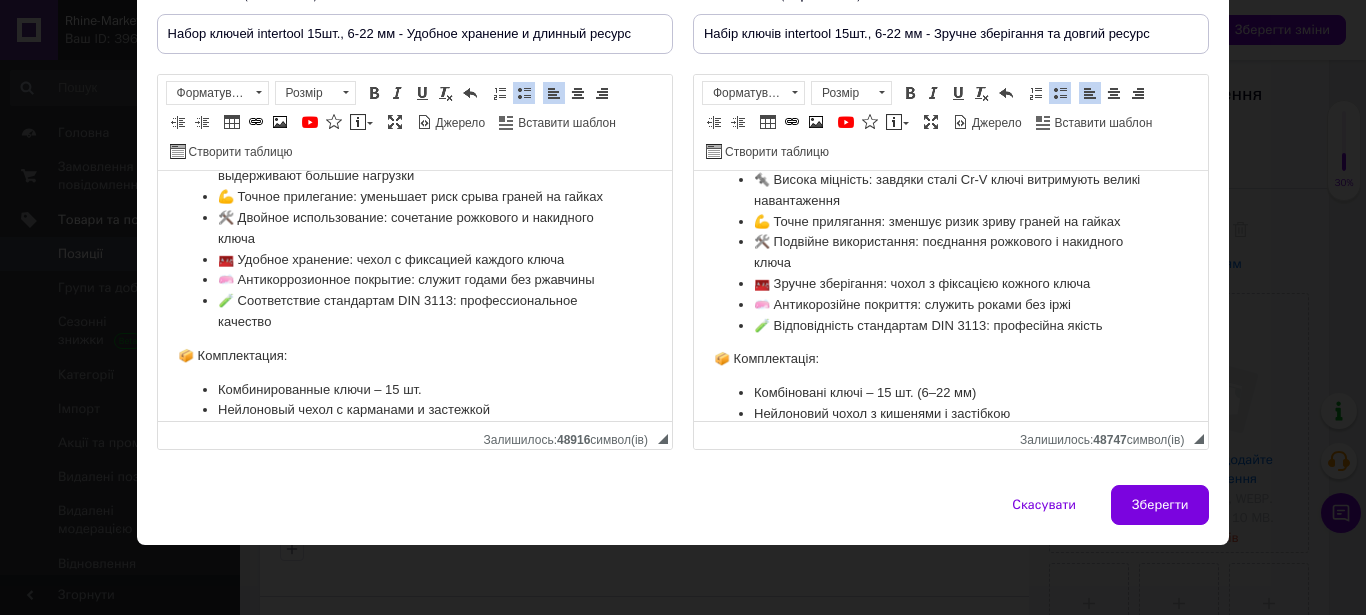 click on "Зберегти" at bounding box center [1160, 505] 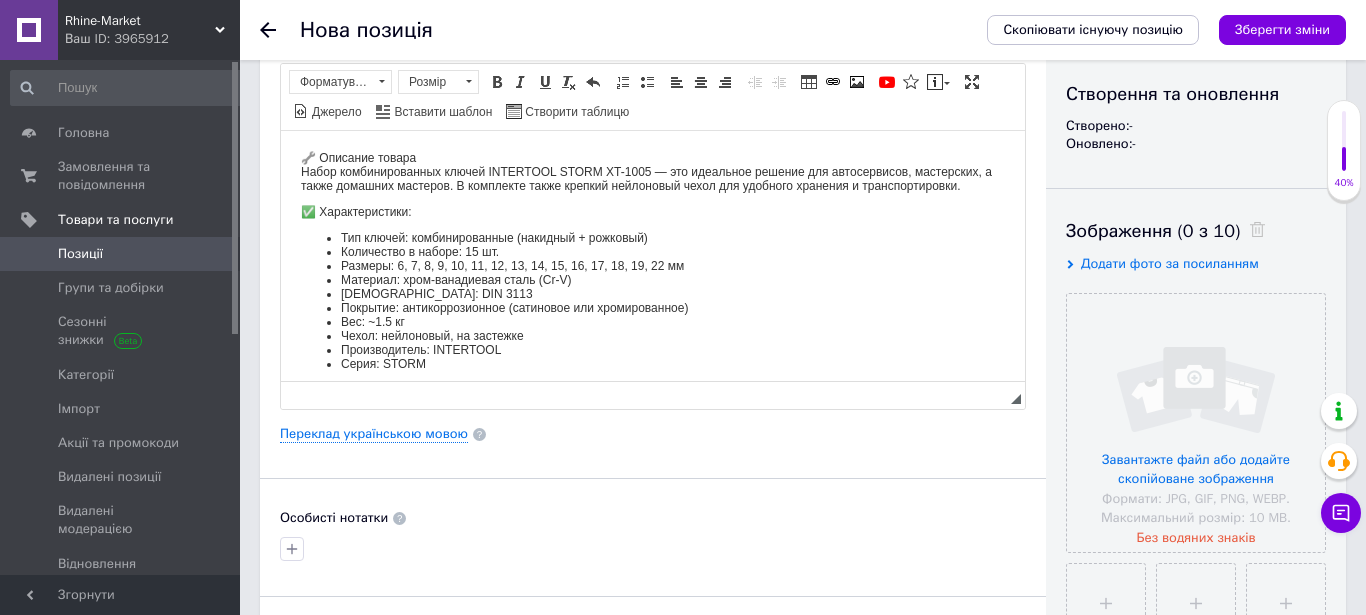 type on "Набор ключей intertool 15шт., 6-22 мм - Удобное хранение и длинный ресурс" 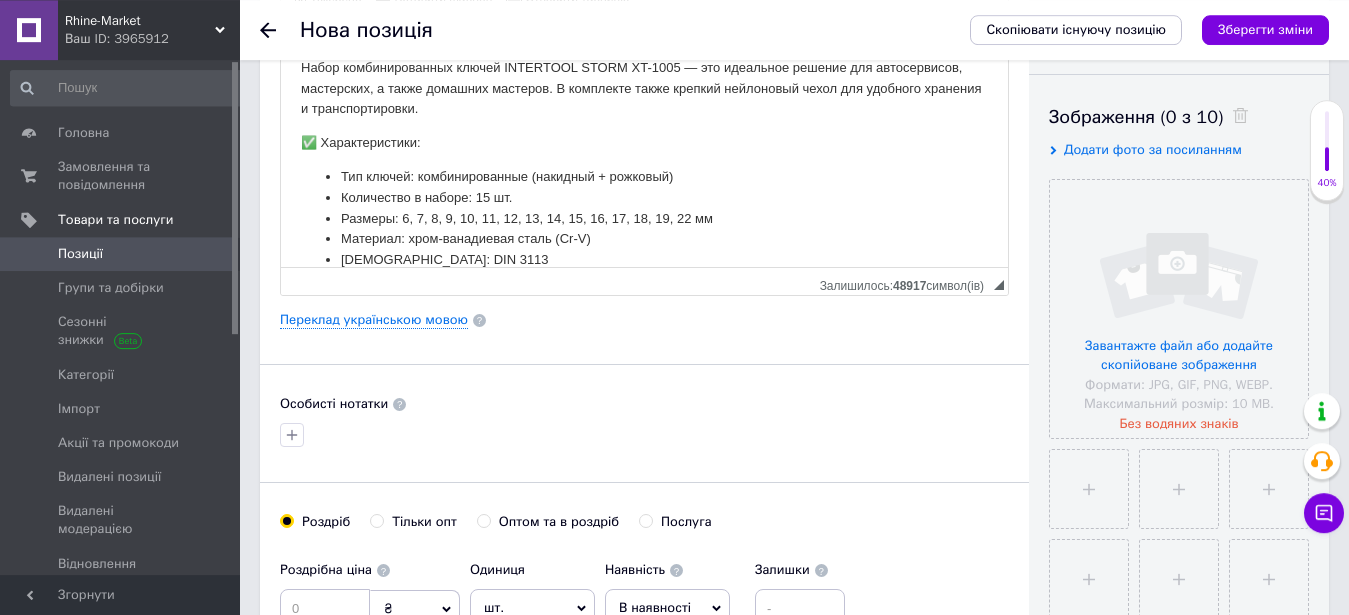 scroll, scrollTop: 408, scrollLeft: 0, axis: vertical 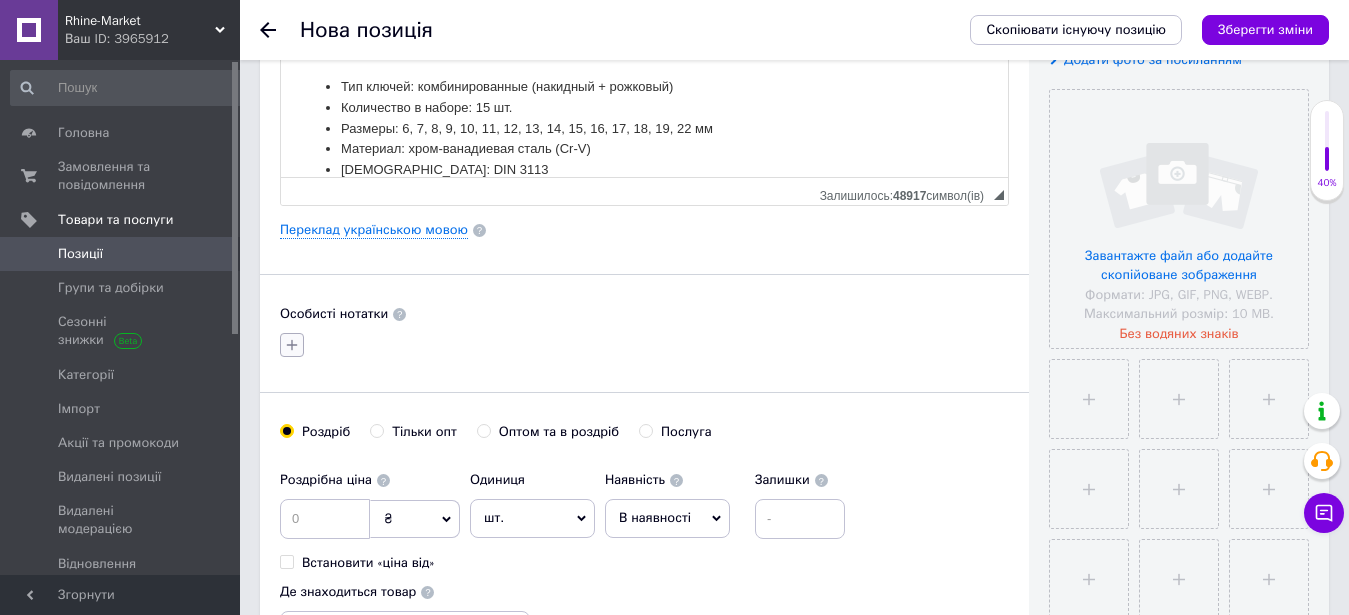 click at bounding box center [292, 345] 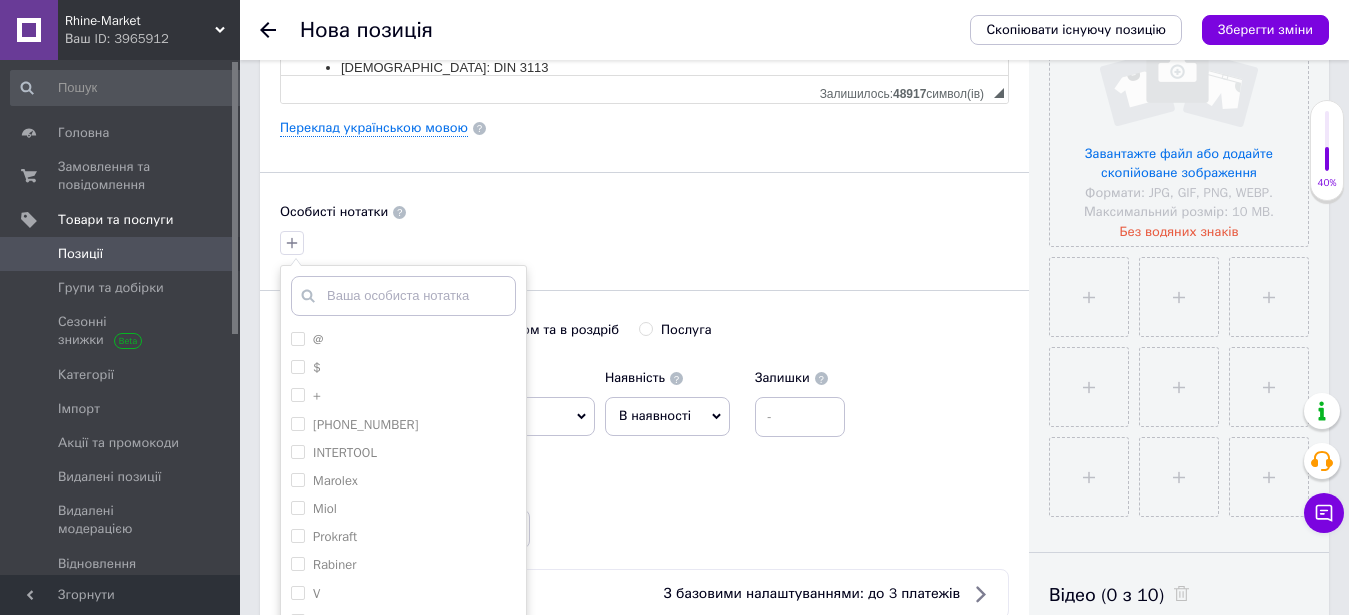 click on "INTERTOOL" at bounding box center (403, 453) 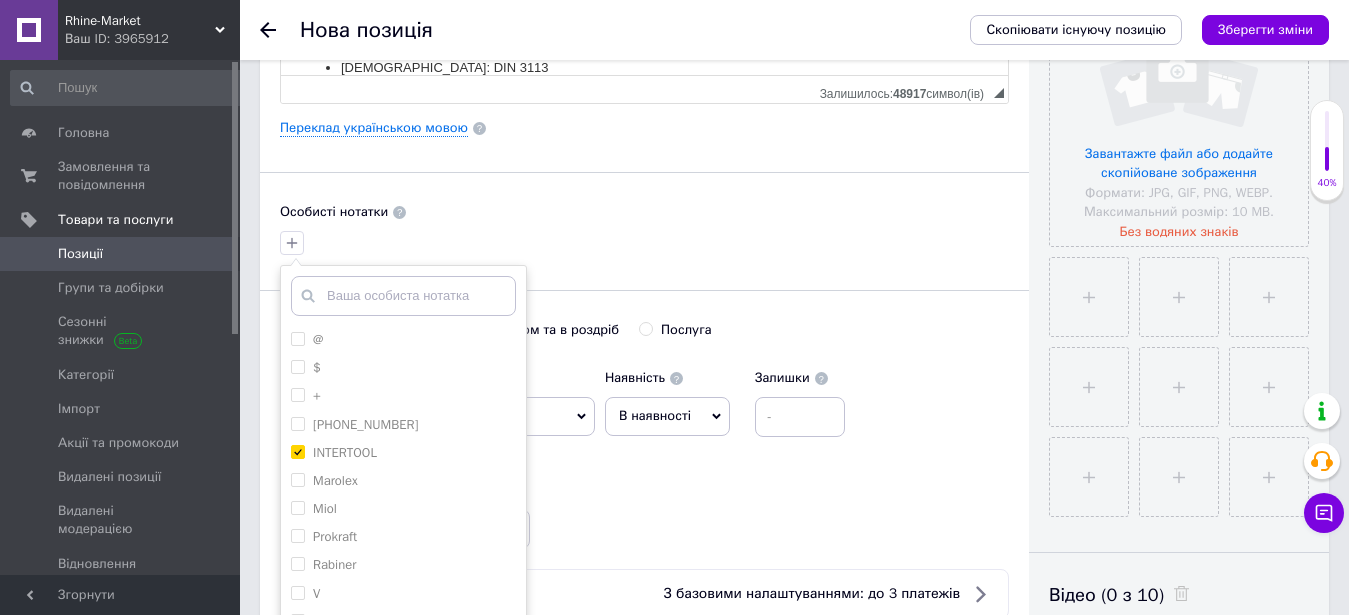 checkbox on "true" 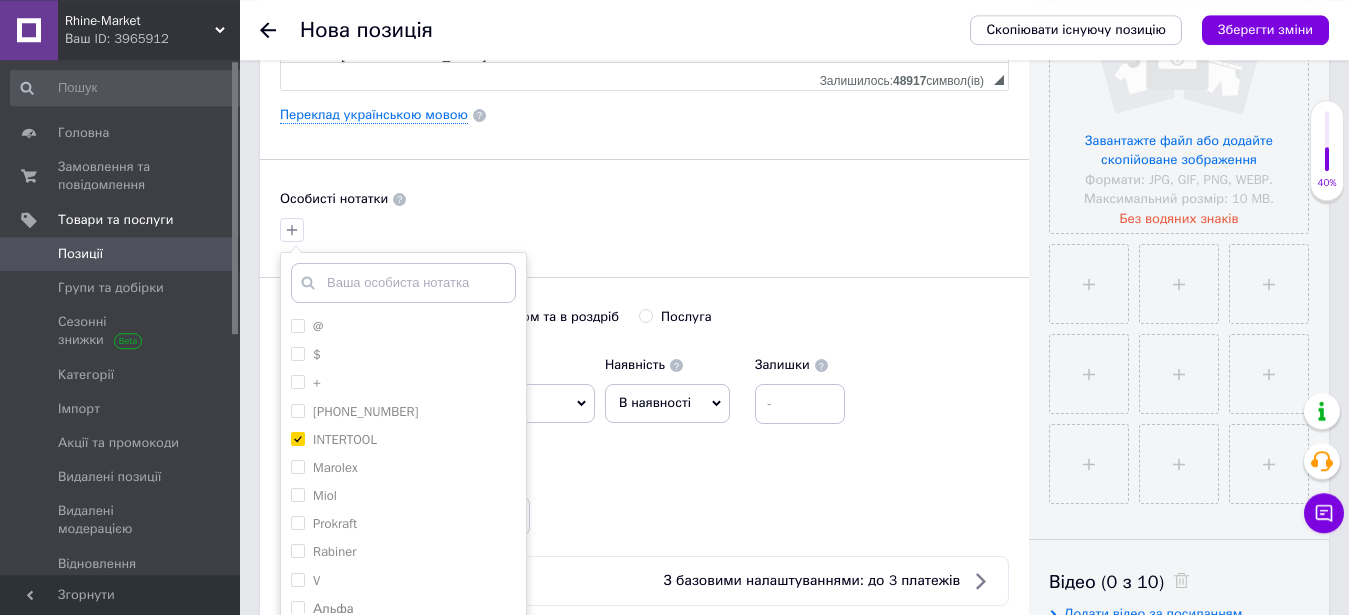 scroll, scrollTop: 612, scrollLeft: 0, axis: vertical 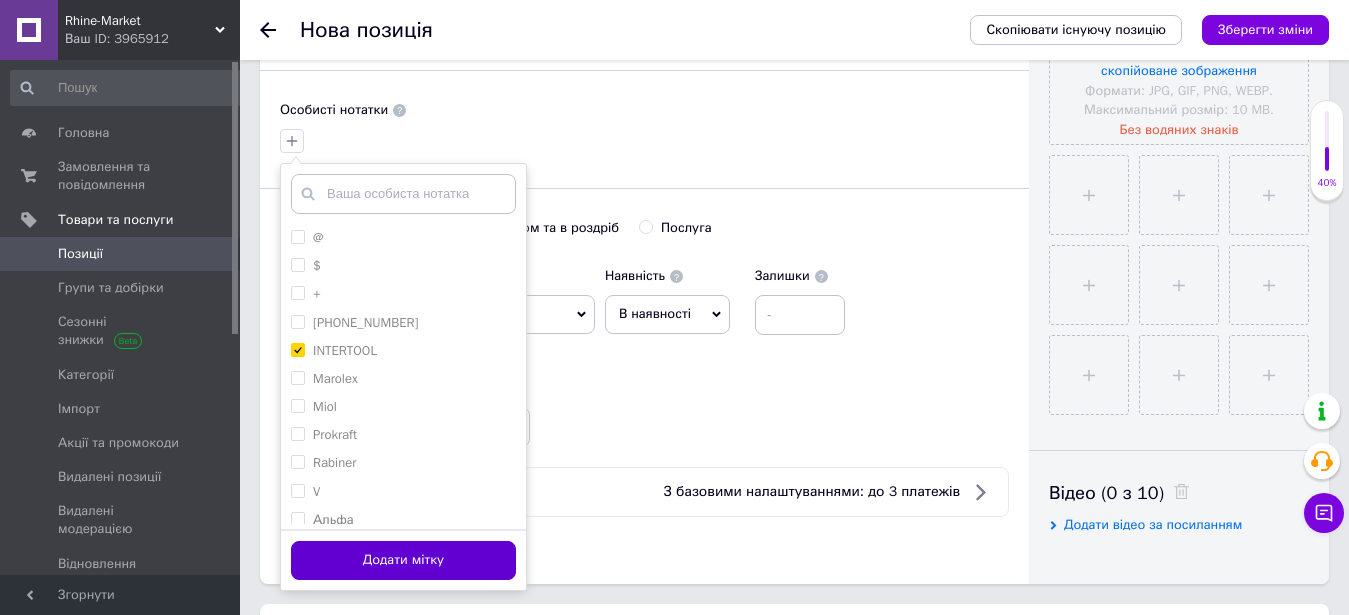click on "Додати мітку" at bounding box center [403, 560] 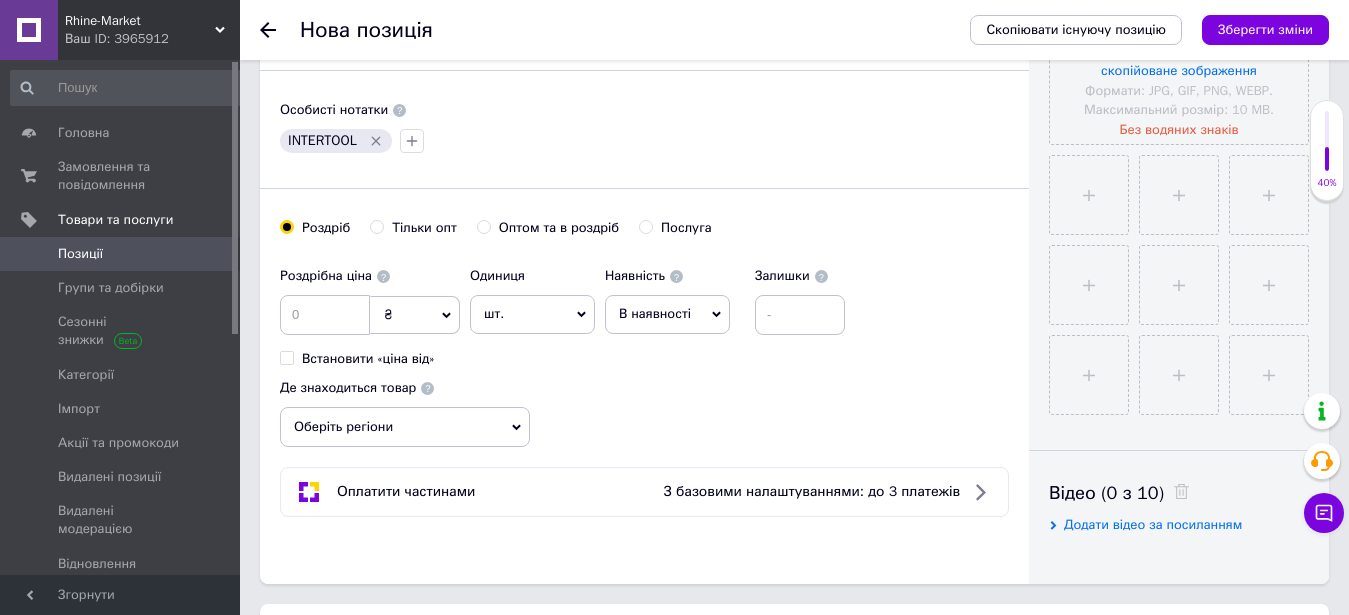click on "В наявності" at bounding box center (655, 313) 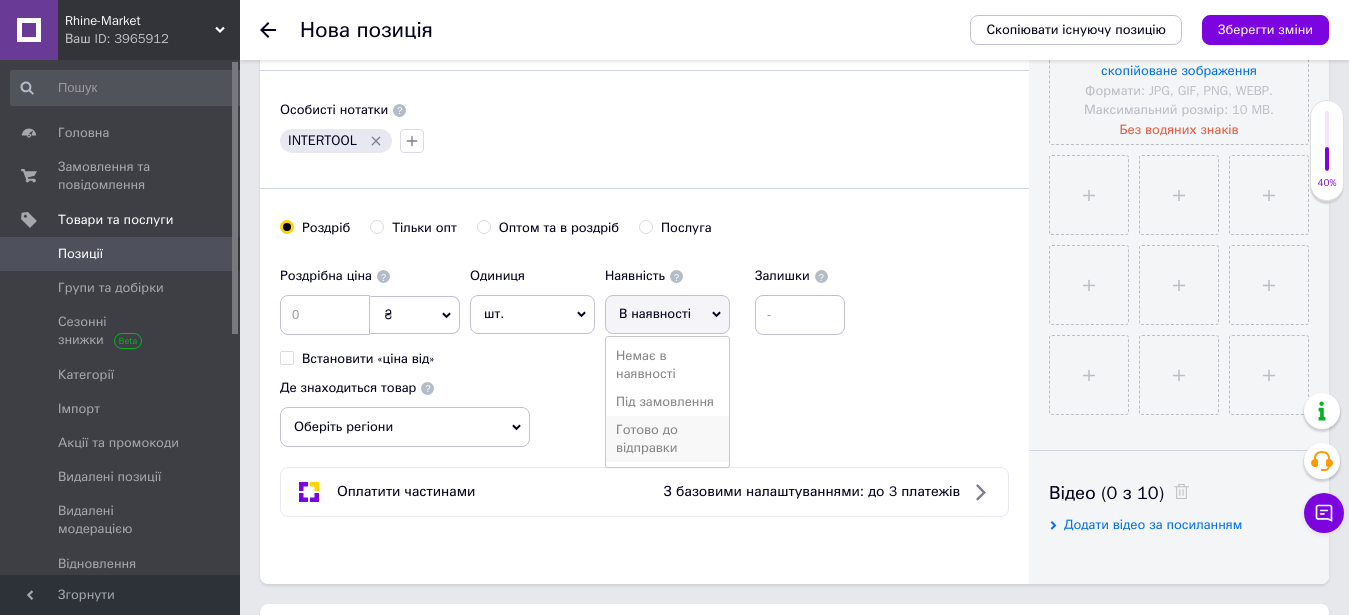 click on "Готово до відправки" at bounding box center (667, 439) 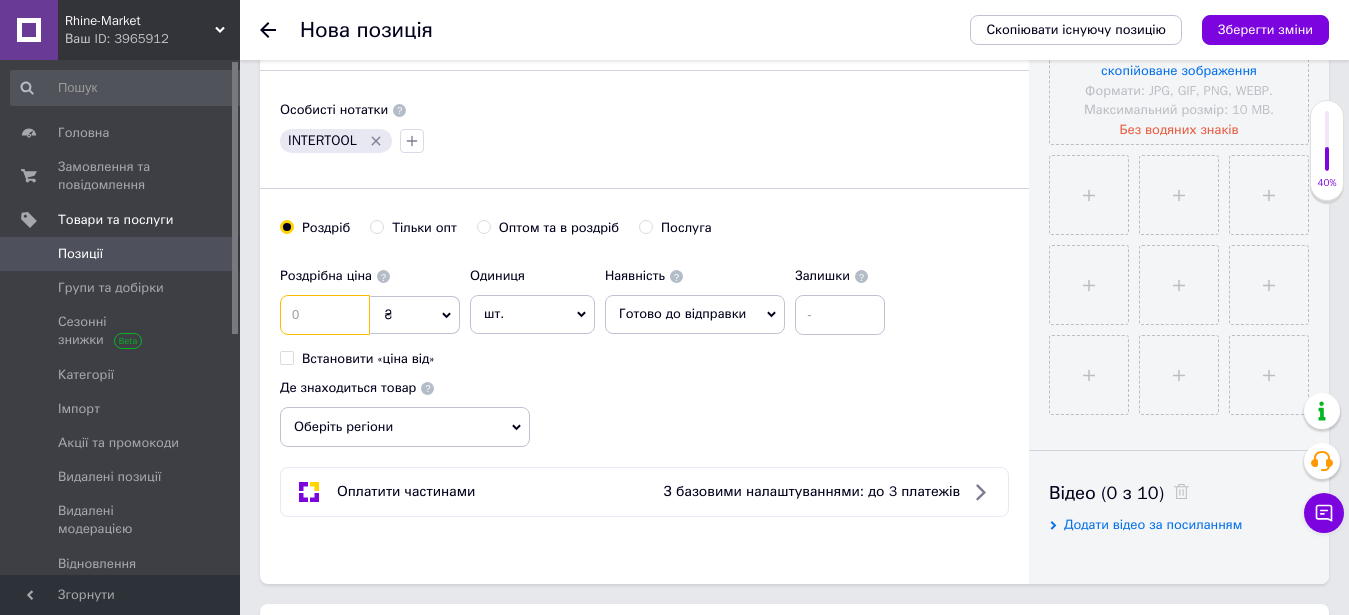 click at bounding box center (325, 315) 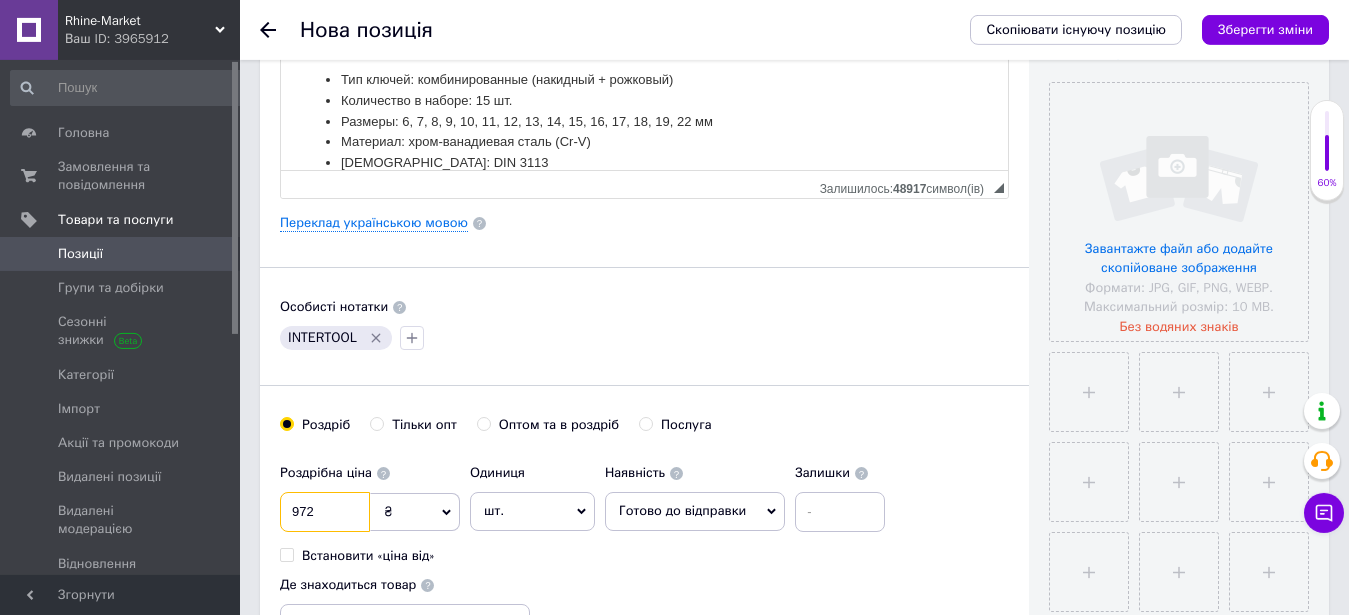 scroll, scrollTop: 408, scrollLeft: 0, axis: vertical 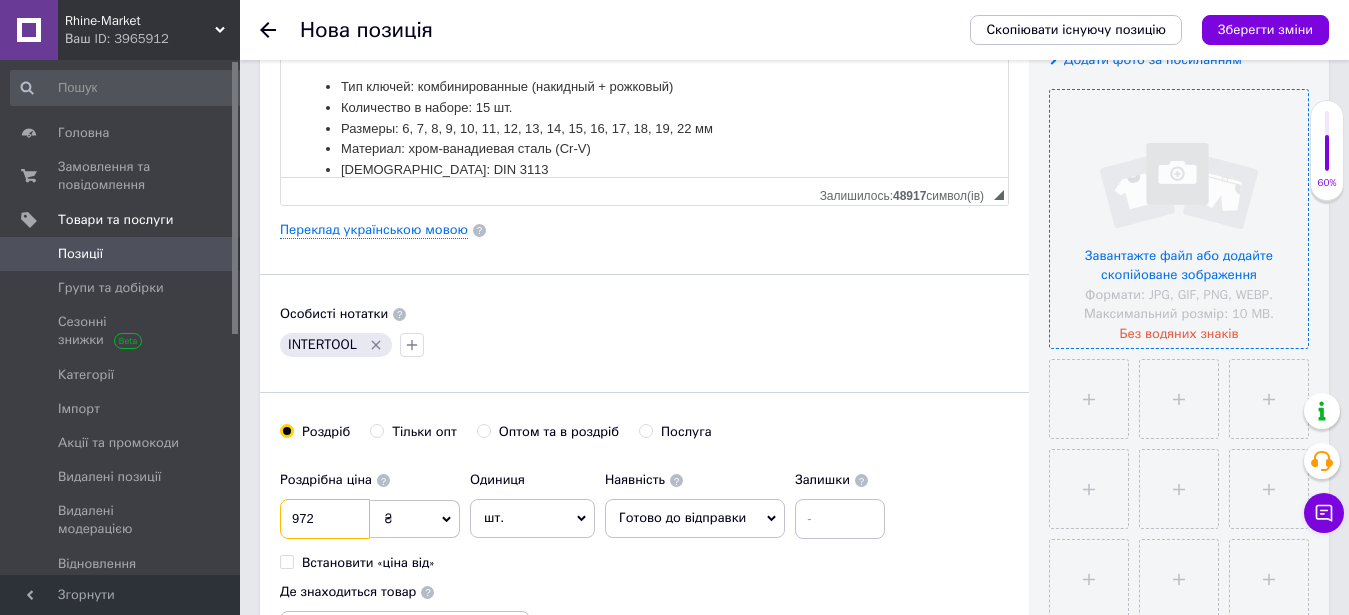 type on "972" 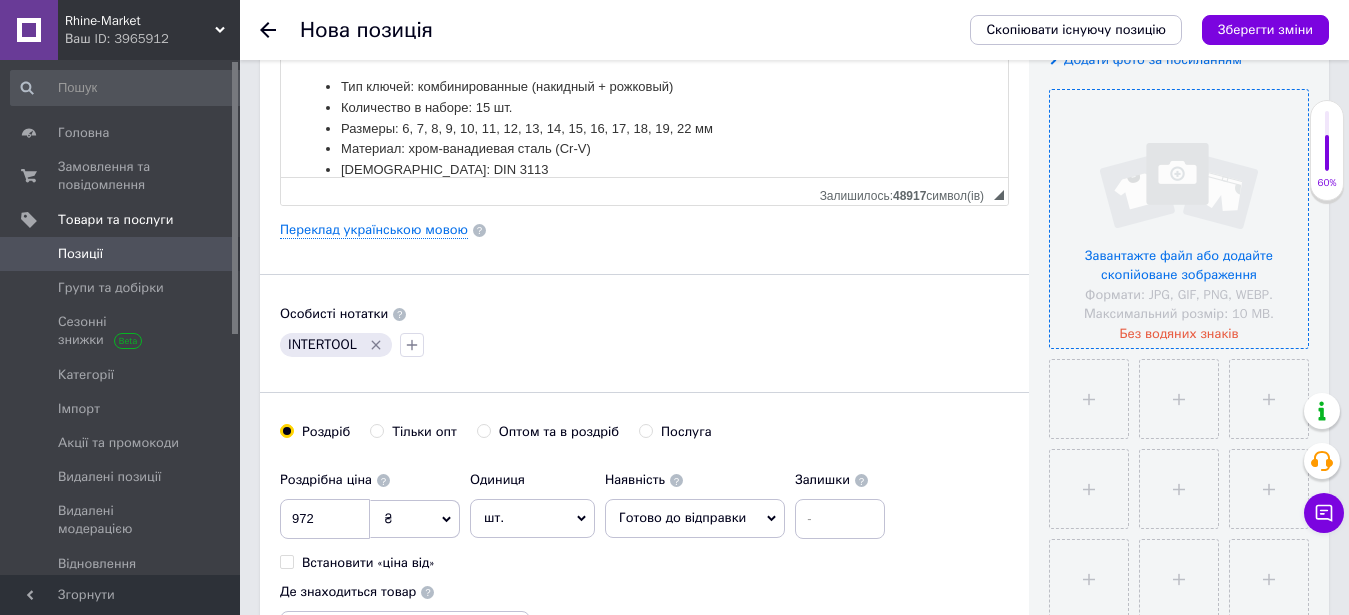 click at bounding box center [1179, 219] 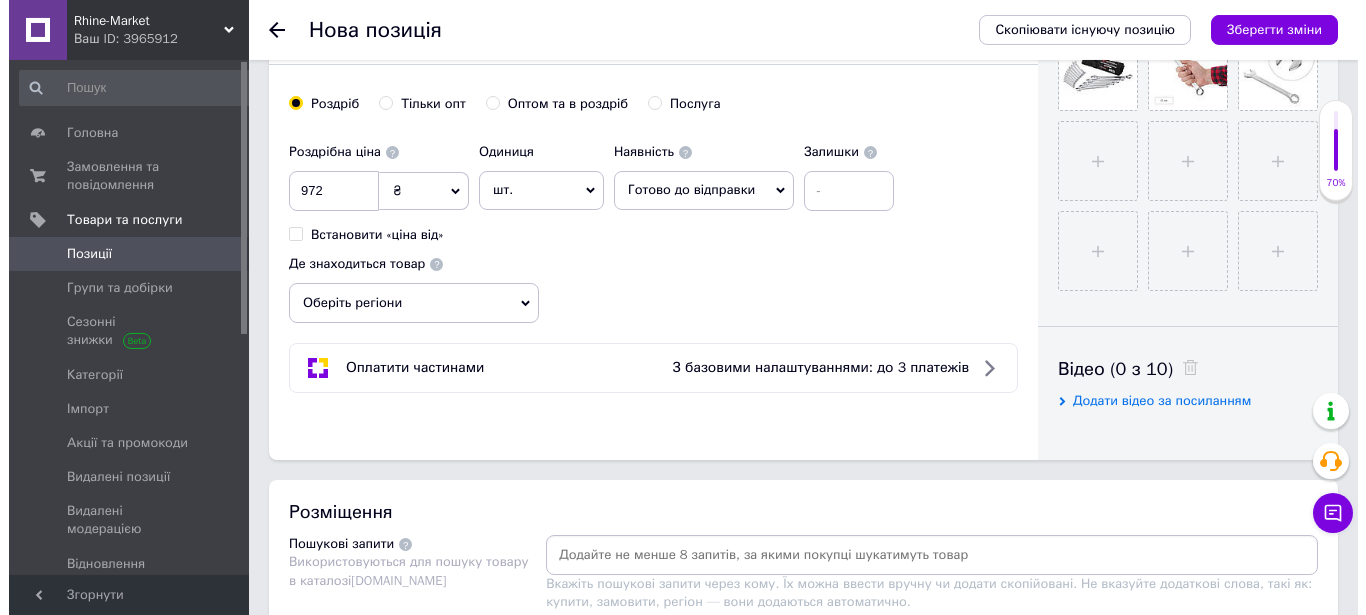 scroll, scrollTop: 1020, scrollLeft: 0, axis: vertical 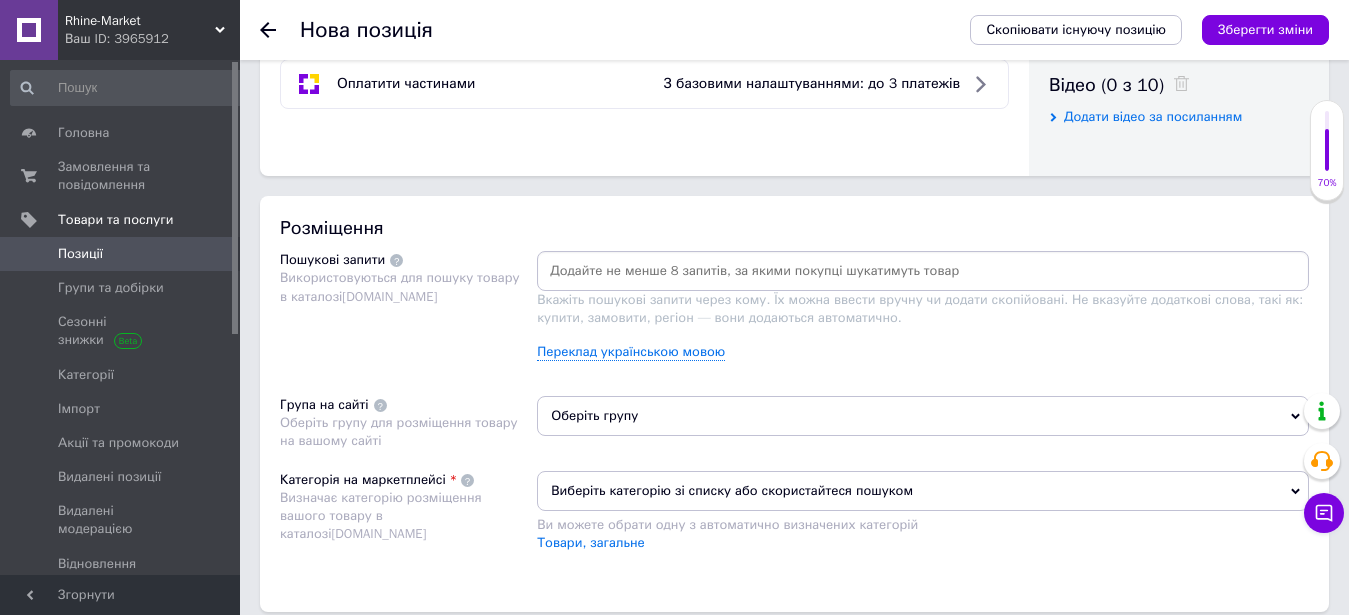 drag, startPoint x: 664, startPoint y: 355, endPoint x: 682, endPoint y: 510, distance: 156.04166 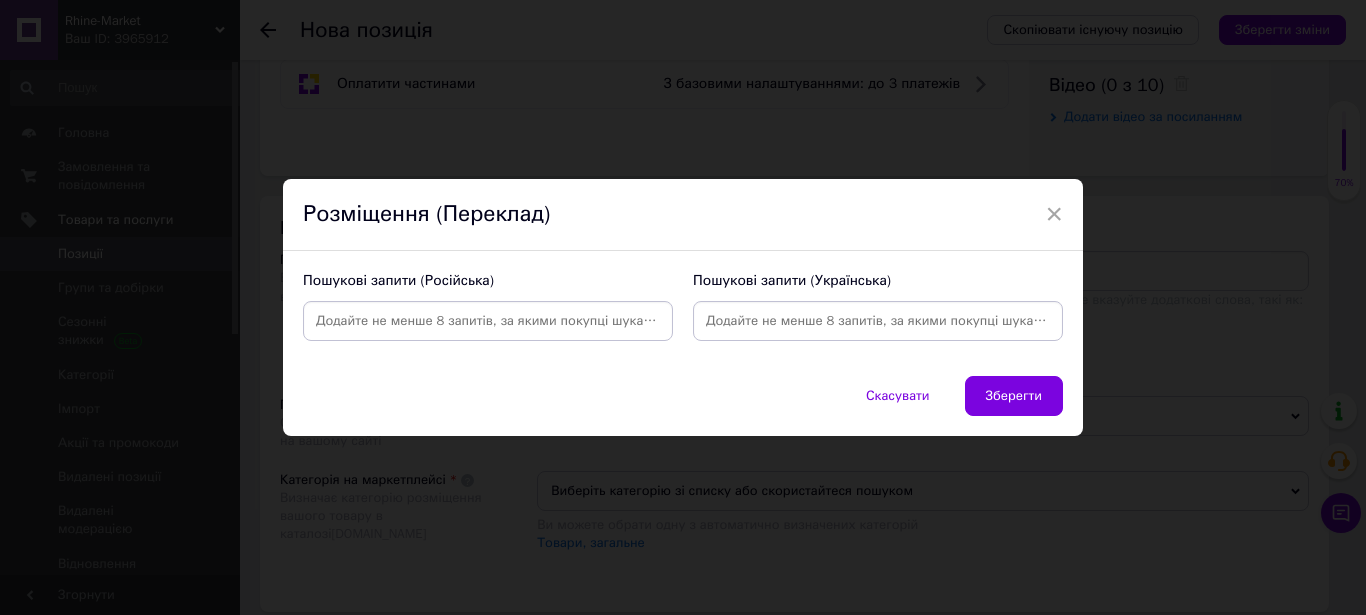 click at bounding box center (488, 321) 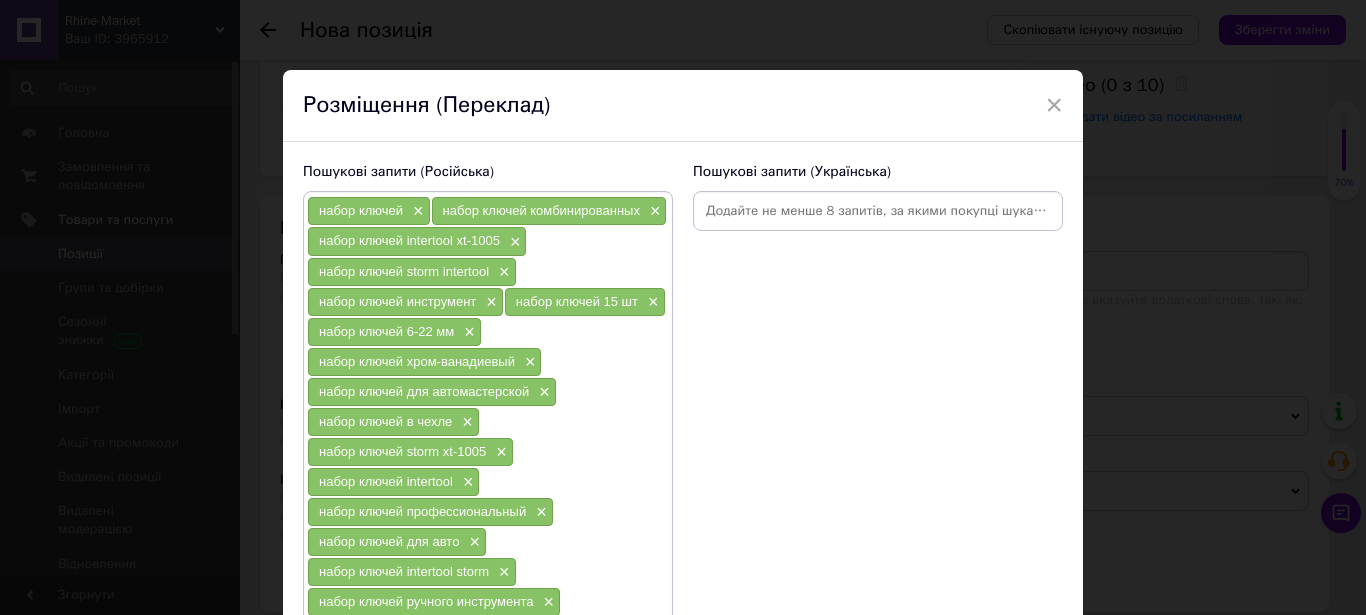 click at bounding box center (878, 211) 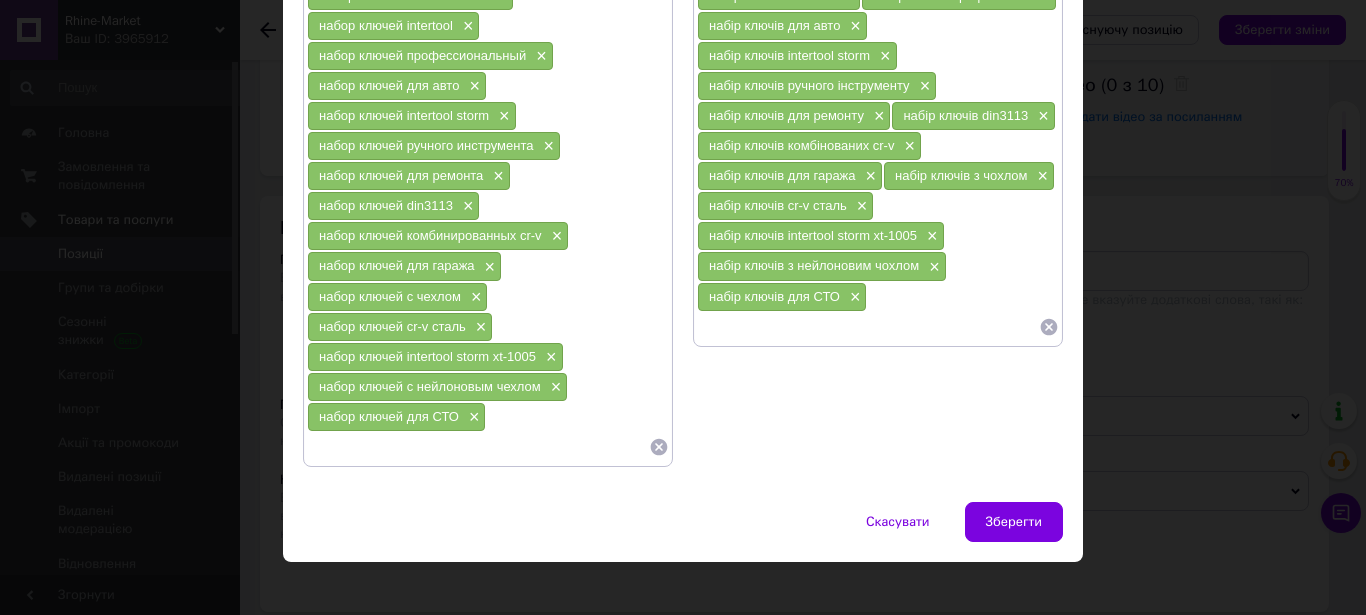 scroll, scrollTop: 342, scrollLeft: 0, axis: vertical 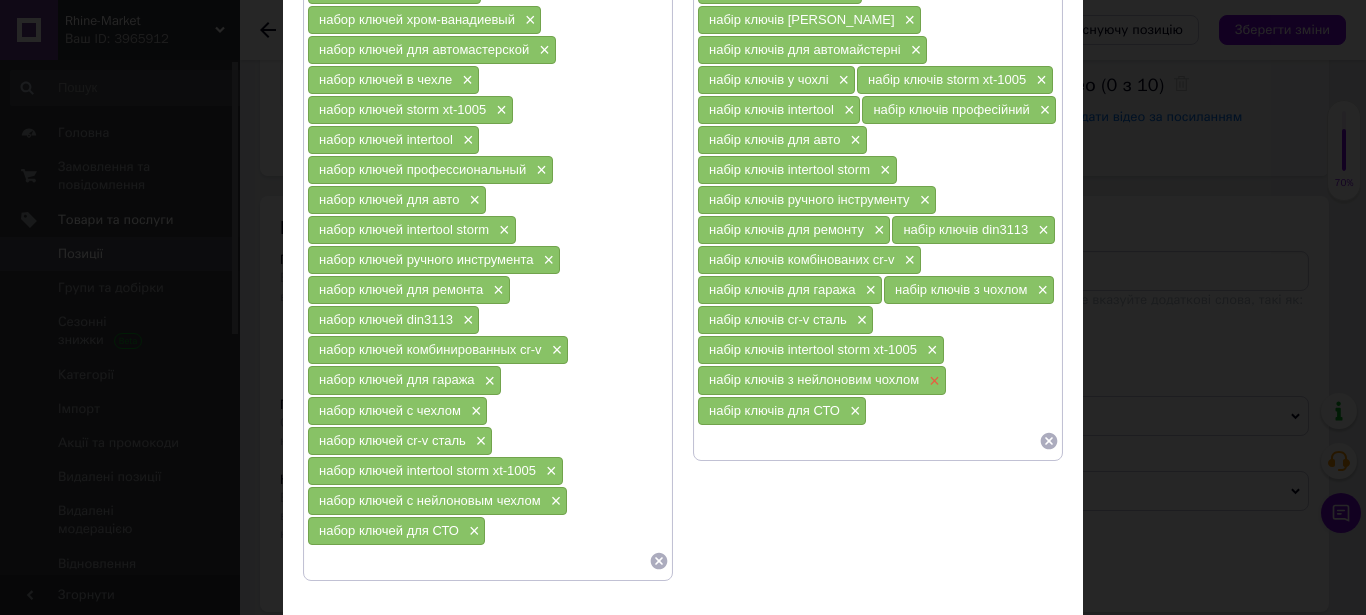 click on "×" at bounding box center [932, 381] 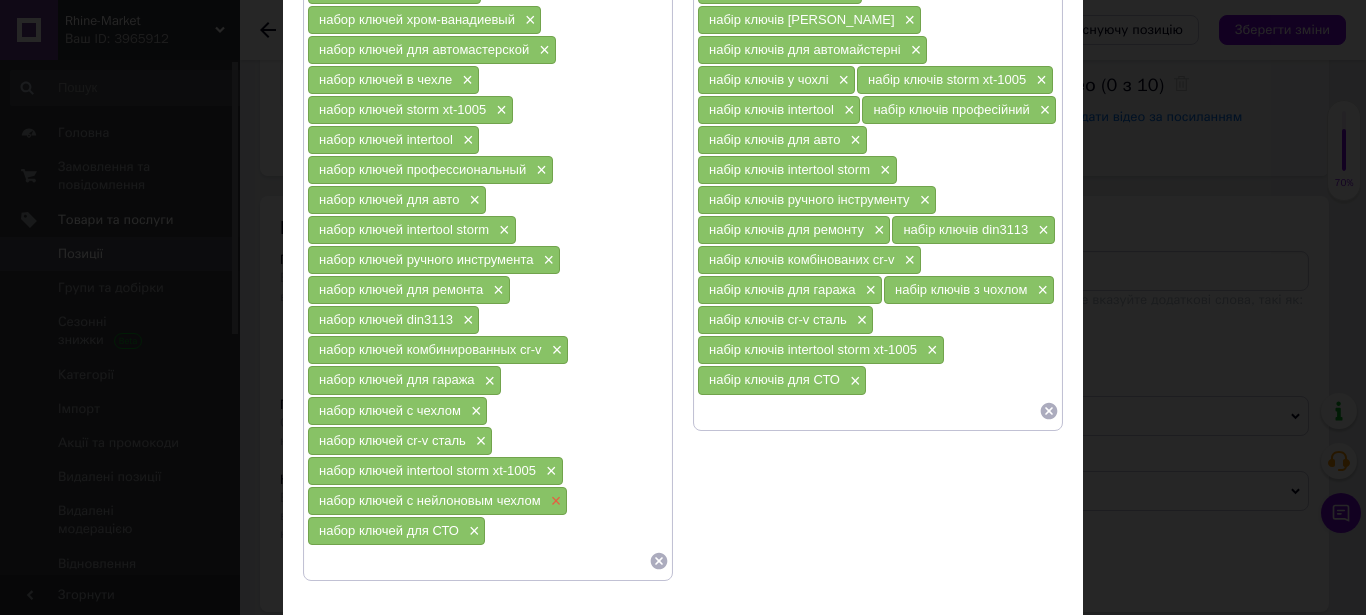 click on "×" at bounding box center (554, 501) 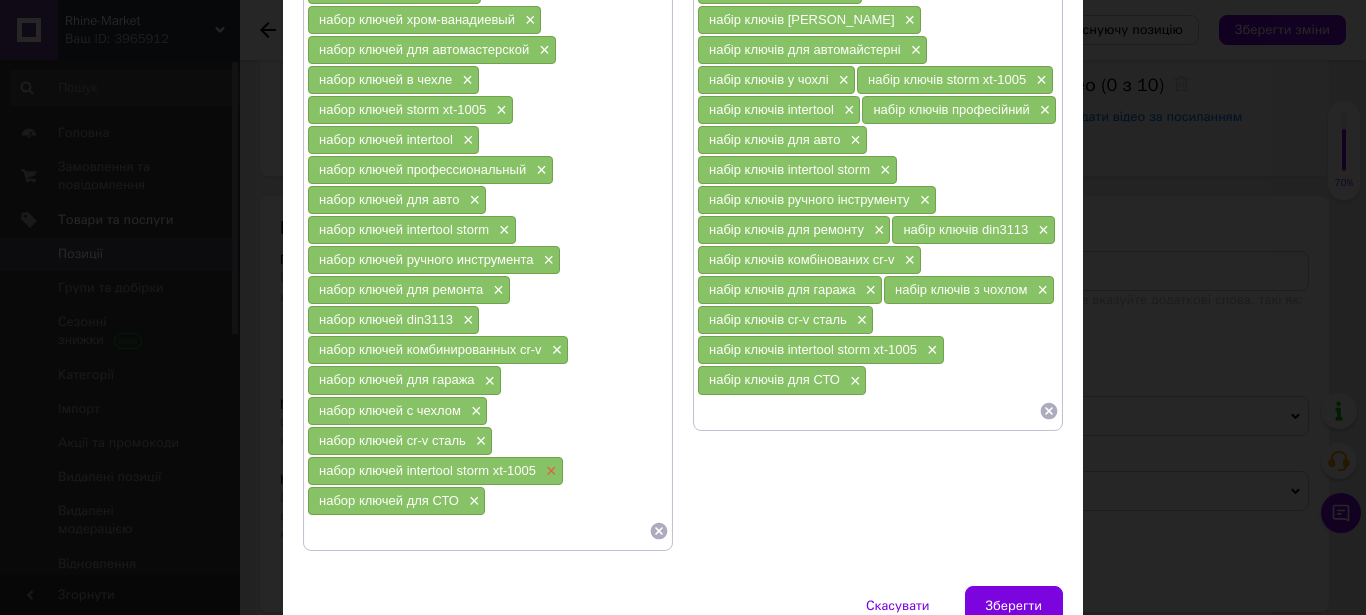 click on "×" at bounding box center (549, 471) 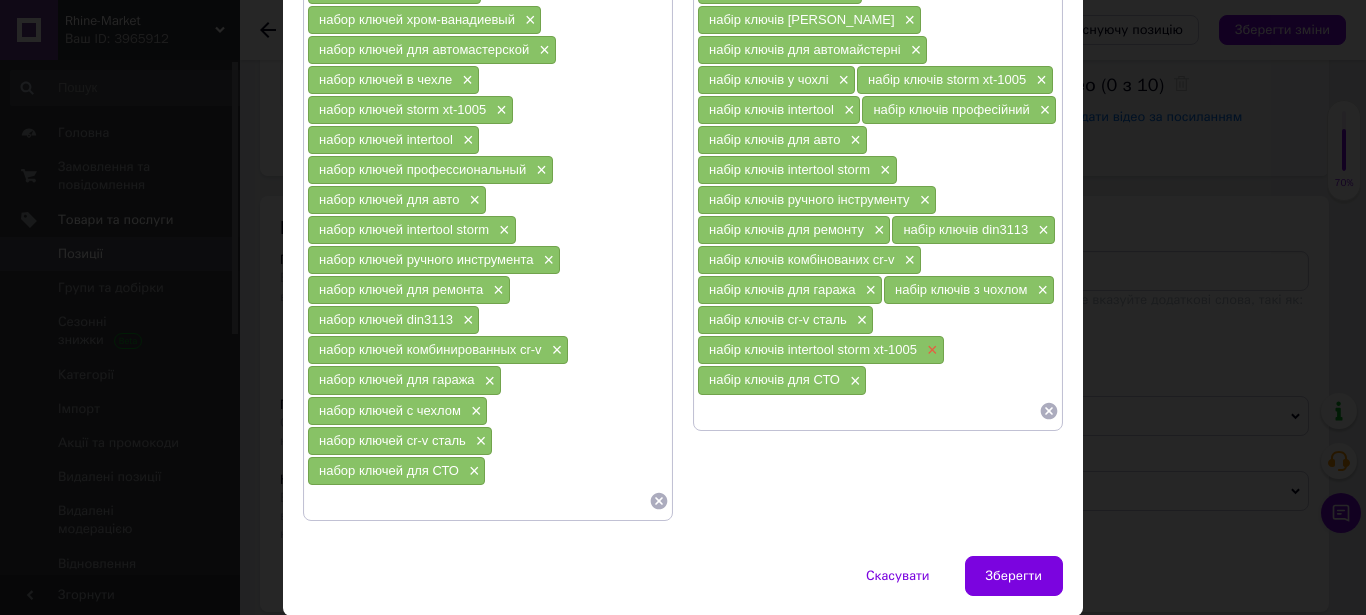 click on "×" at bounding box center [930, 350] 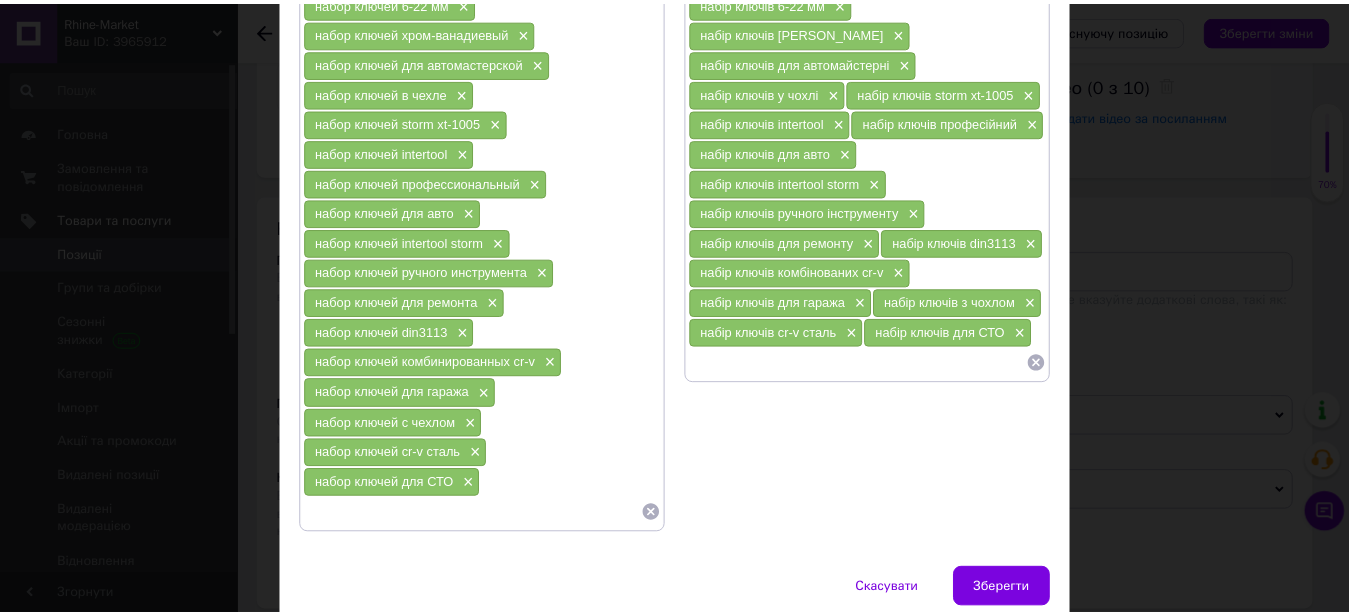 scroll, scrollTop: 342, scrollLeft: 0, axis: vertical 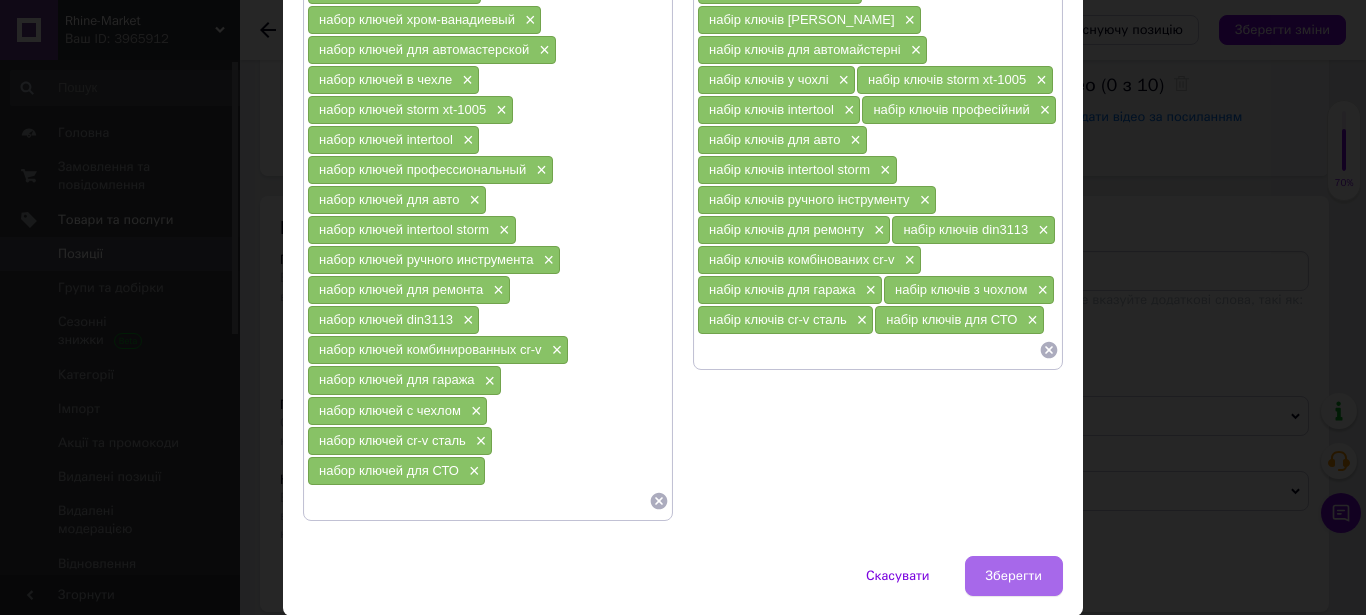 click on "Зберегти" at bounding box center (1014, 576) 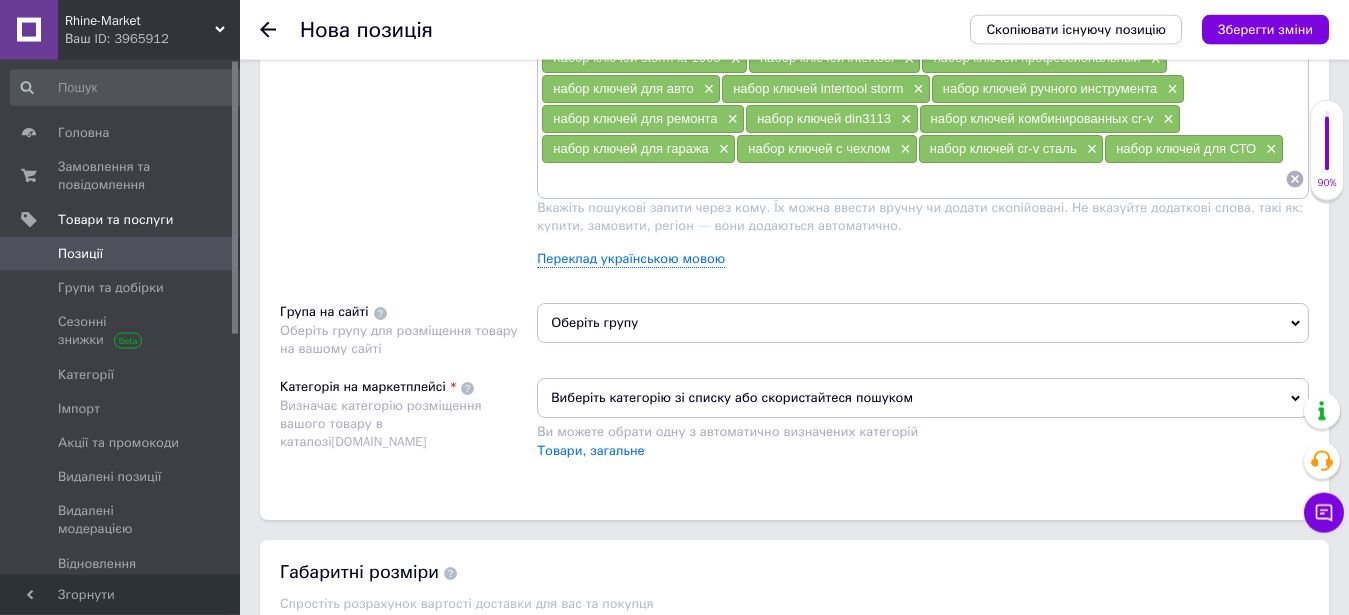 scroll, scrollTop: 1326, scrollLeft: 0, axis: vertical 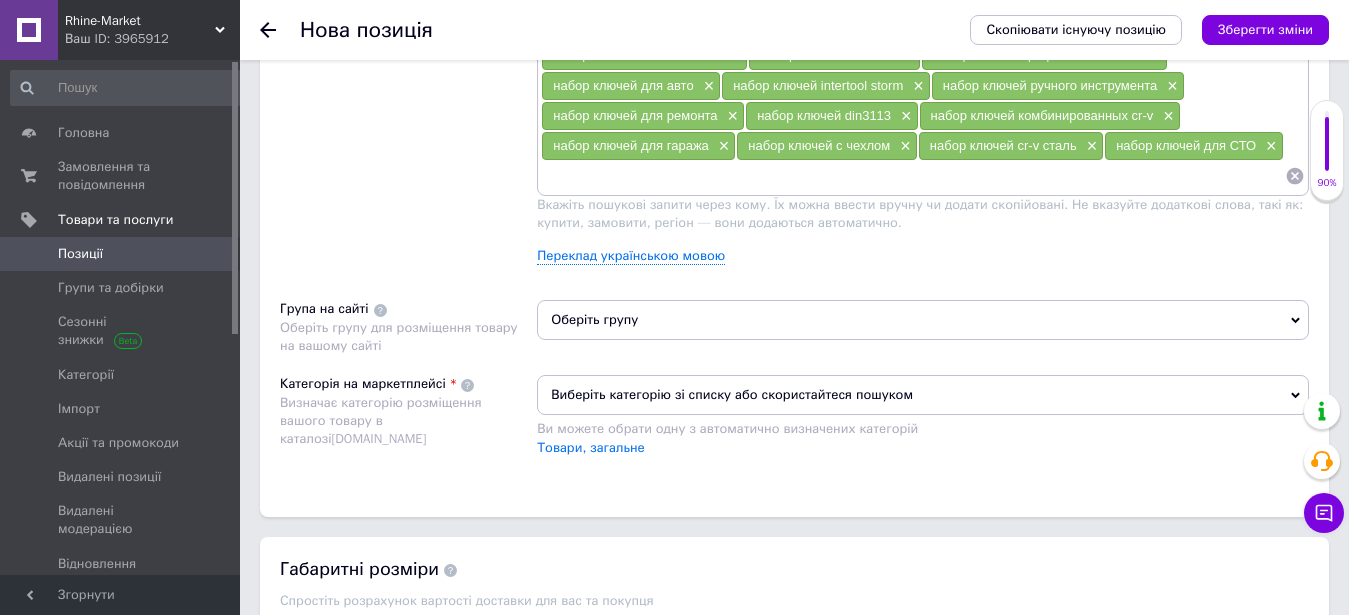 click on "Оберіть групу" at bounding box center [923, 320] 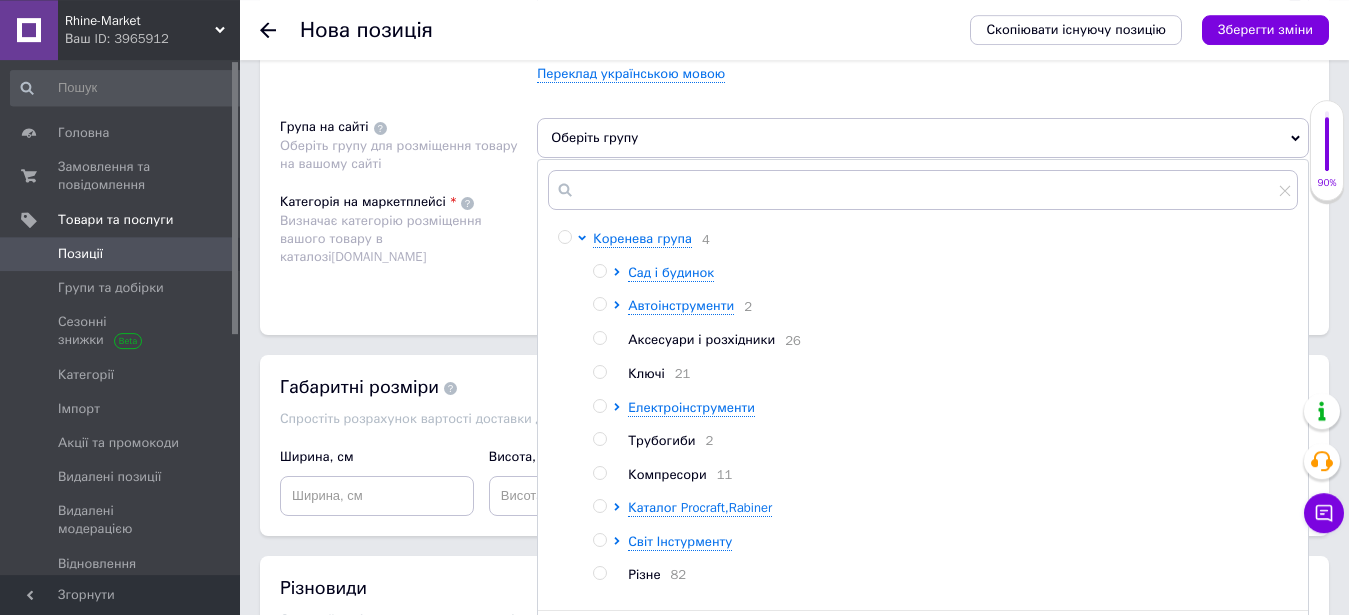 scroll, scrollTop: 1530, scrollLeft: 0, axis: vertical 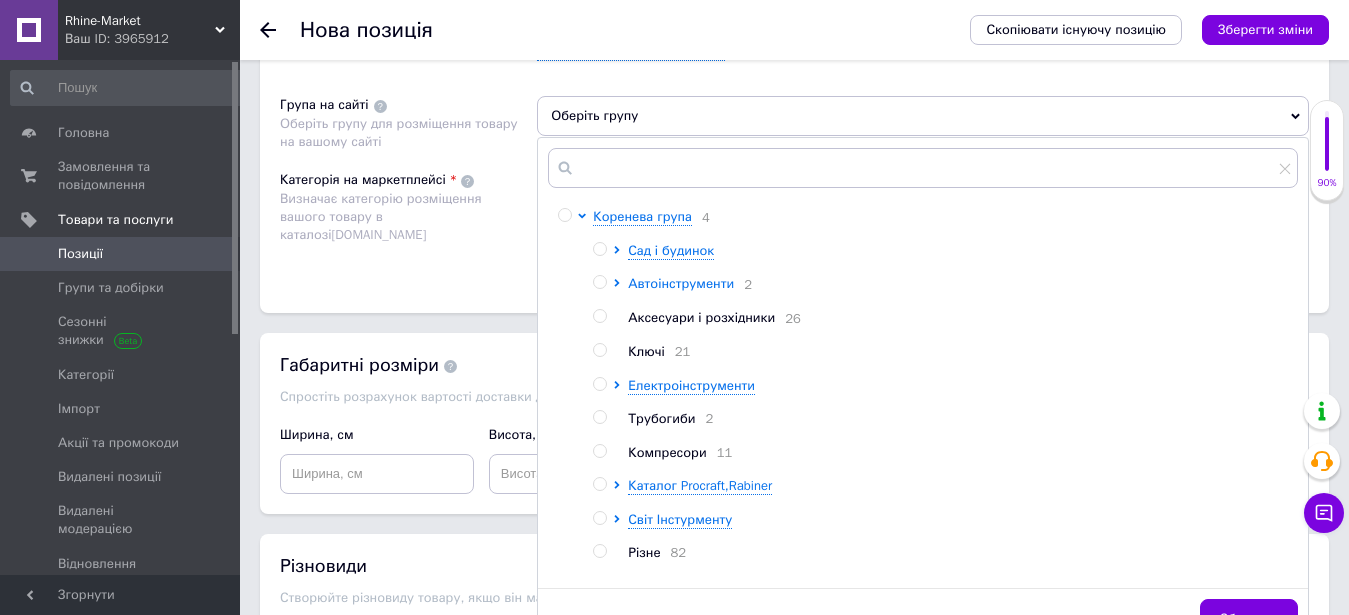 click on "Автоінструменти" at bounding box center [681, 283] 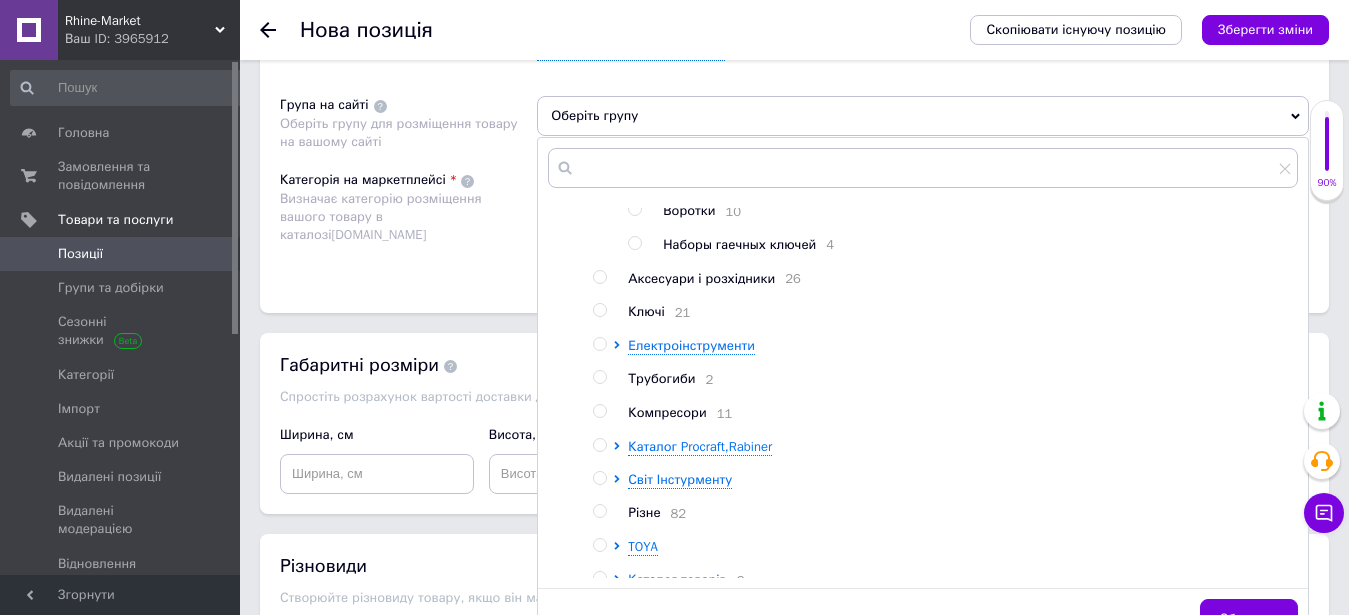 scroll, scrollTop: 612, scrollLeft: 0, axis: vertical 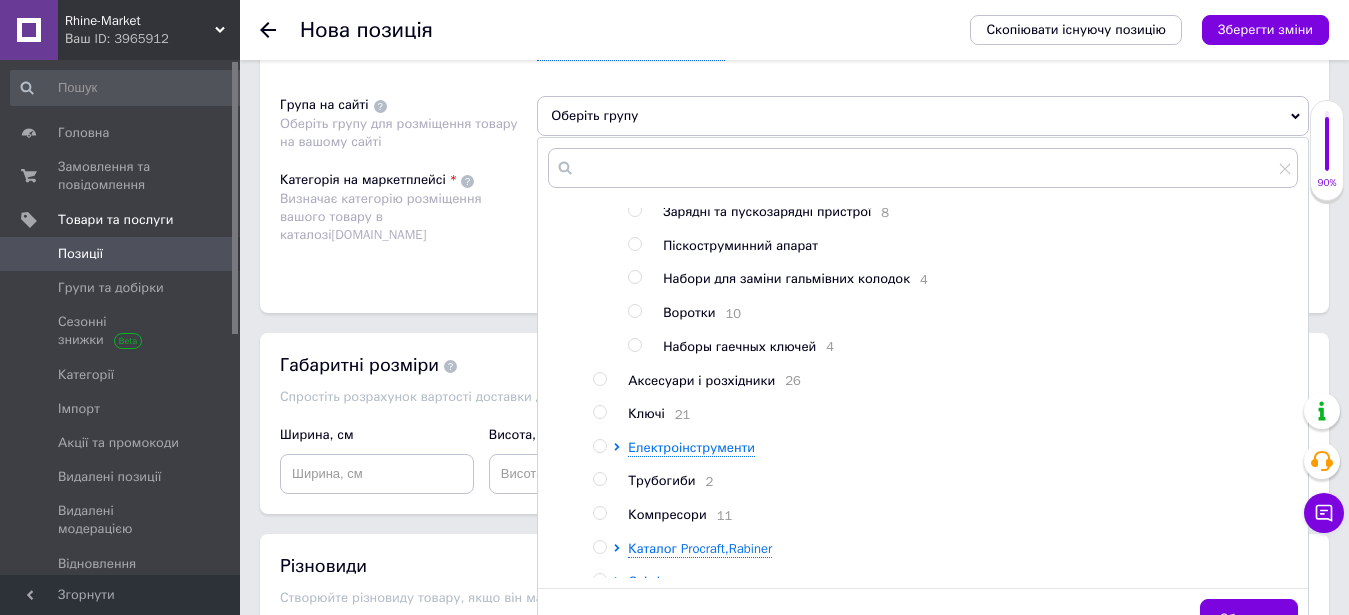 click at bounding box center (634, 345) 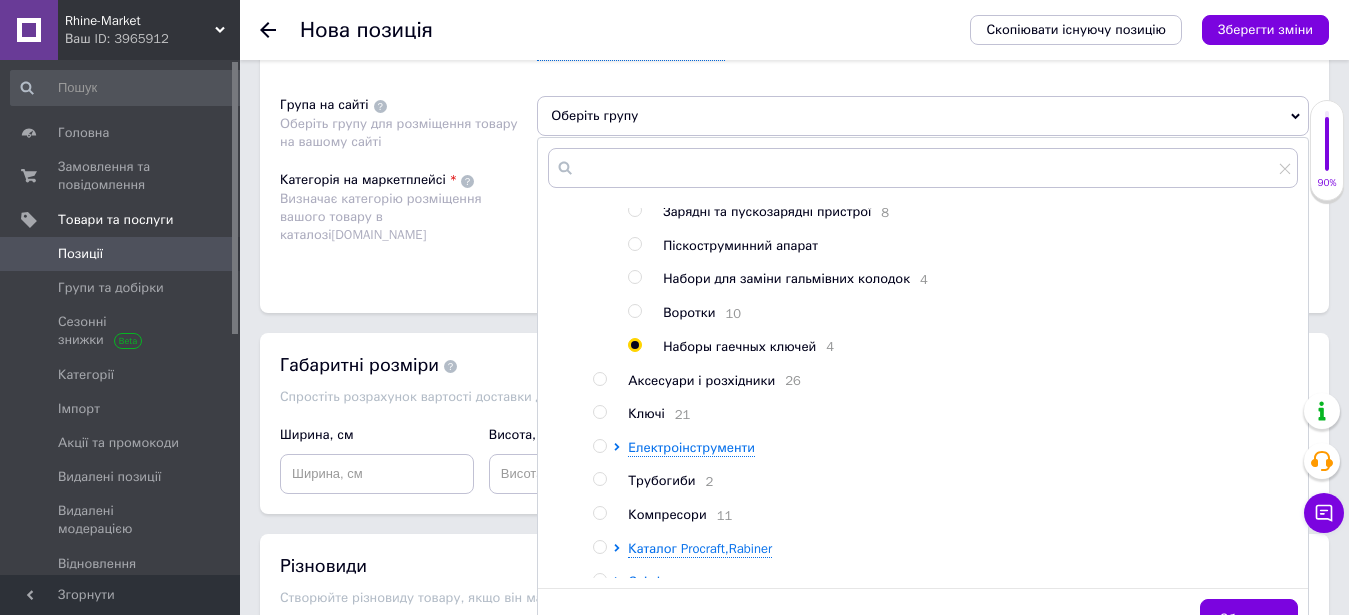 radio on "true" 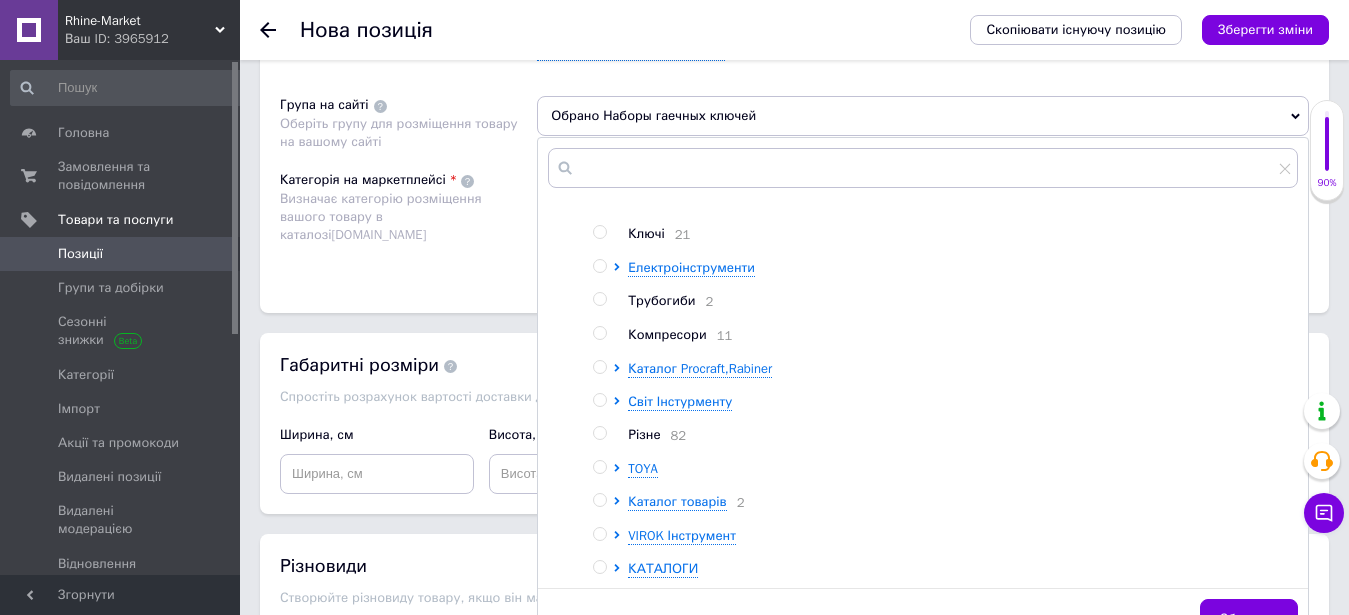 scroll, scrollTop: 836, scrollLeft: 0, axis: vertical 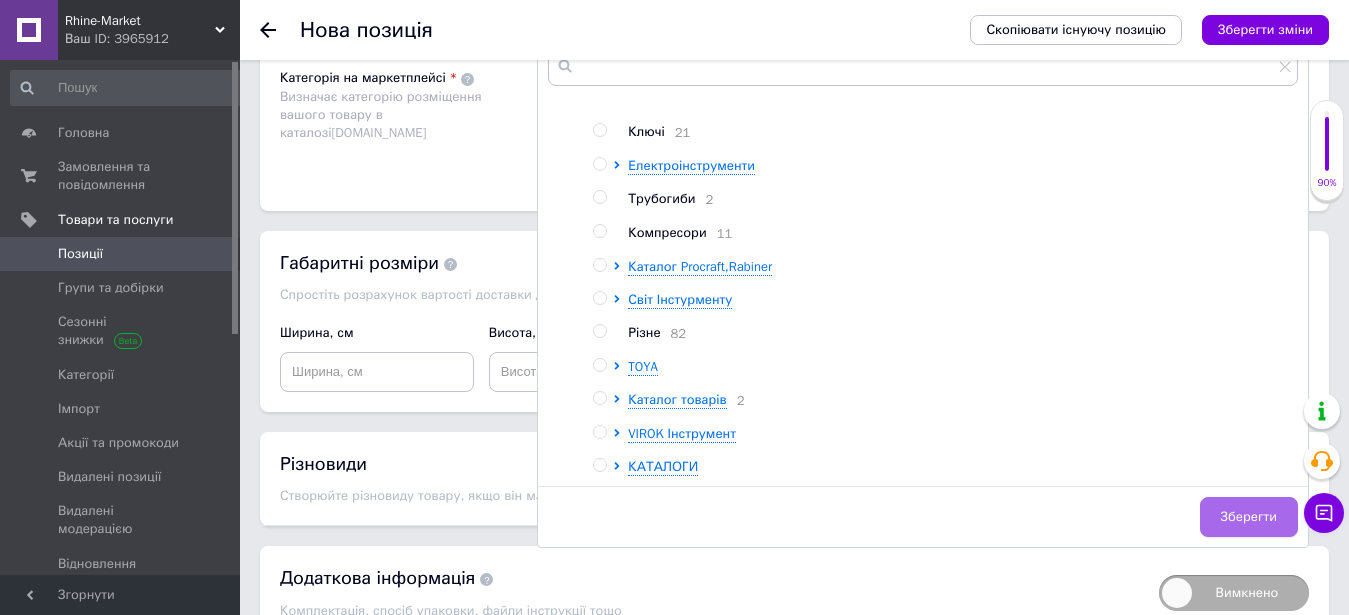 click on "Зберегти" at bounding box center [1249, 517] 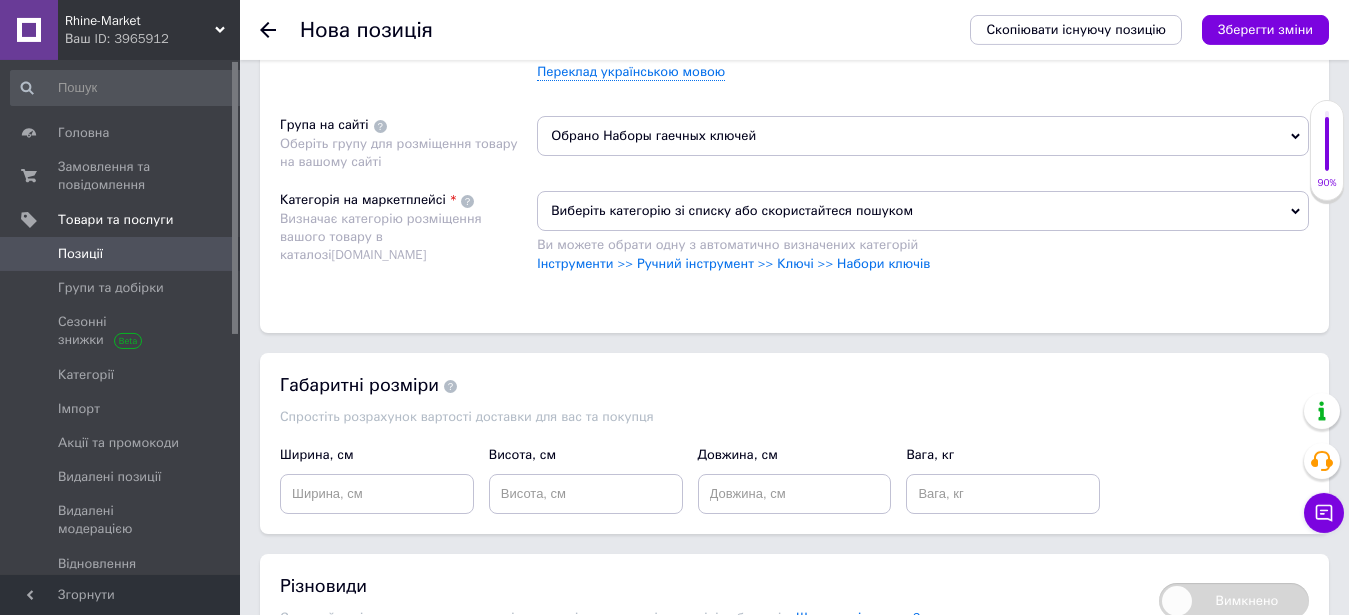 scroll, scrollTop: 1428, scrollLeft: 0, axis: vertical 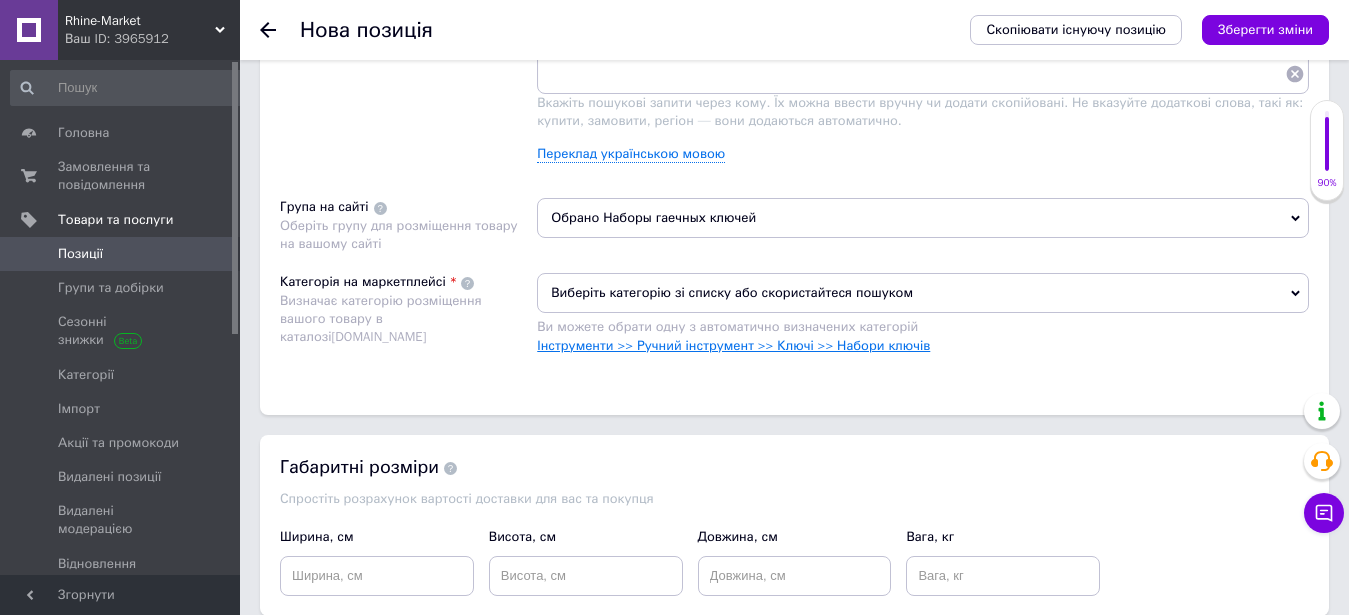click on "Інструменти >> Ручний інструмент >> Ключі >> Набори ключів" at bounding box center (733, 345) 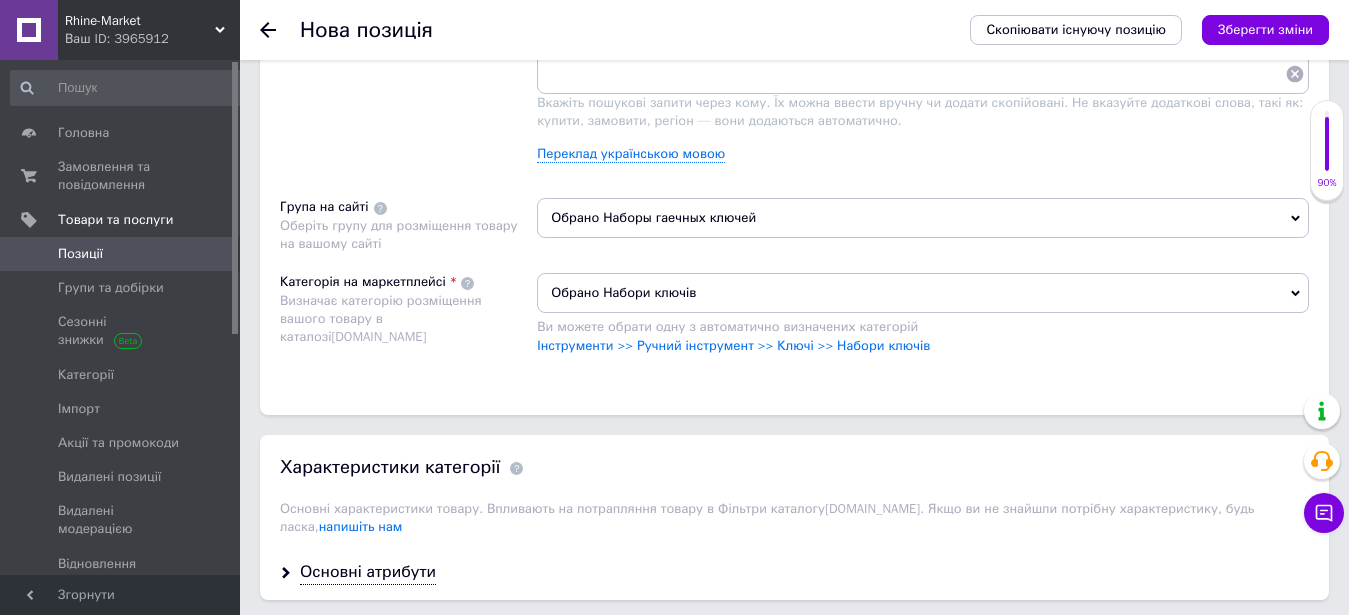 drag, startPoint x: 392, startPoint y: 549, endPoint x: 538, endPoint y: 412, distance: 200.21239 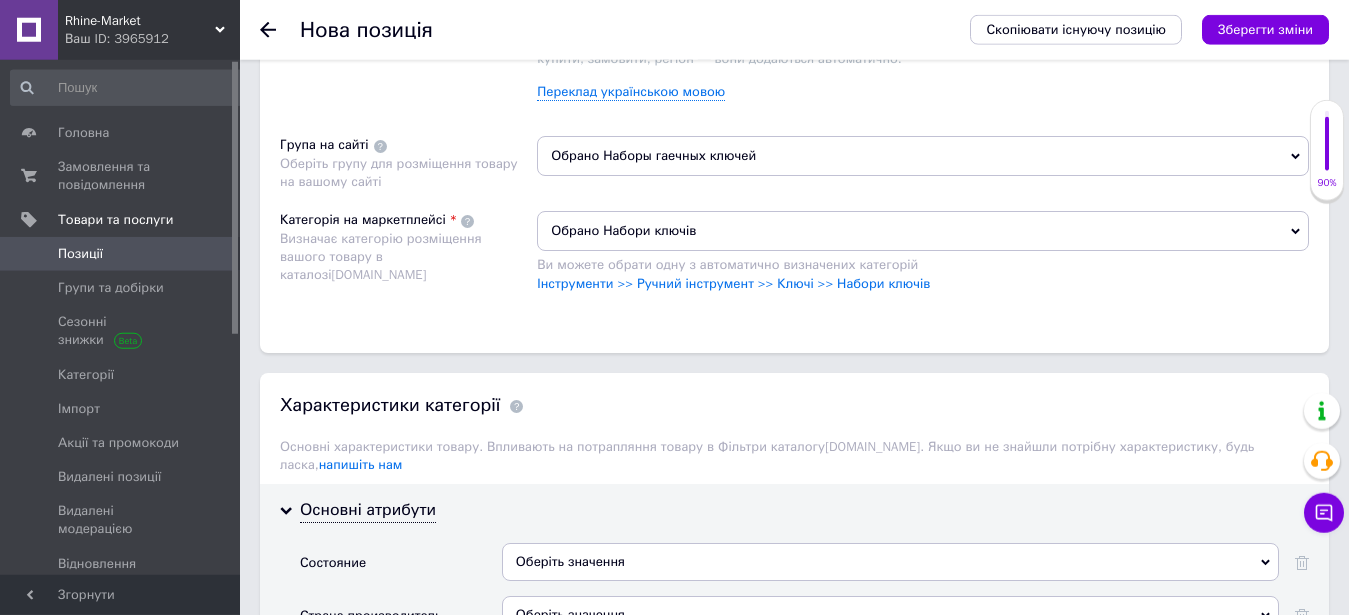 scroll, scrollTop: 1632, scrollLeft: 0, axis: vertical 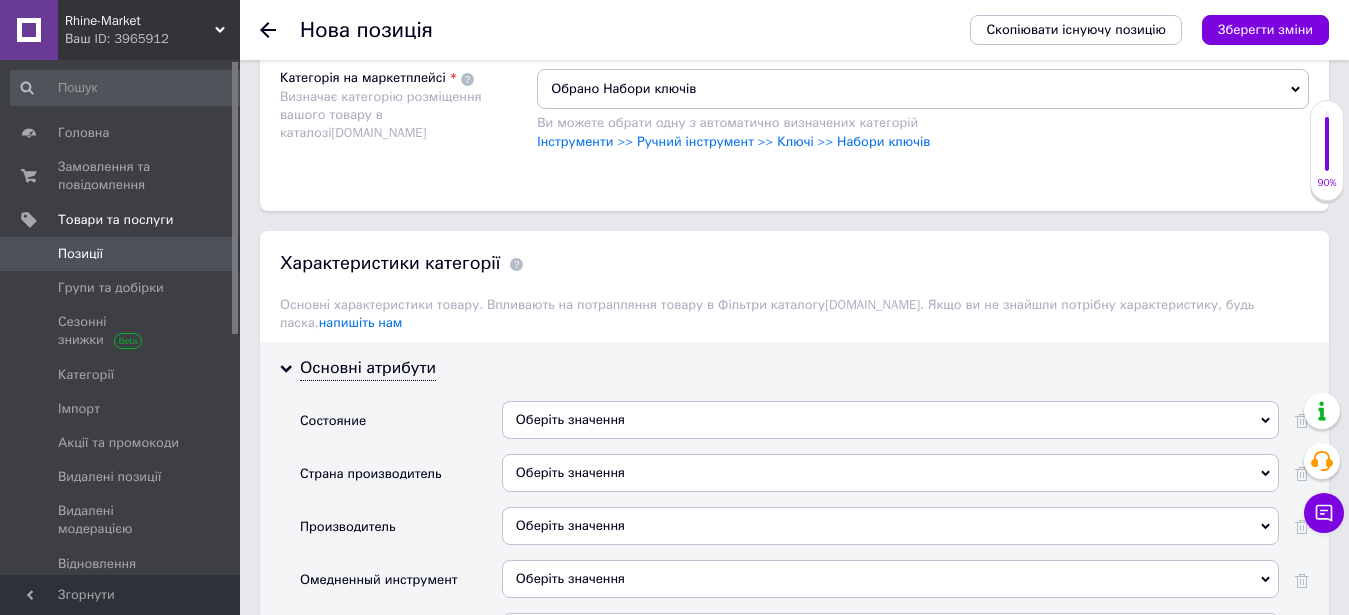 drag, startPoint x: 543, startPoint y: 391, endPoint x: 567, endPoint y: 365, distance: 35.383614 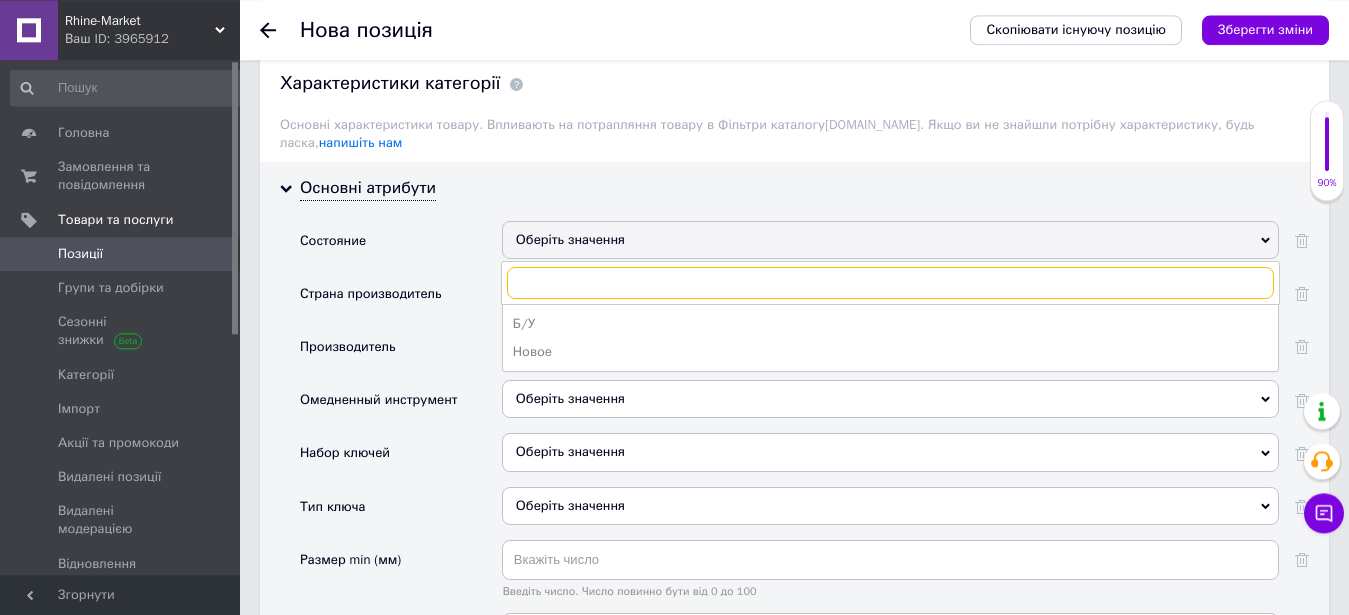 scroll, scrollTop: 1836, scrollLeft: 0, axis: vertical 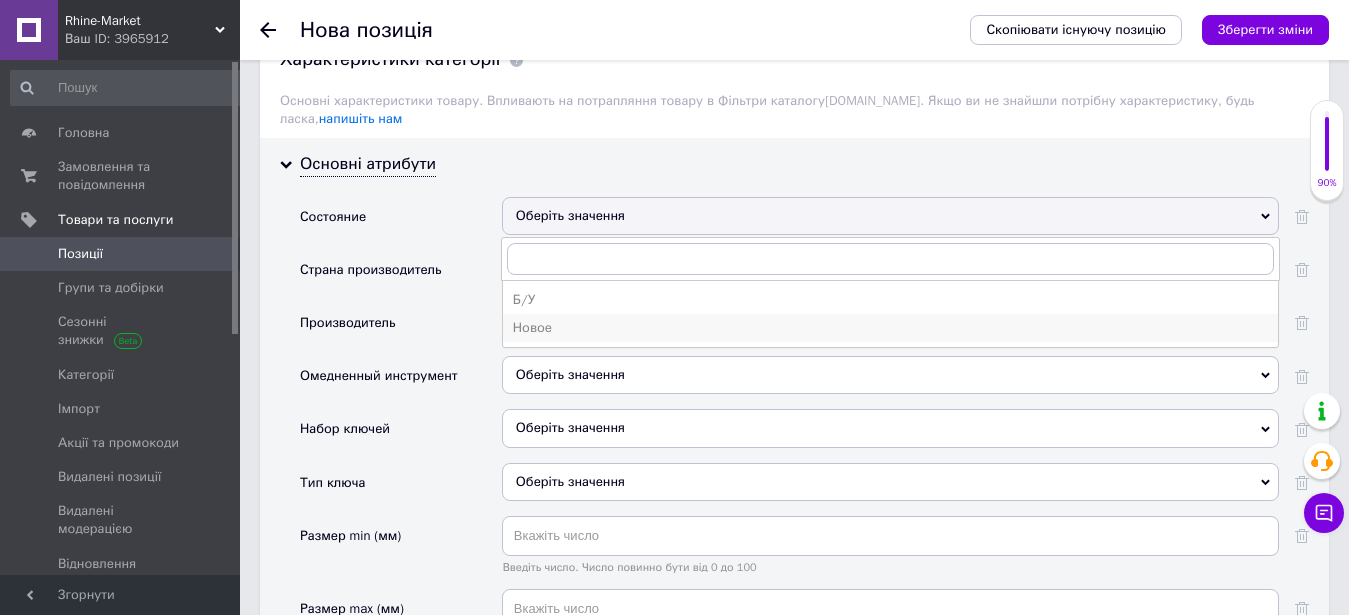 click on "Новое" at bounding box center [890, 328] 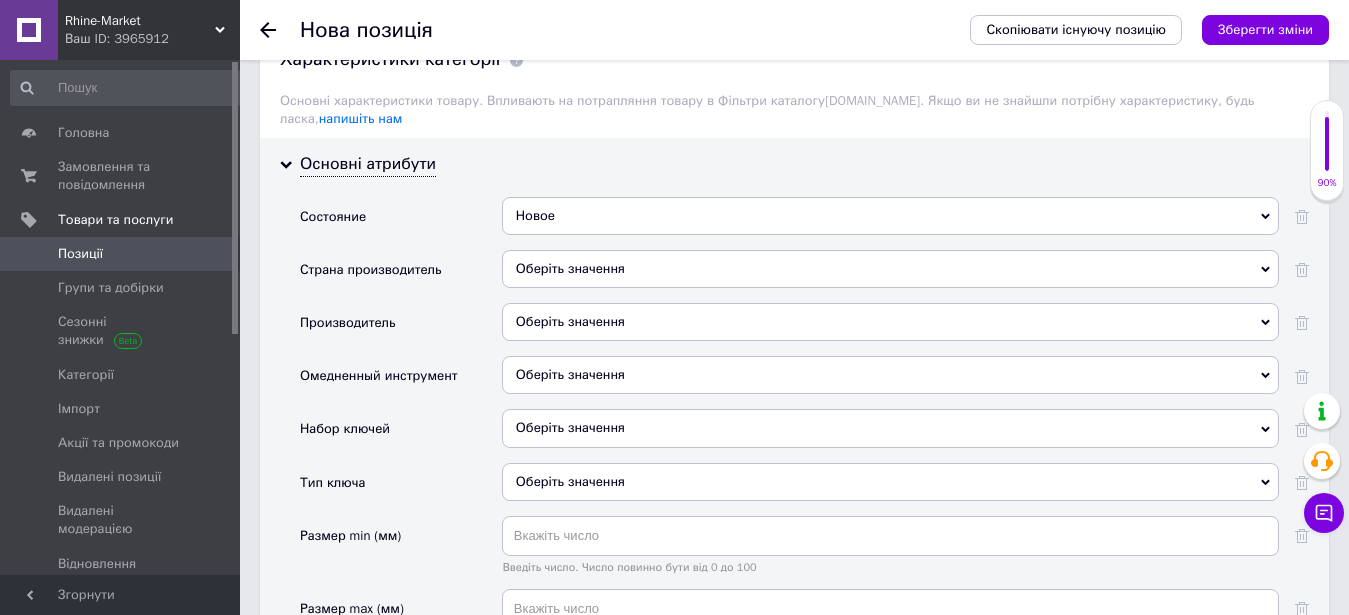 click on "Оберіть значення" at bounding box center (890, 269) 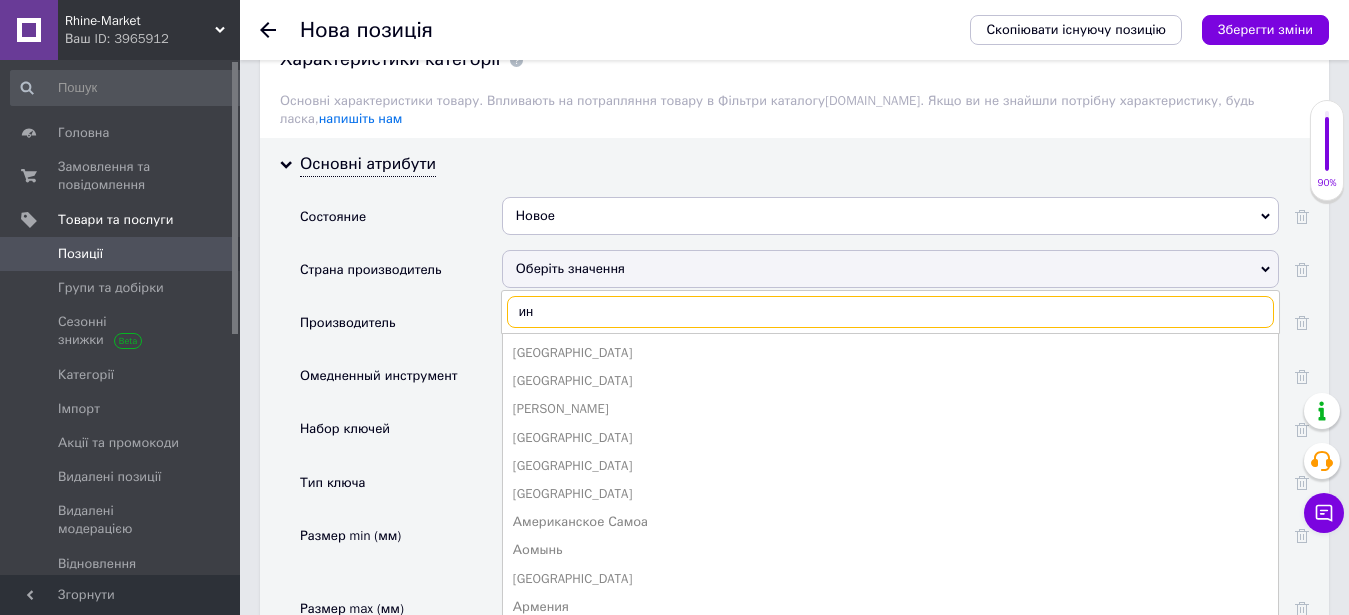 type on "инд" 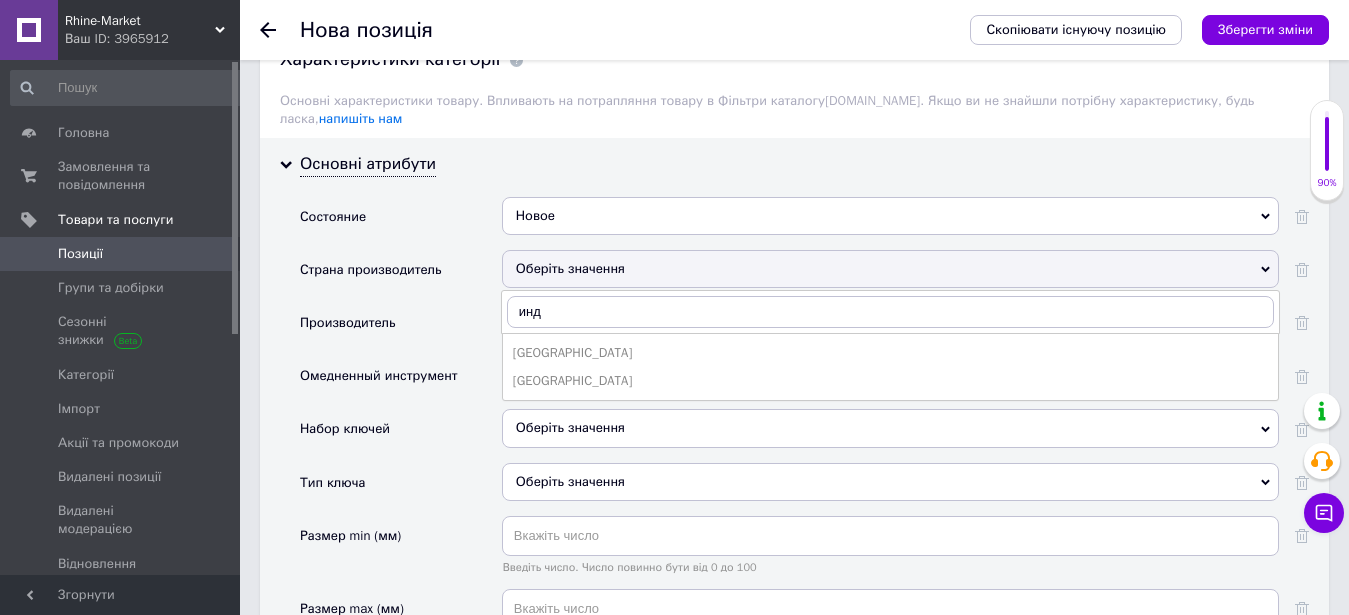 click on "[GEOGRAPHIC_DATA]" at bounding box center [890, 353] 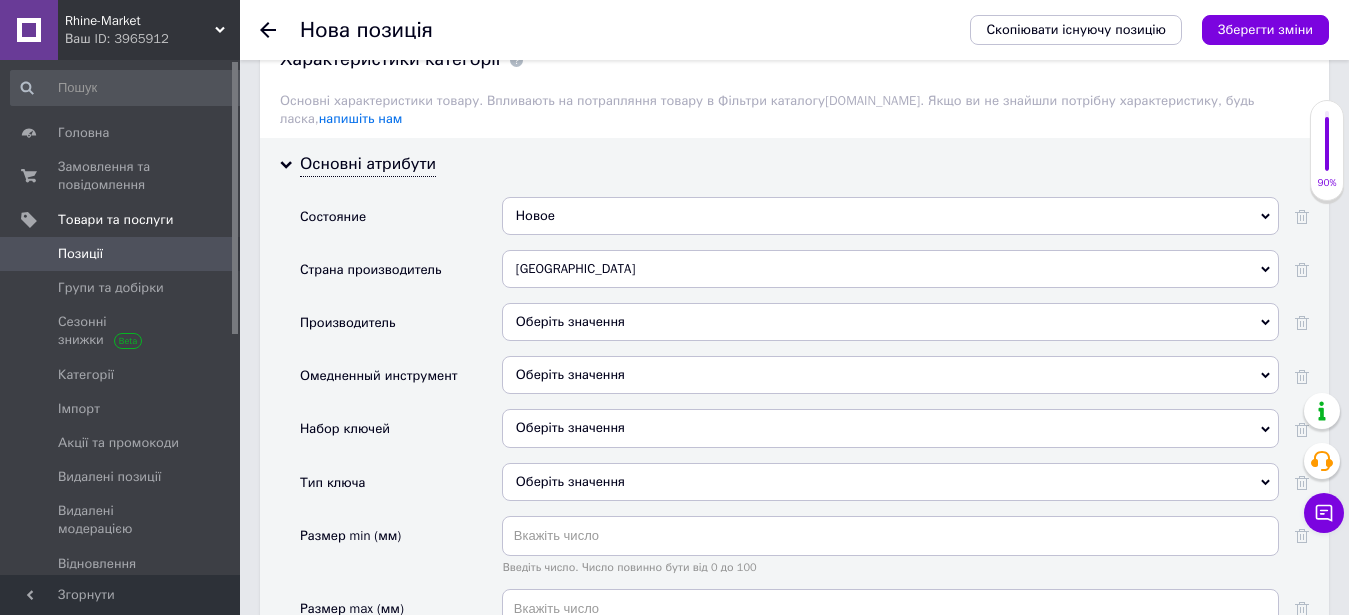 click on "Оберіть значення" at bounding box center (890, 322) 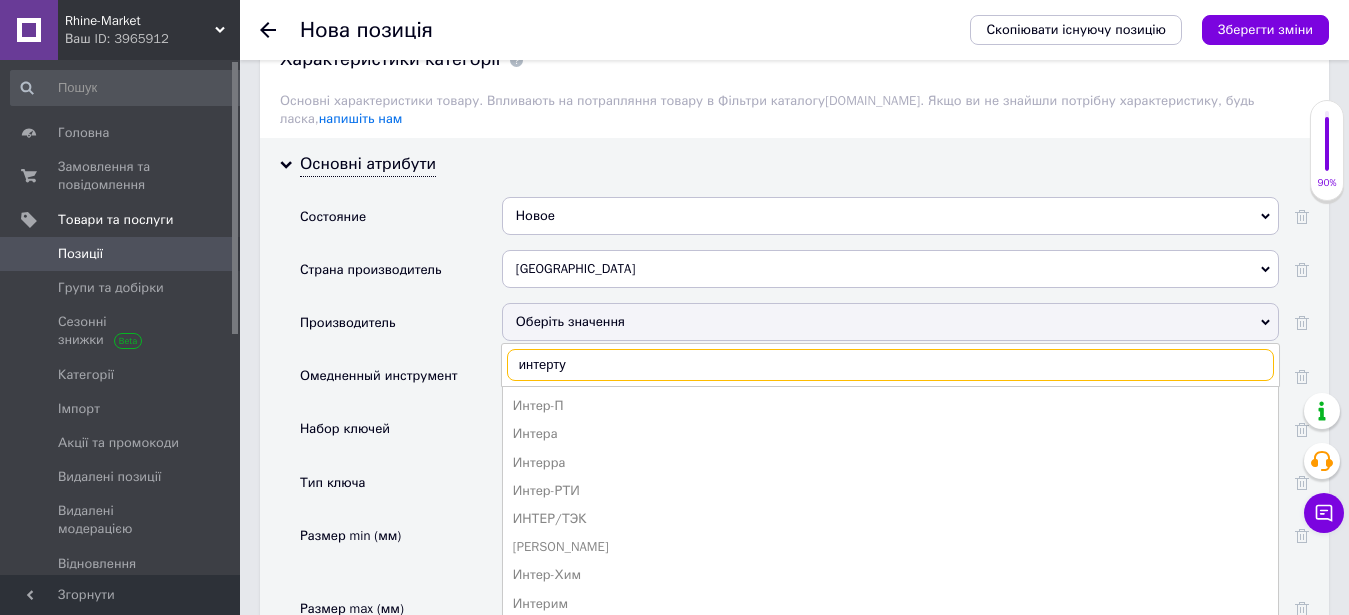 type on "интертул" 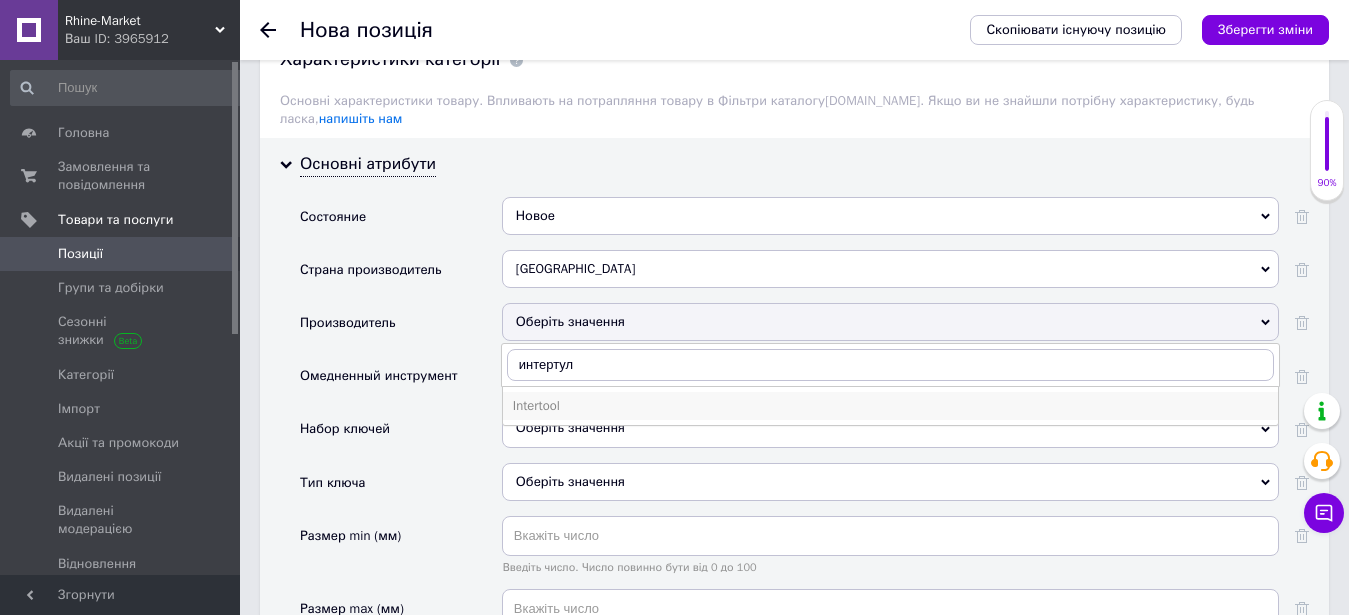 click on "Intertool" at bounding box center [890, 406] 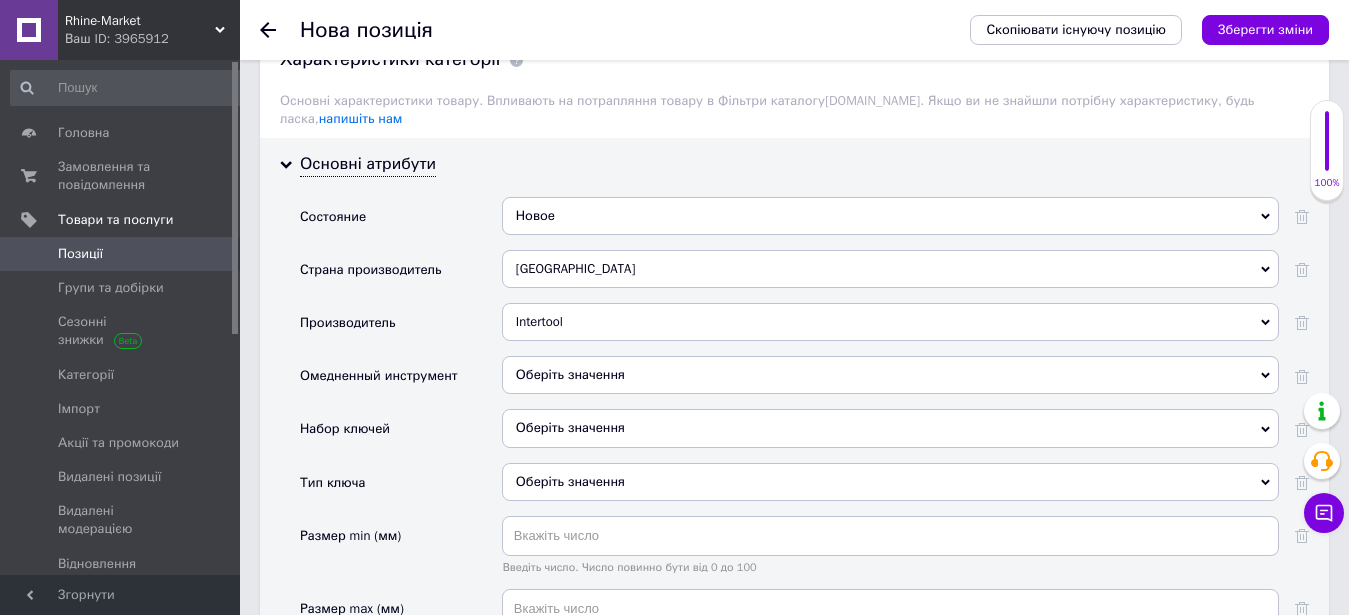 click on "Оберіть значення" at bounding box center (890, 428) 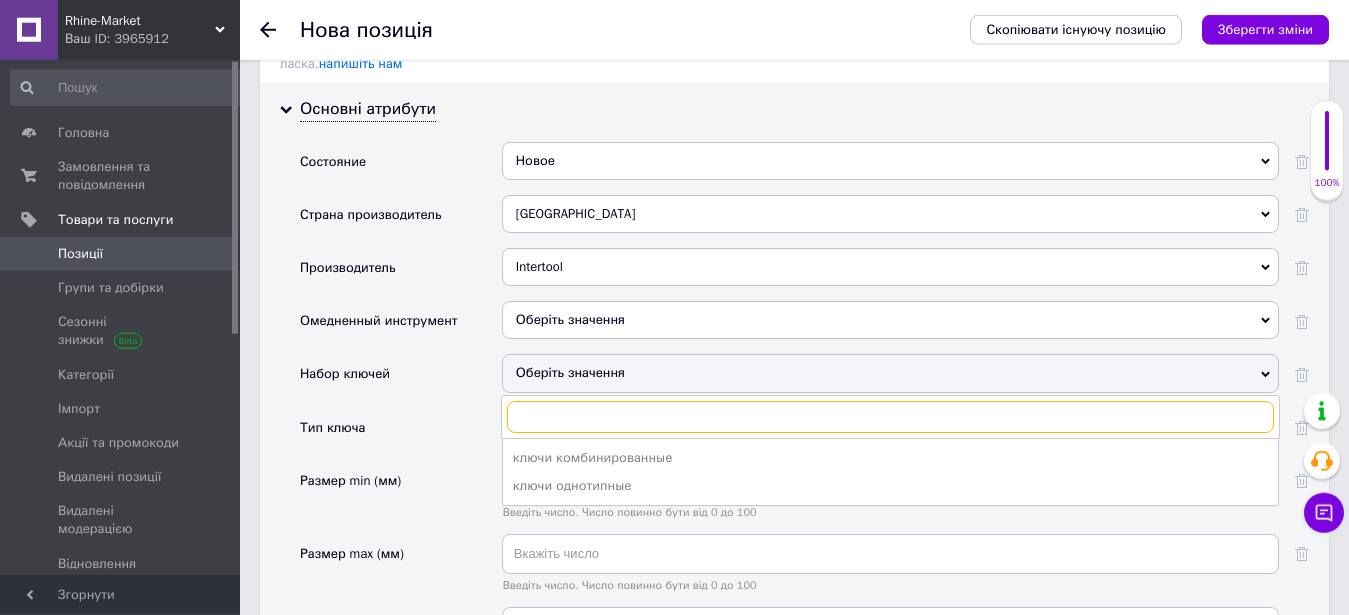 scroll, scrollTop: 1938, scrollLeft: 0, axis: vertical 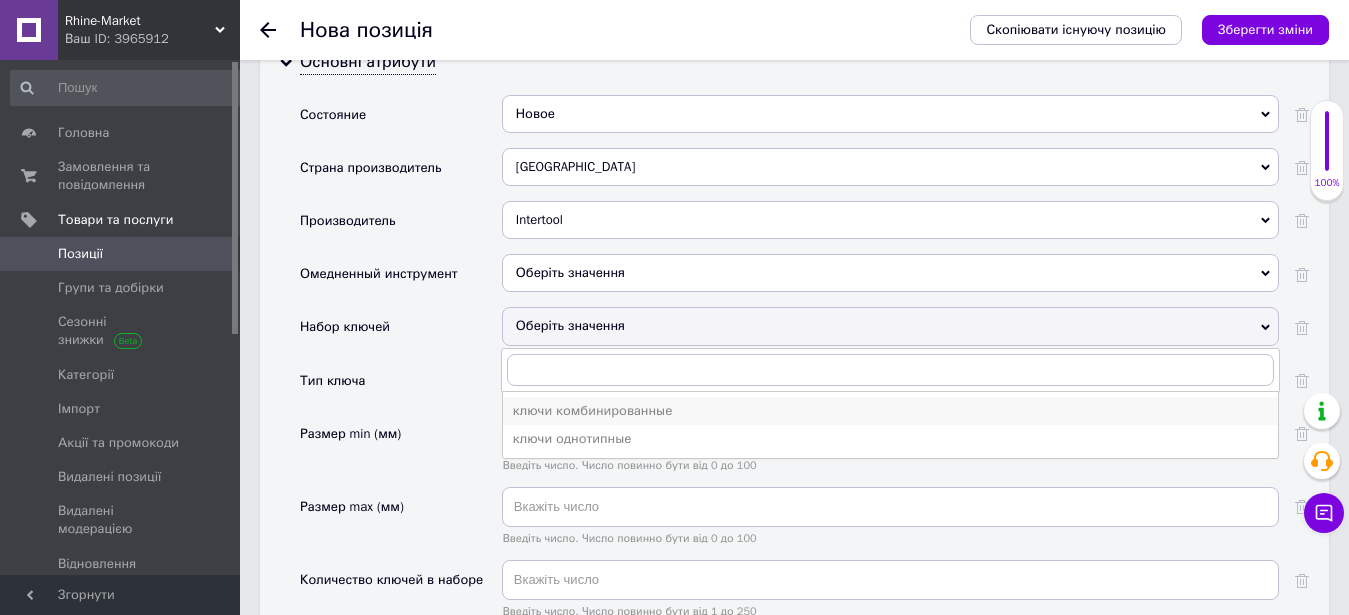 click on "ключи комбинированные" at bounding box center (890, 411) 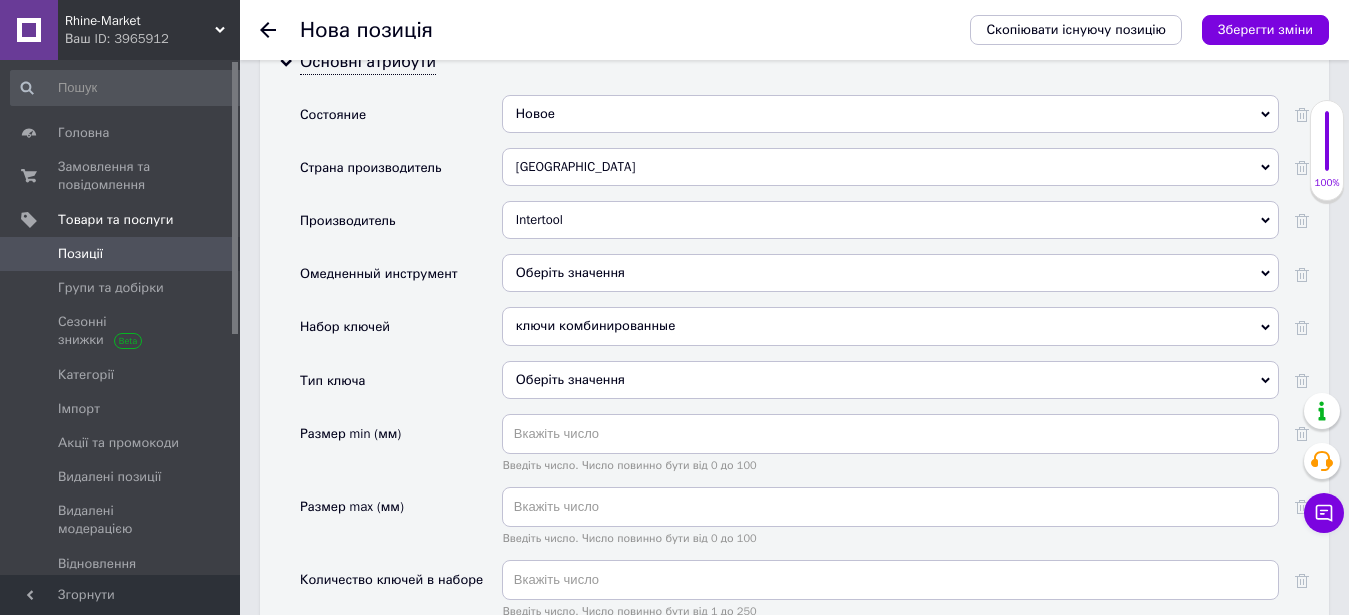 click on "Оберіть значення" at bounding box center [890, 380] 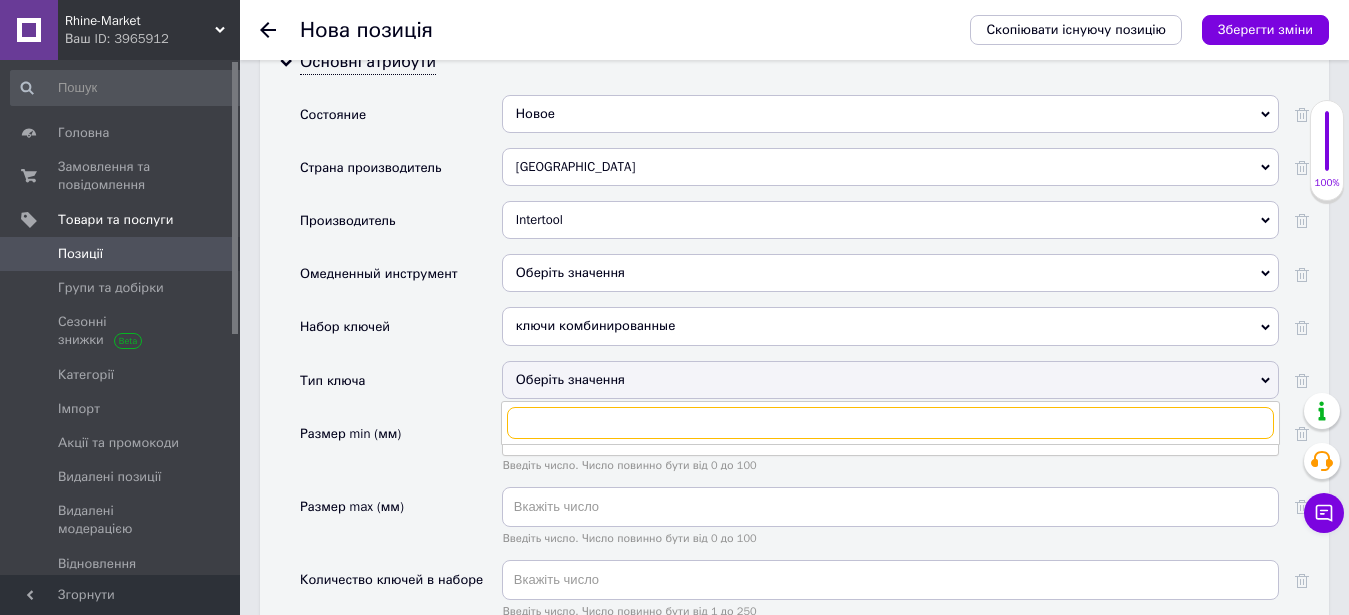 scroll, scrollTop: 2142, scrollLeft: 0, axis: vertical 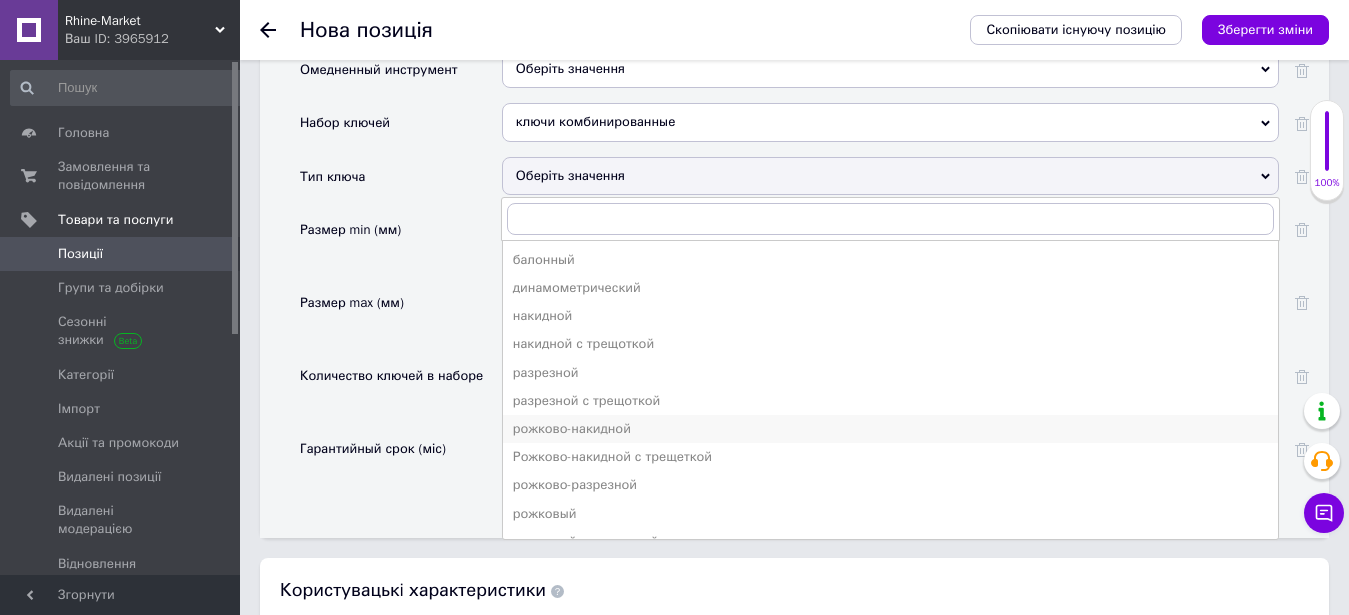 click on "рожково-накидной" at bounding box center [890, 429] 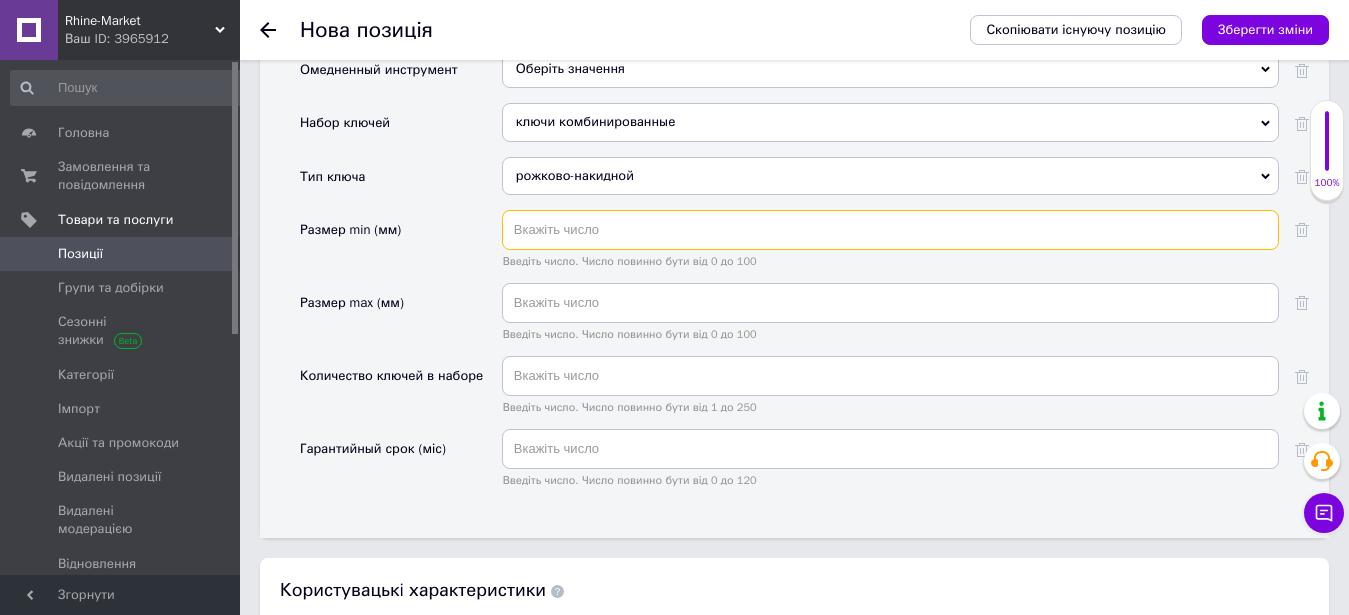 click at bounding box center (890, 230) 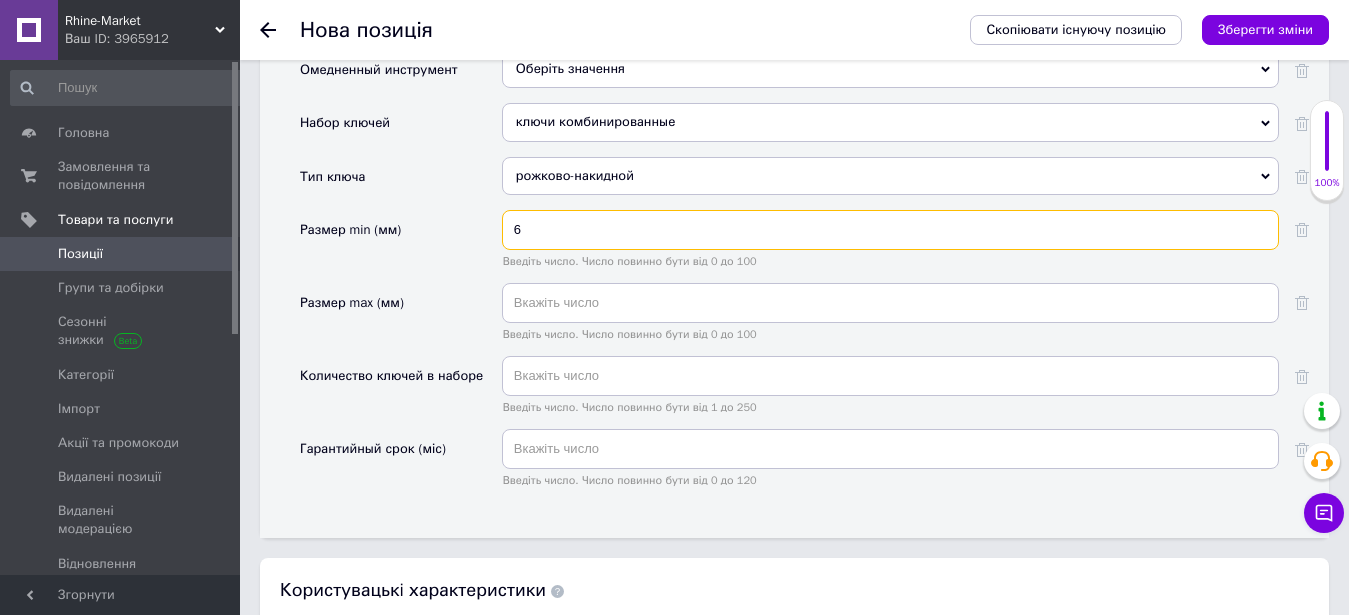 type on "6" 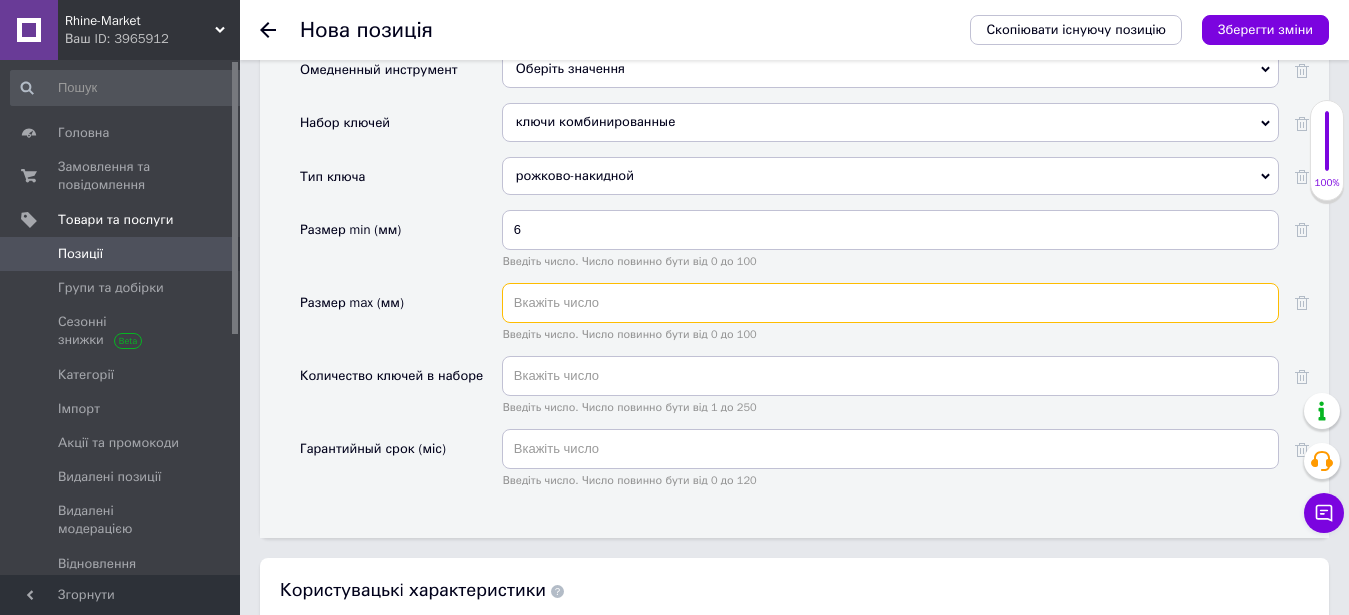 click at bounding box center (890, 303) 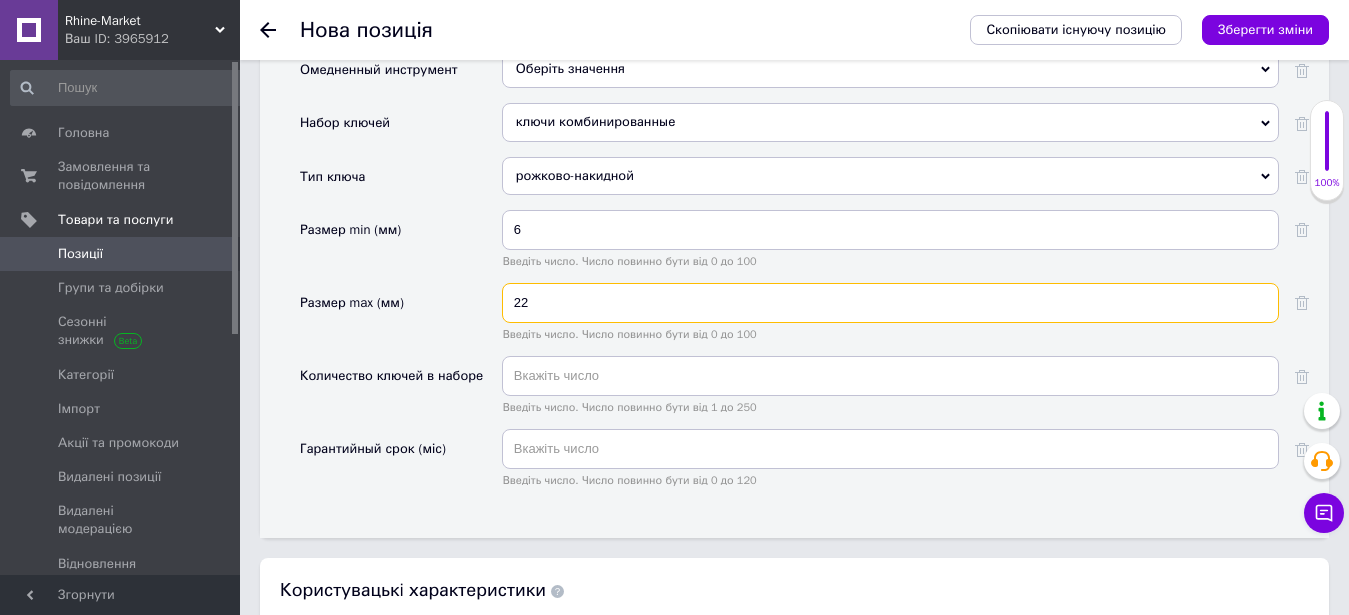 type on "22" 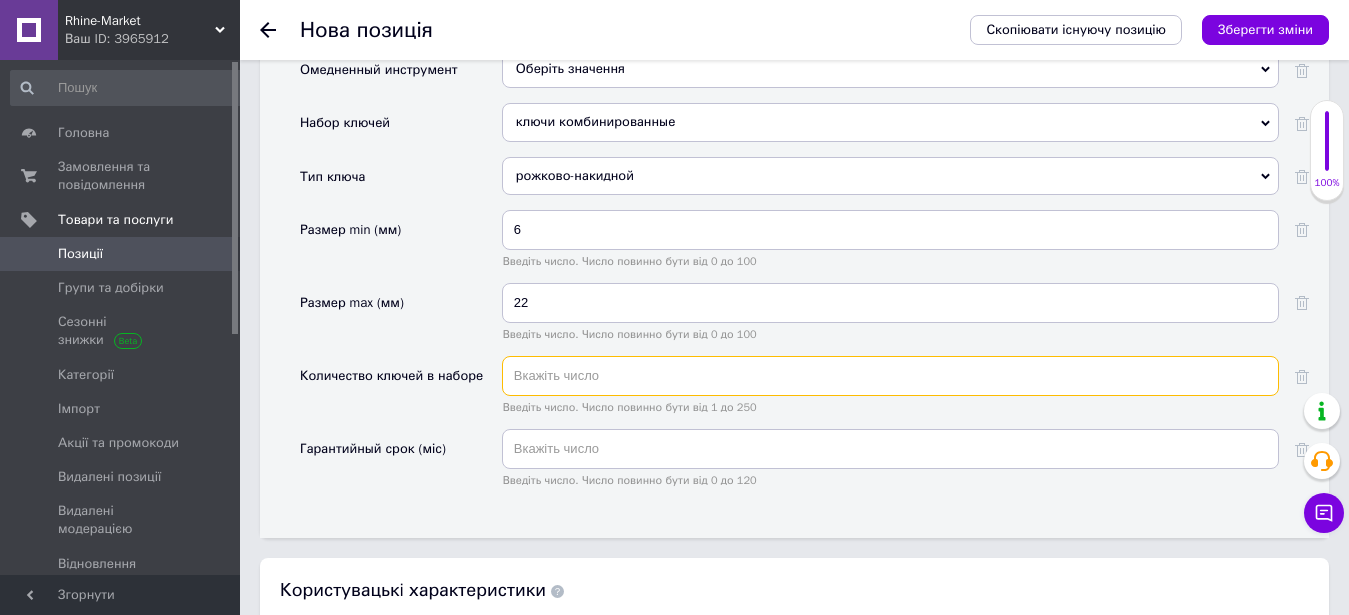 click at bounding box center [890, 376] 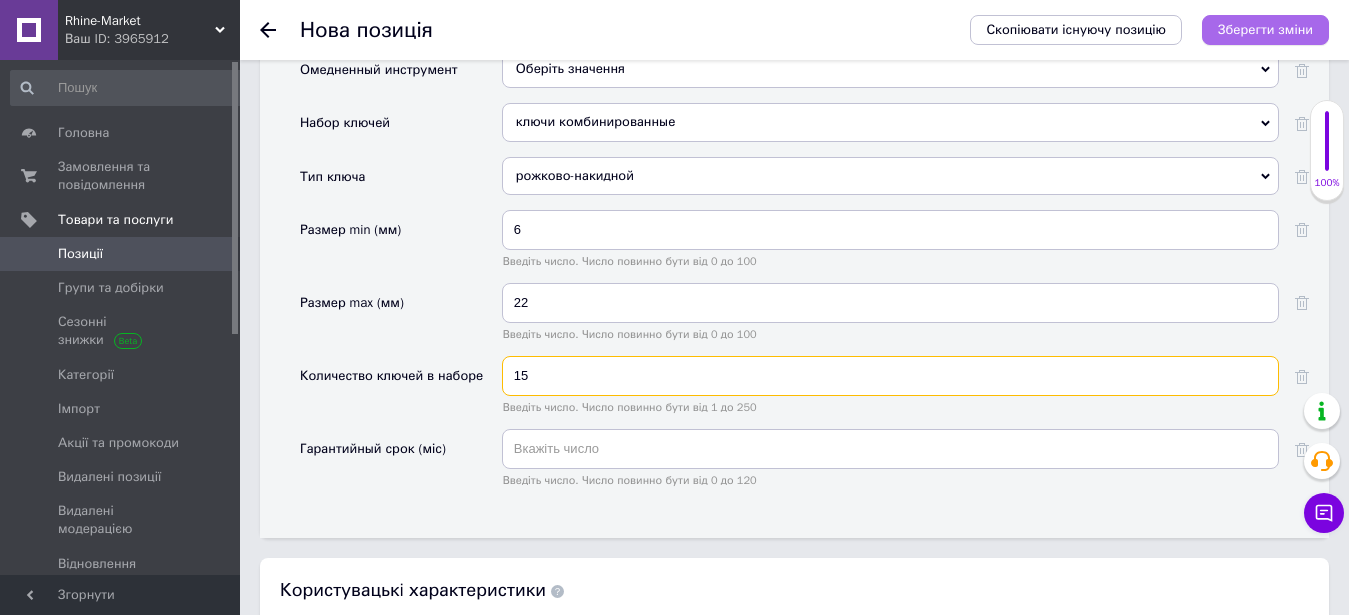 type on "15" 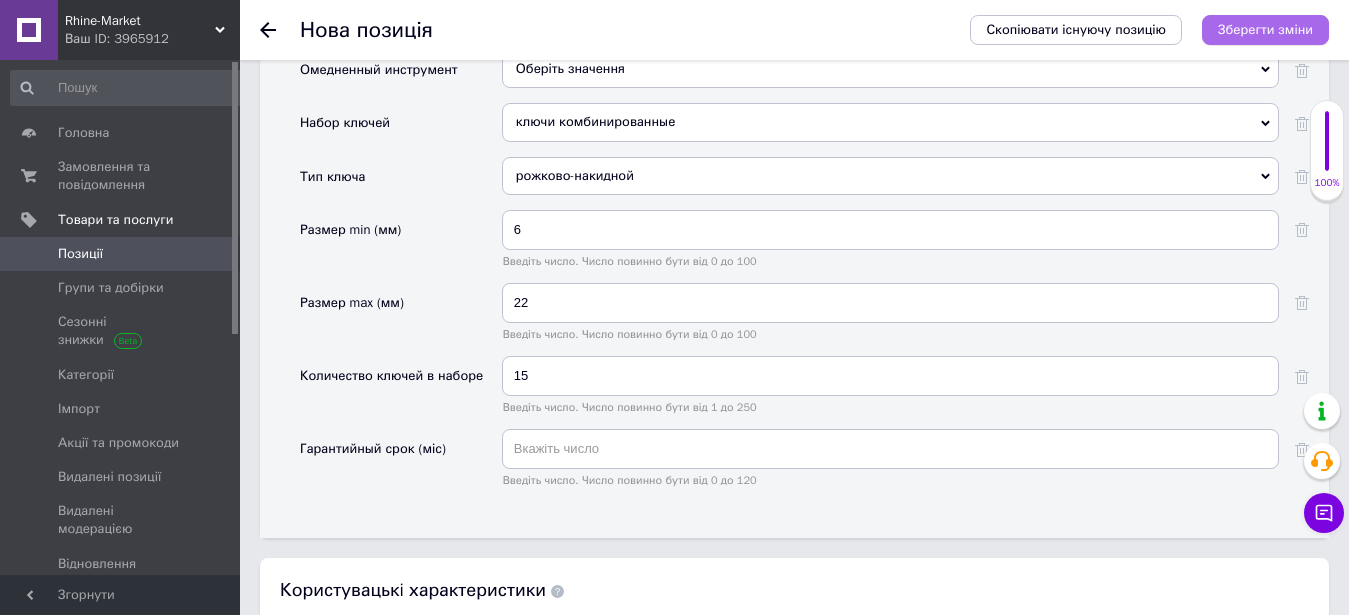 click on "Зберегти зміни" at bounding box center (1265, 29) 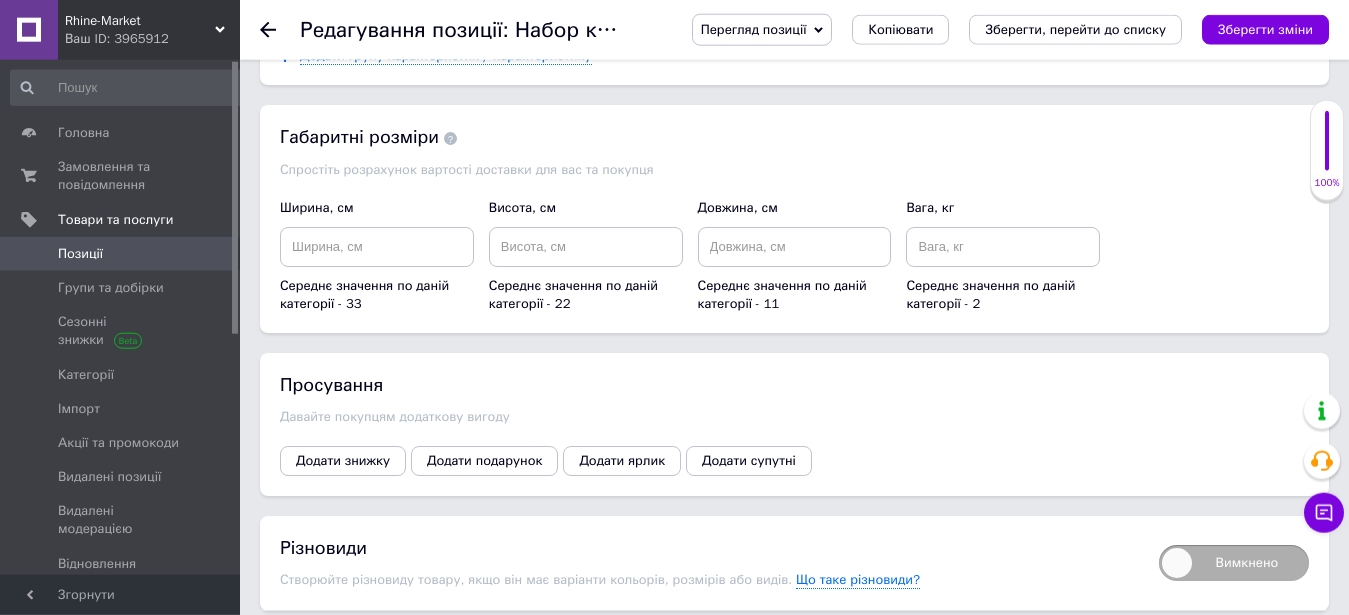 scroll, scrollTop: 2142, scrollLeft: 0, axis: vertical 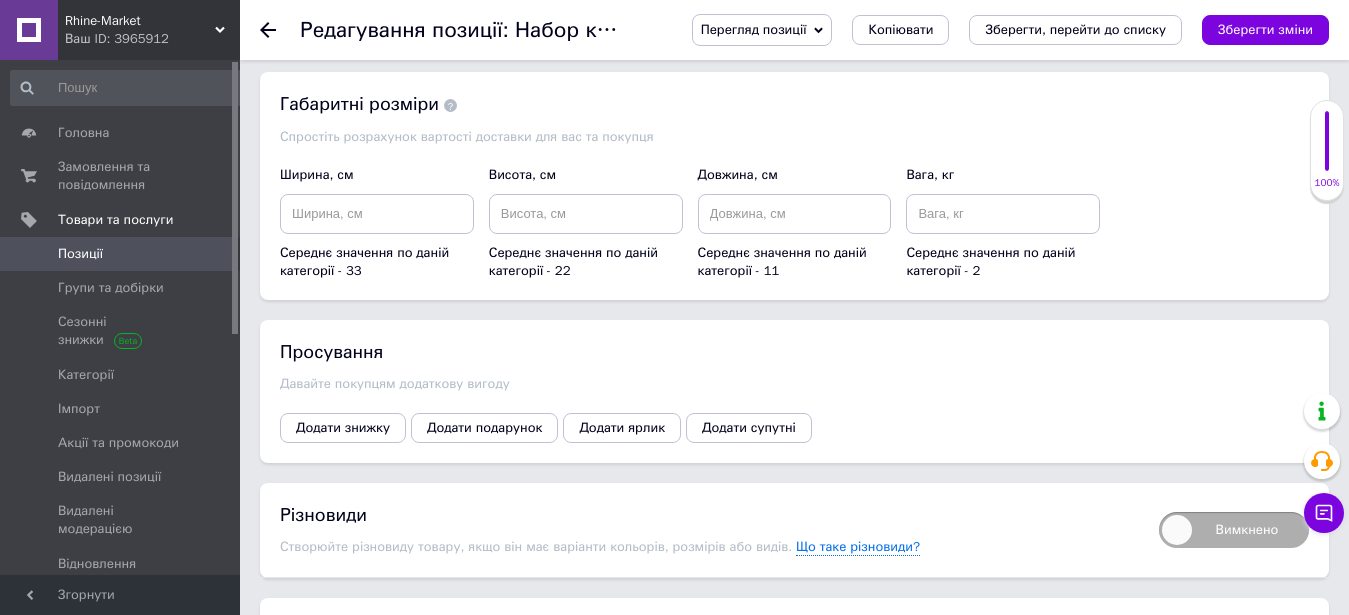 click on "Додати знижку" at bounding box center (343, 428) 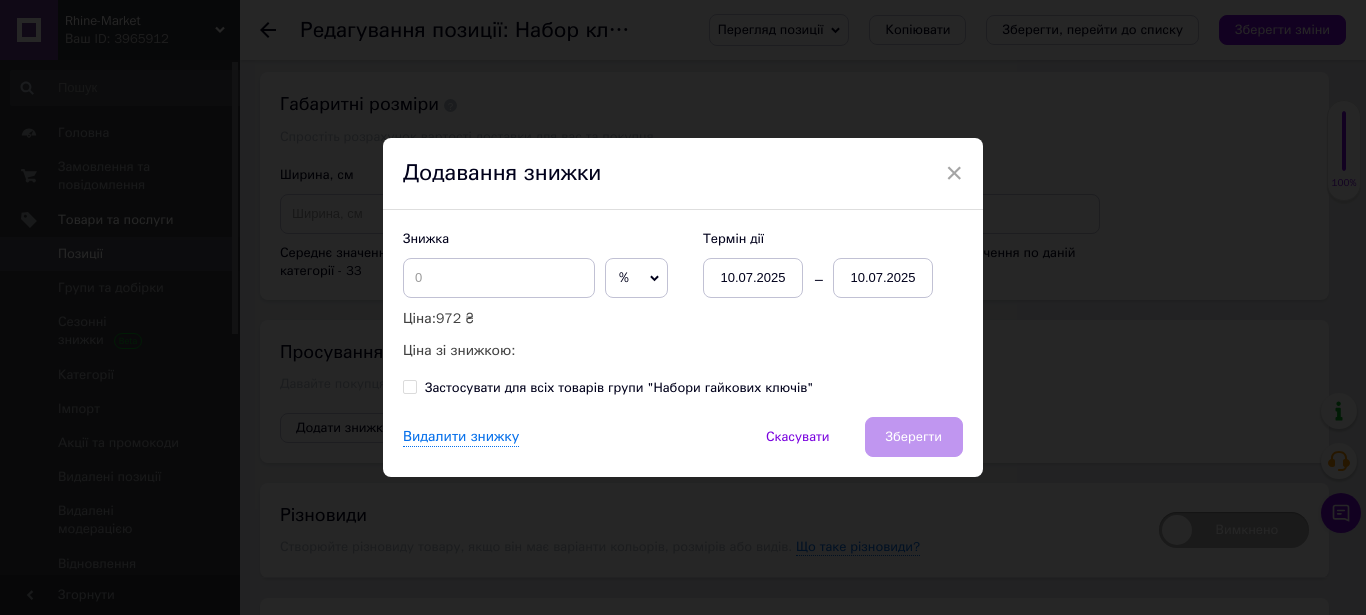 click on "%" at bounding box center [636, 278] 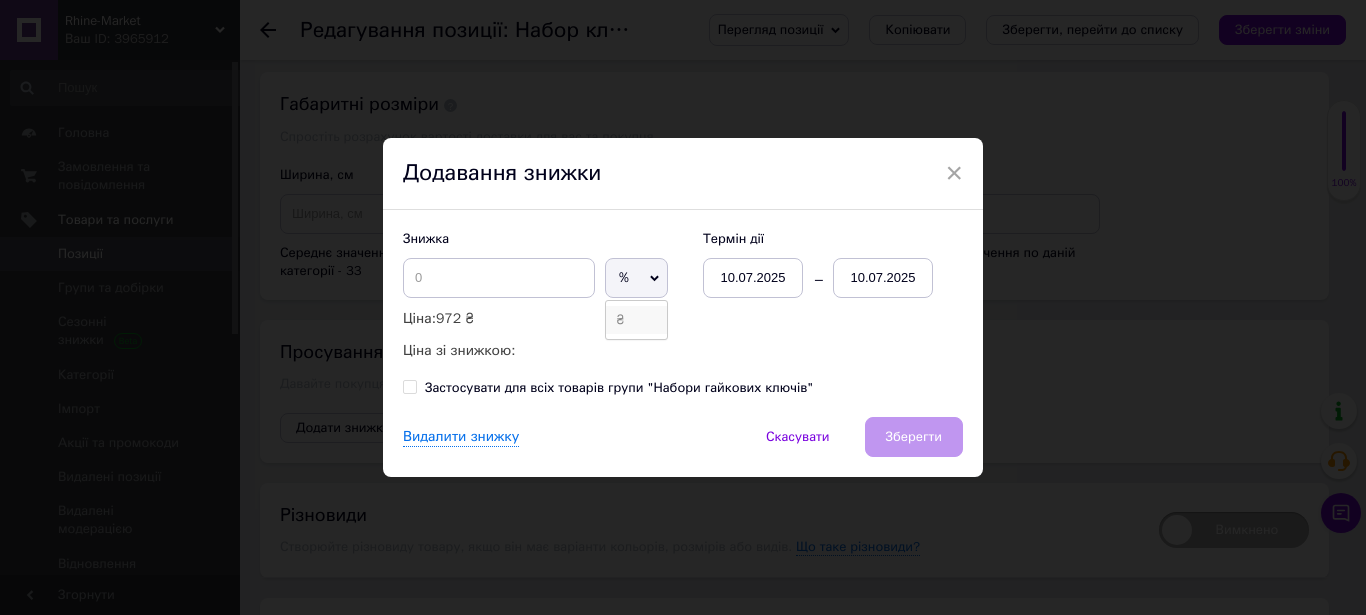 click on "₴" at bounding box center [636, 320] 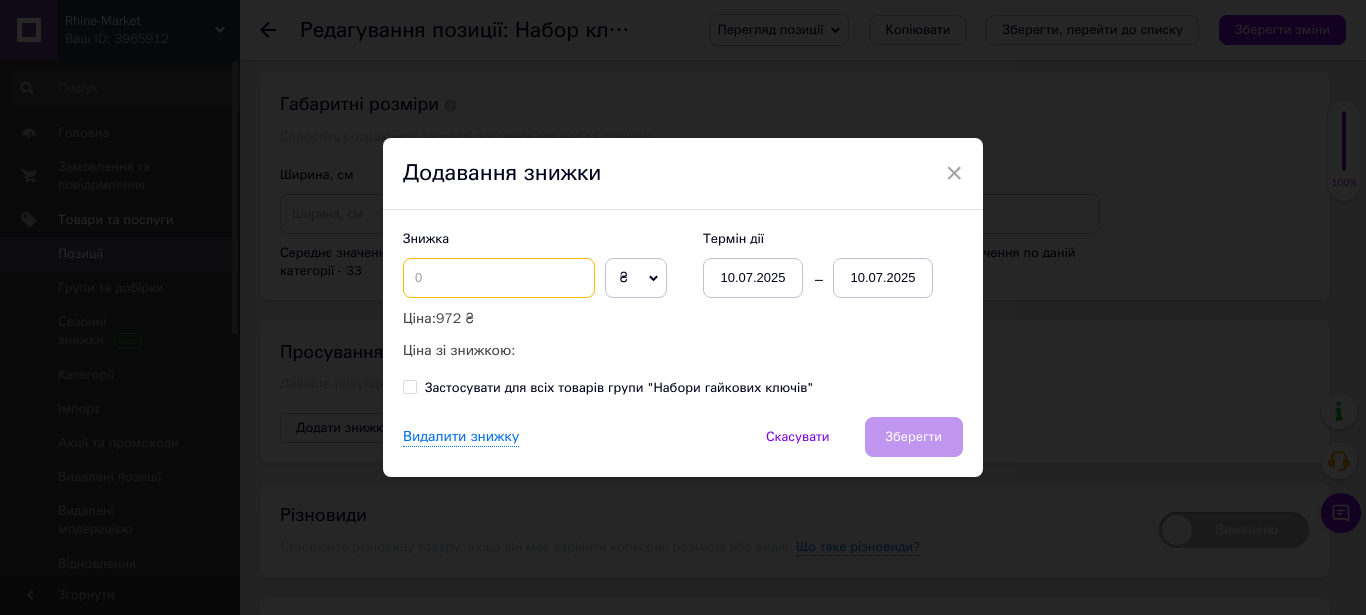 click at bounding box center [499, 278] 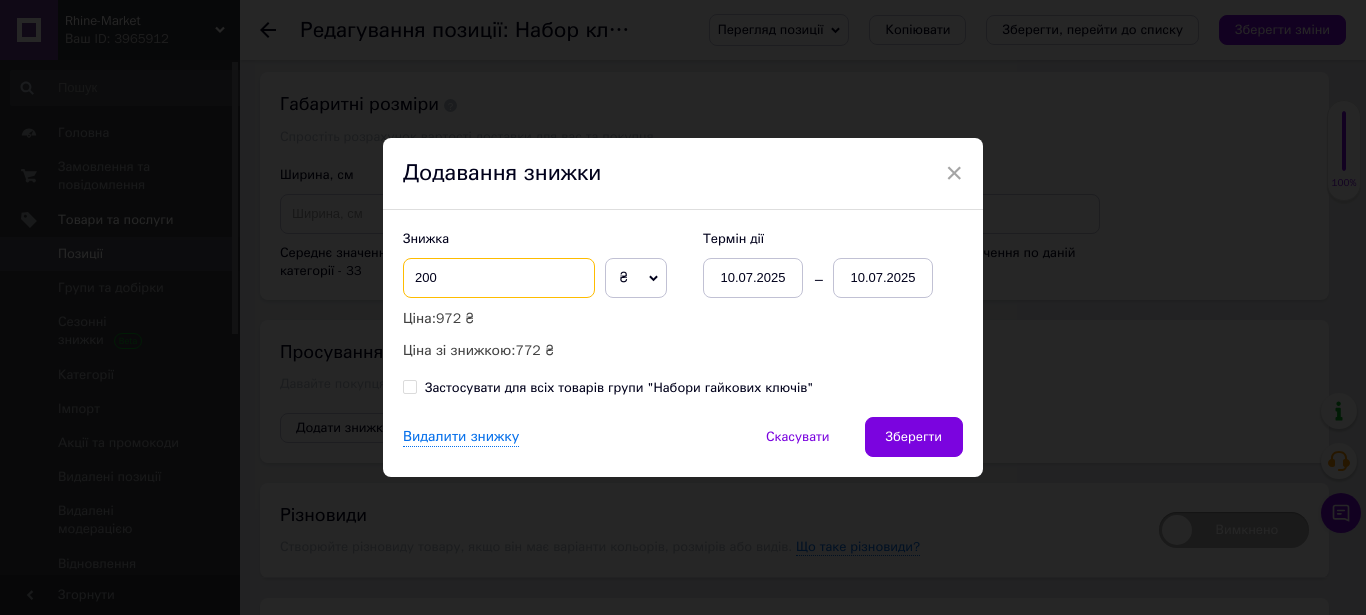 type on "200" 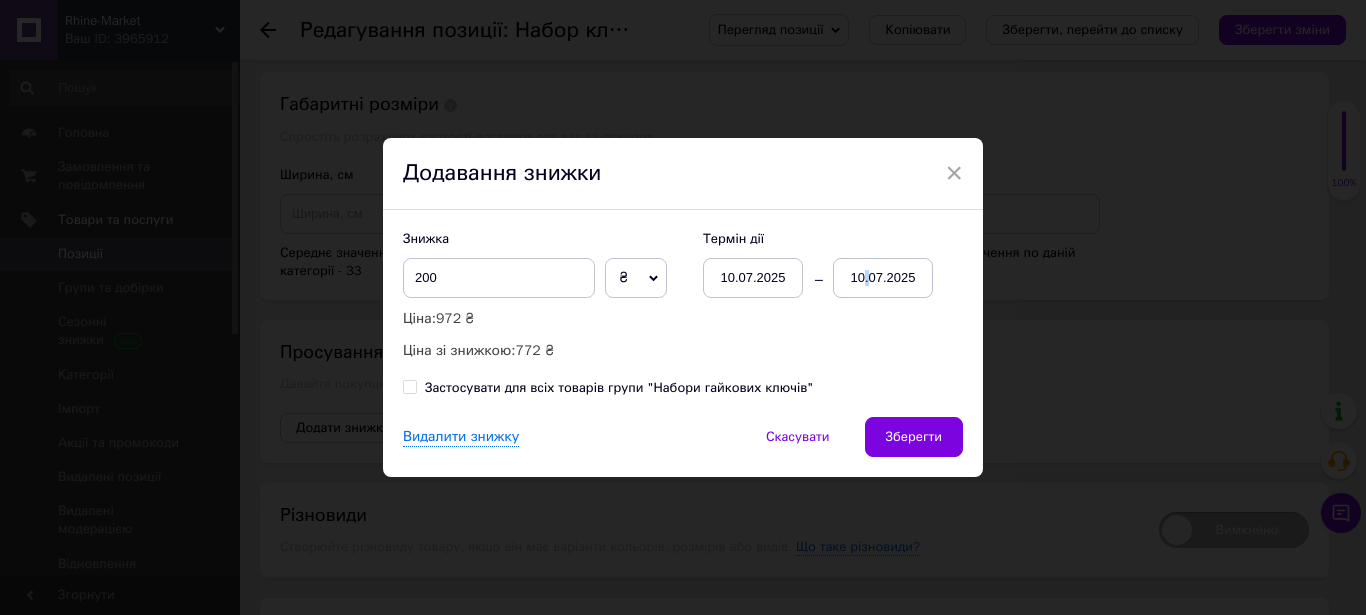 click on "10.07.2025" at bounding box center [883, 278] 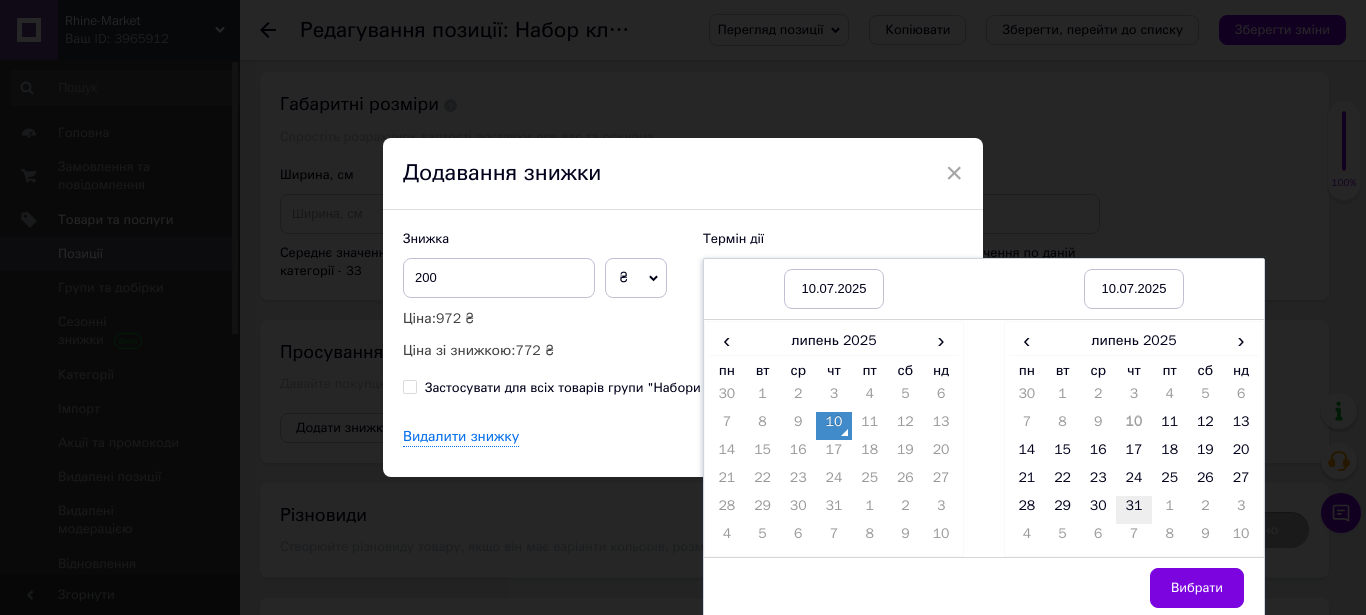 click on "31" at bounding box center (1134, 510) 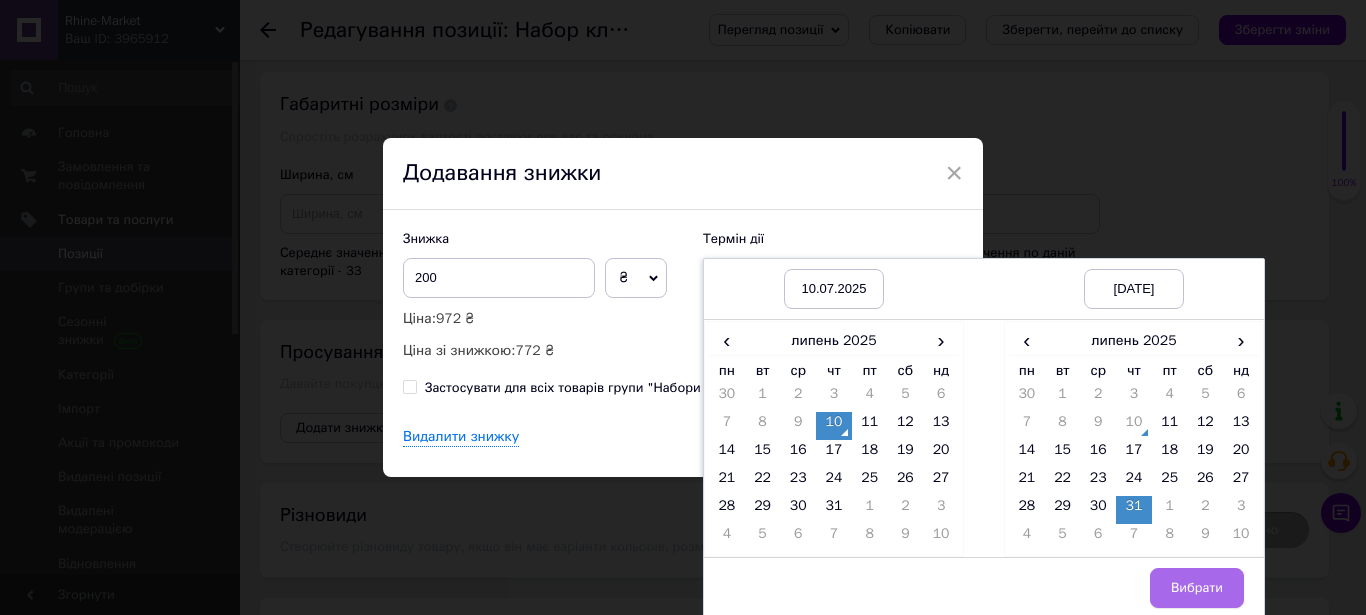 click on "Вибрати" at bounding box center (1197, 588) 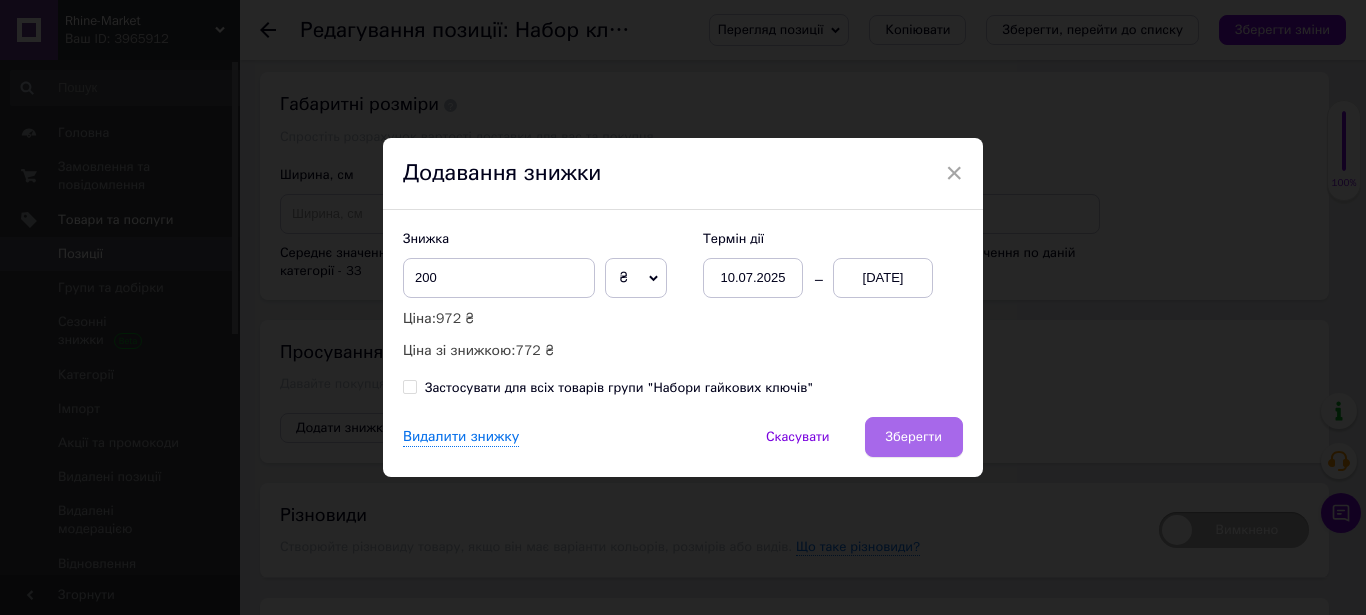 click on "Зберегти" at bounding box center (914, 437) 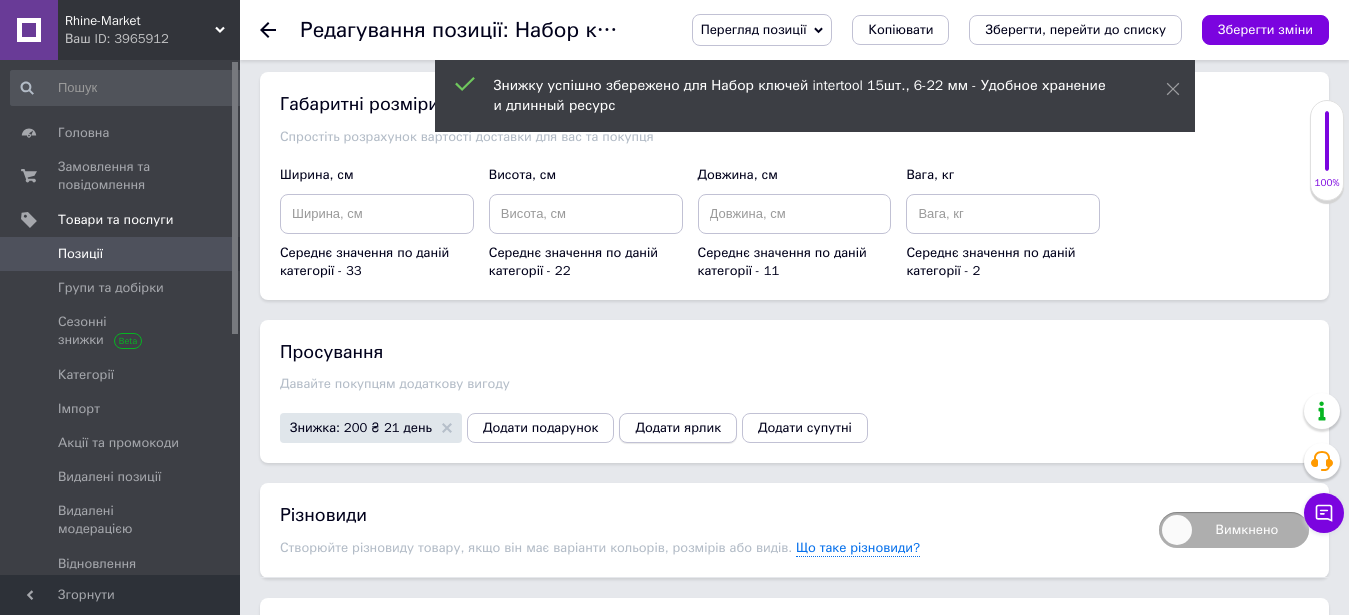drag, startPoint x: 639, startPoint y: 433, endPoint x: 638, endPoint y: 422, distance: 11.045361 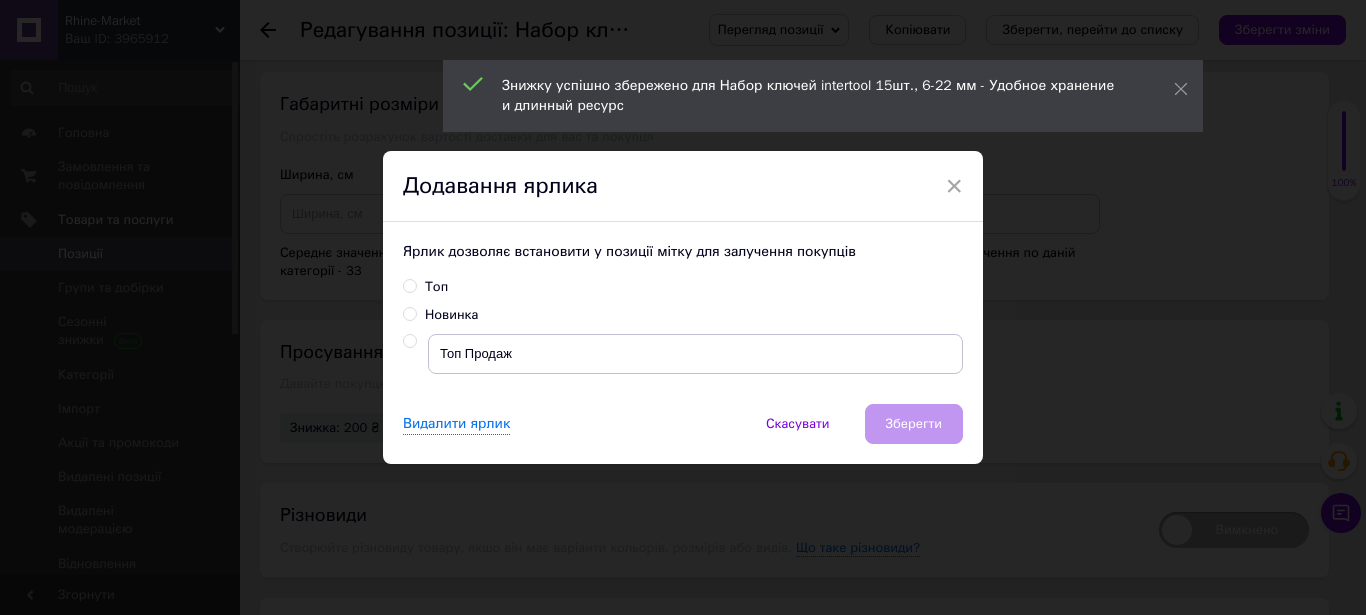 click on "Топ" at bounding box center [425, 287] 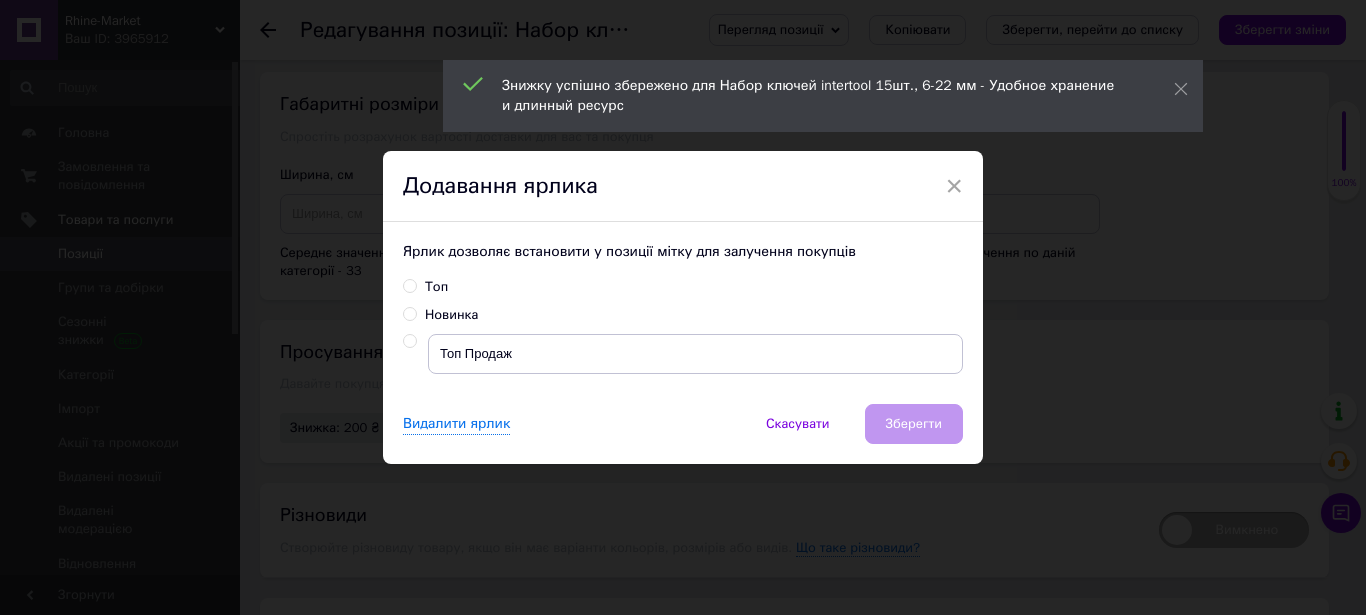 radio on "true" 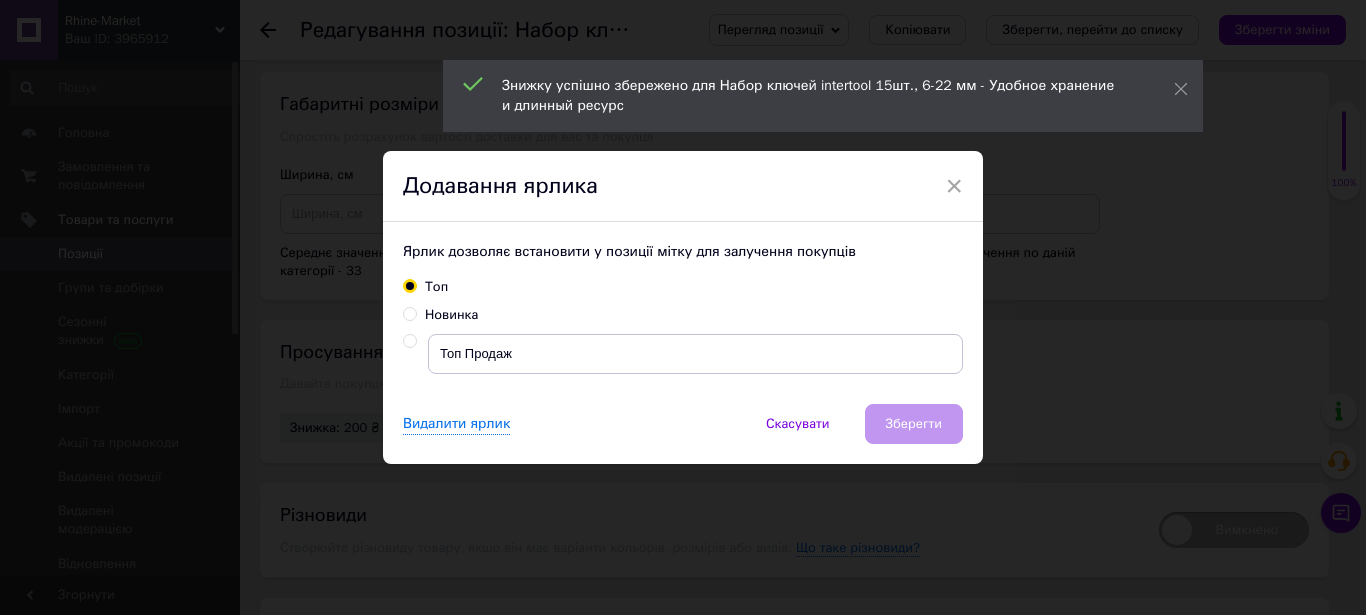 click on "Топ" at bounding box center (409, 285) 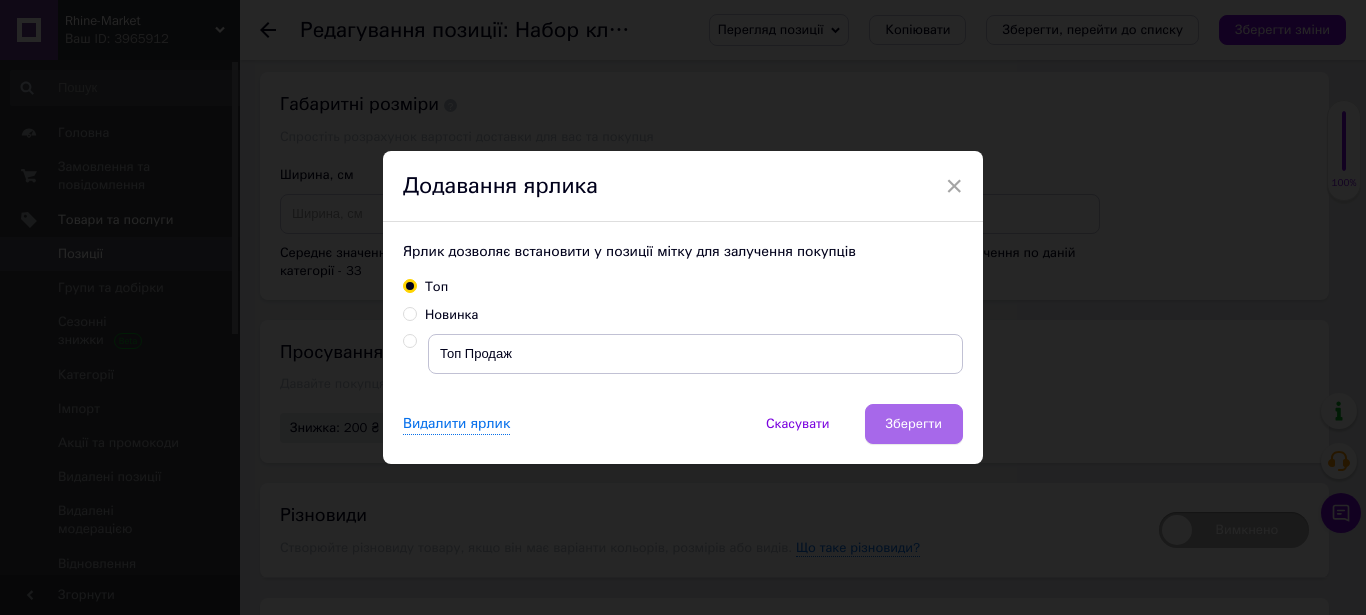 click on "Зберегти" at bounding box center [914, 424] 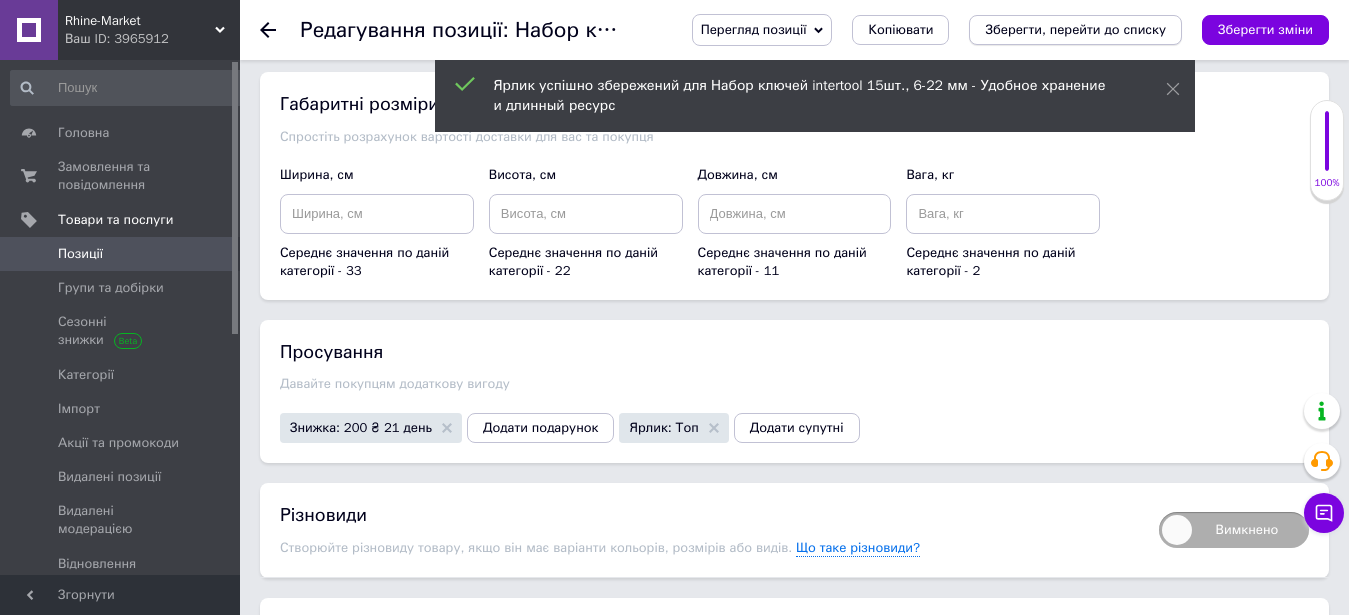 click on "Зберегти, перейти до списку" at bounding box center (1075, 29) 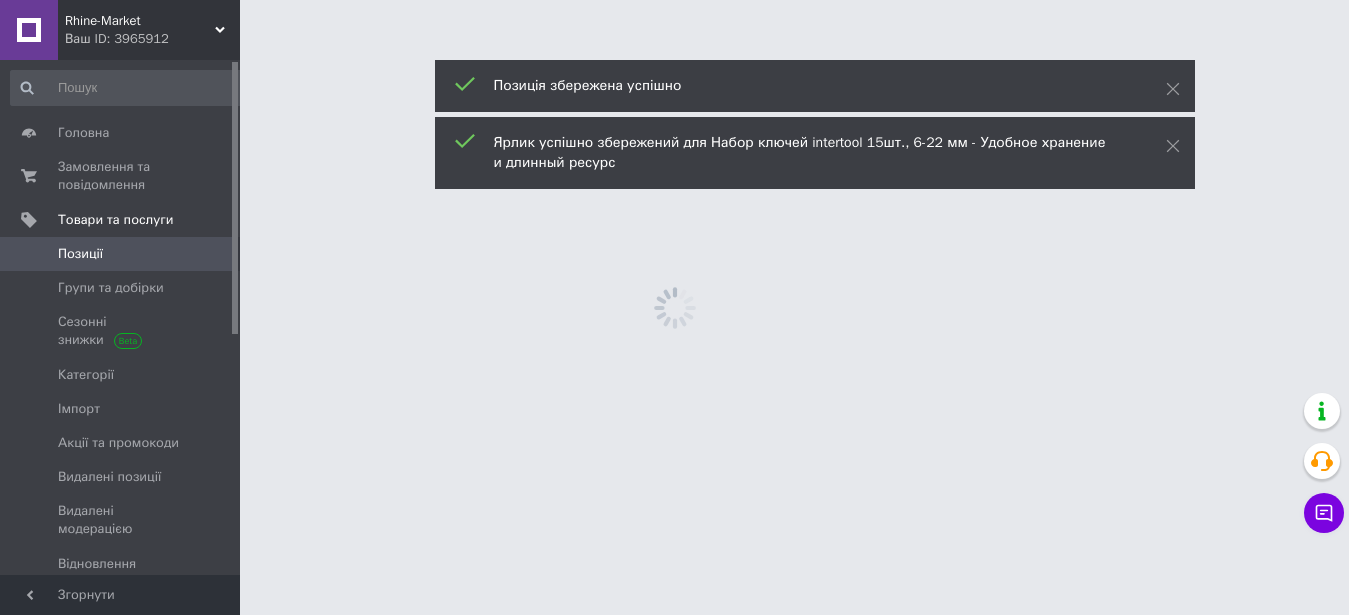 scroll, scrollTop: 0, scrollLeft: 0, axis: both 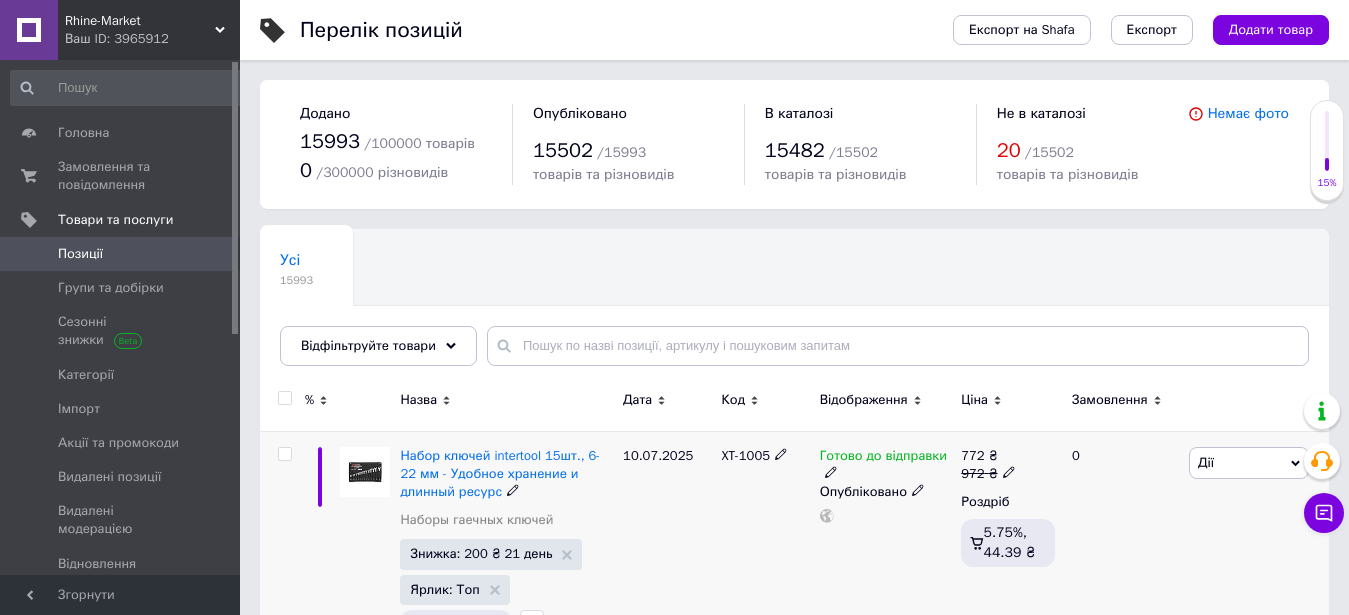 click on "XT-1005" at bounding box center (745, 455) 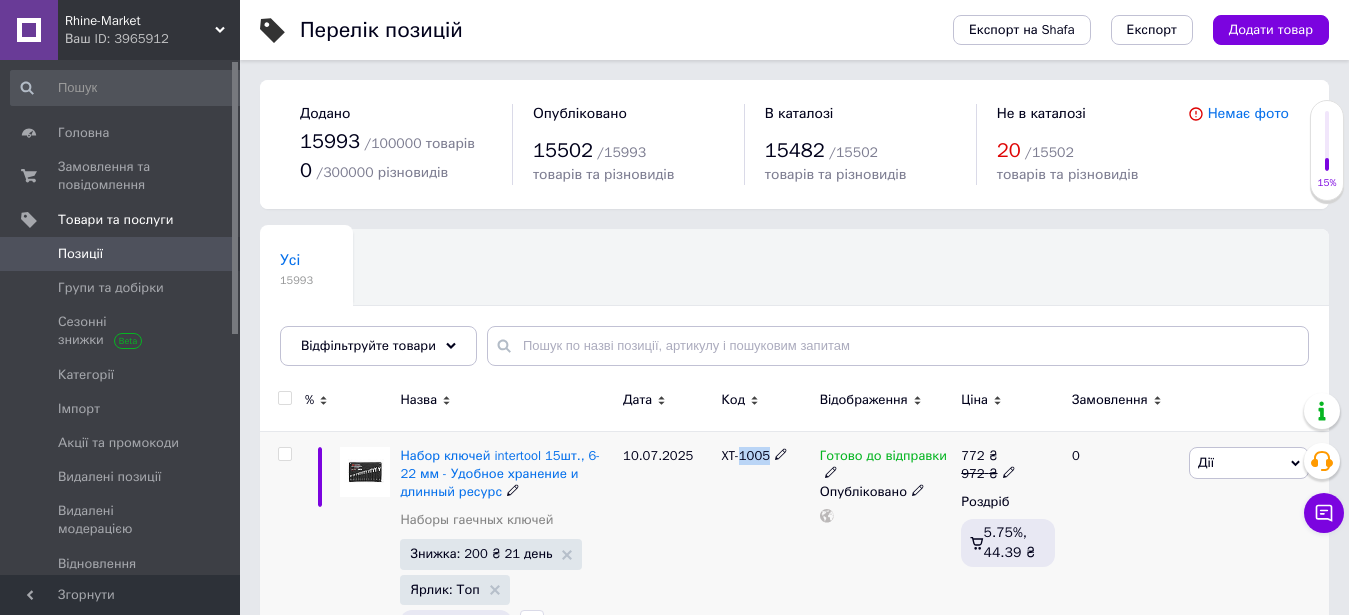 click on "XT-1005" at bounding box center [745, 455] 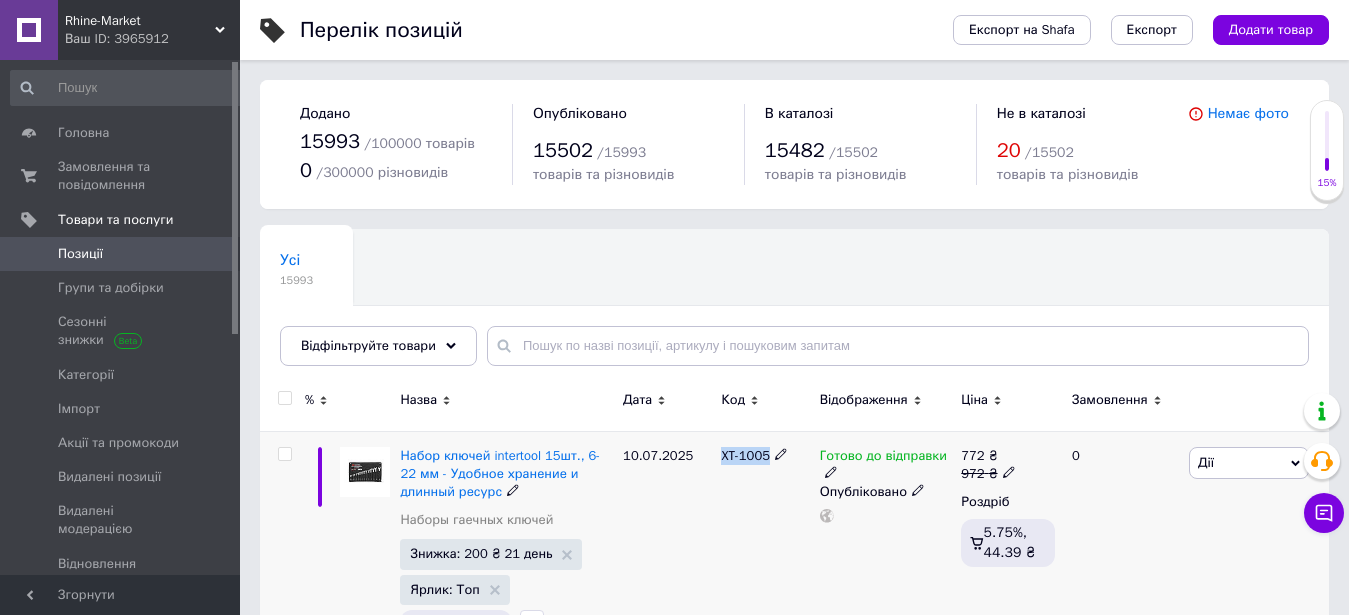 copy on "XT-1005" 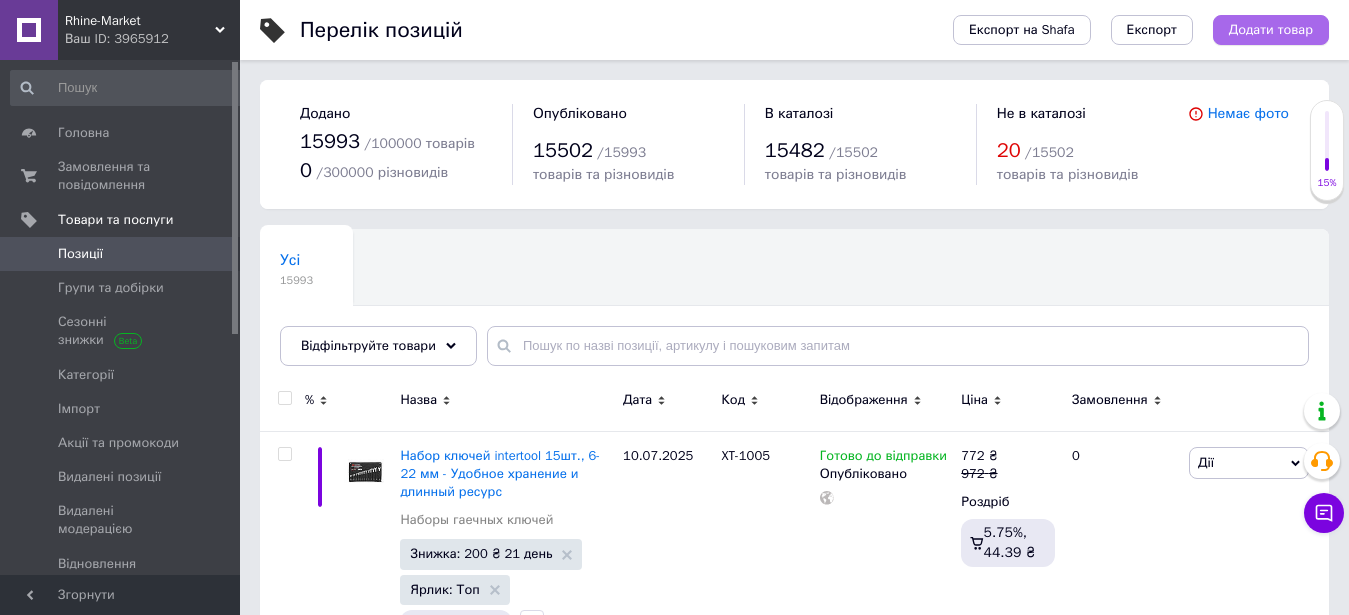 click on "Додати товар" at bounding box center (1271, 30) 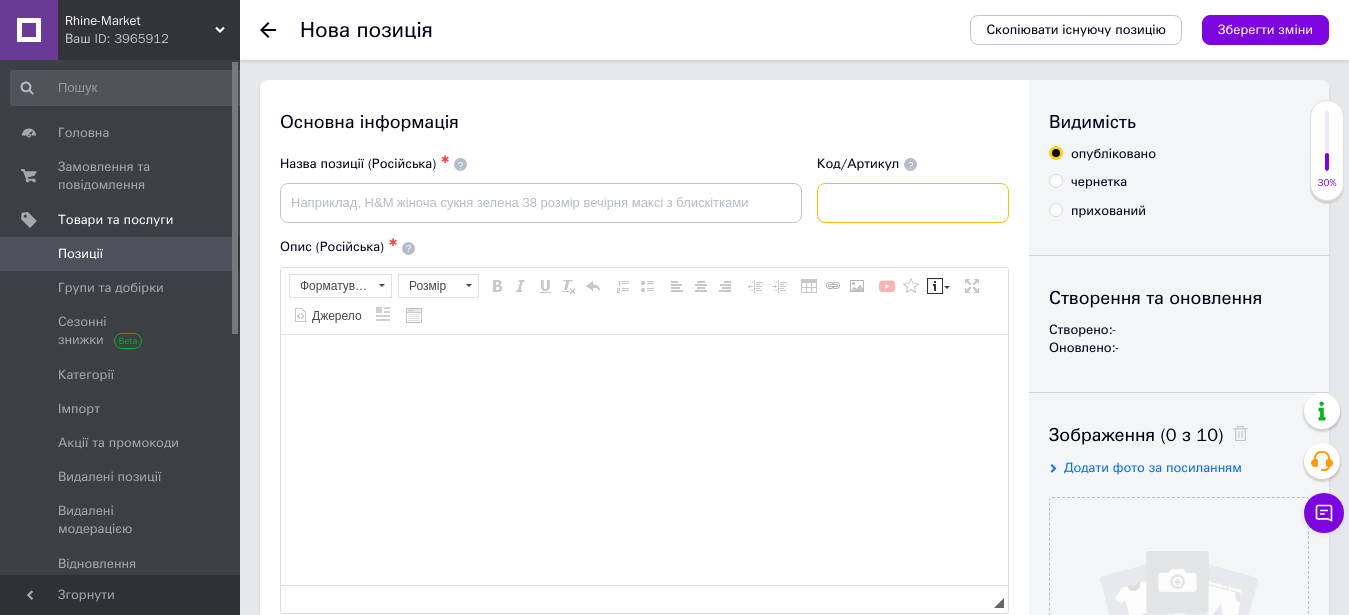click at bounding box center (913, 203) 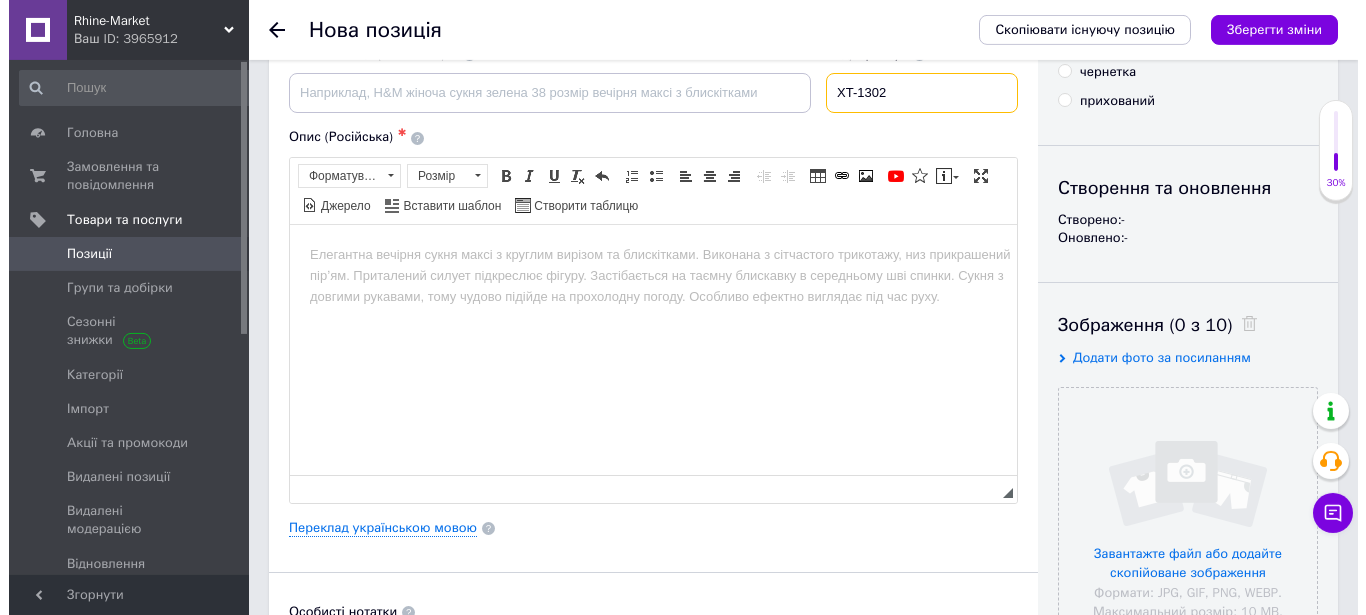 scroll, scrollTop: 204, scrollLeft: 0, axis: vertical 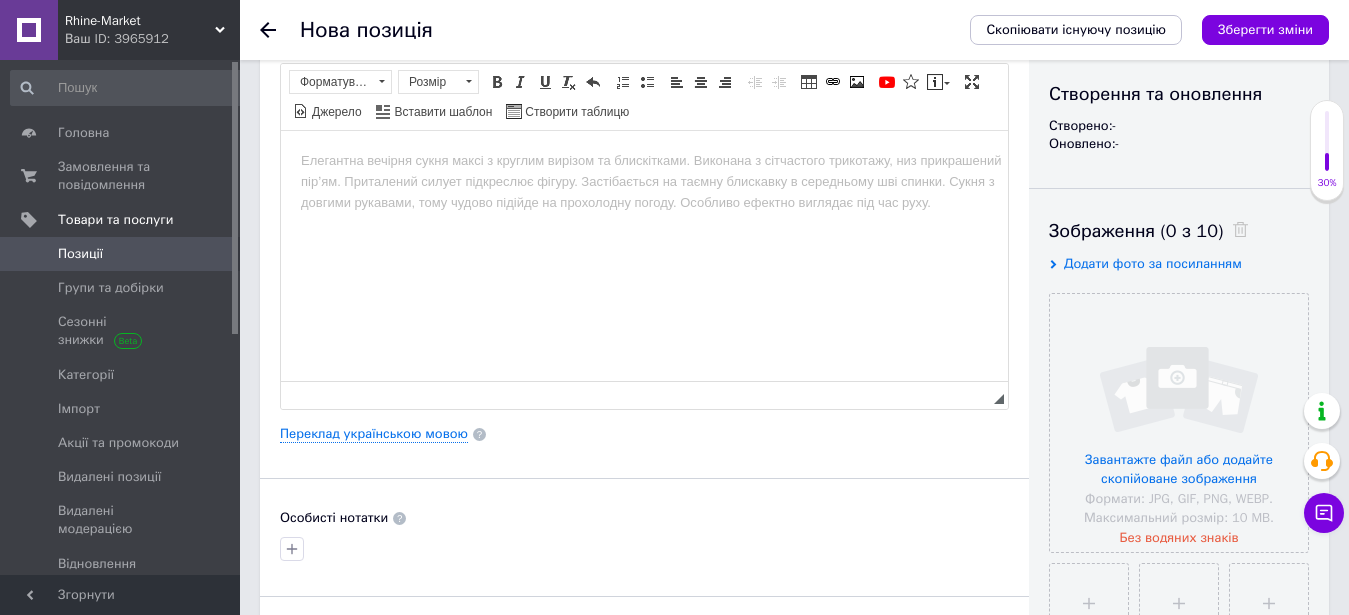 type on "XT-1302" 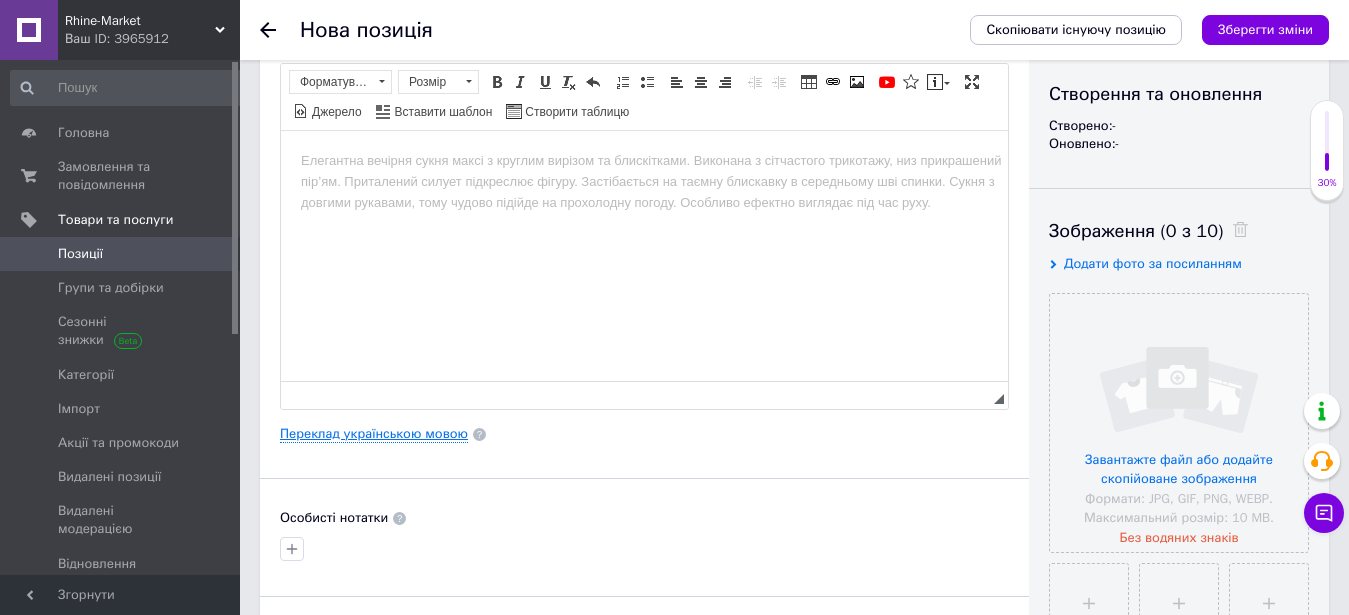 click on "Переклад українською мовою" at bounding box center [374, 434] 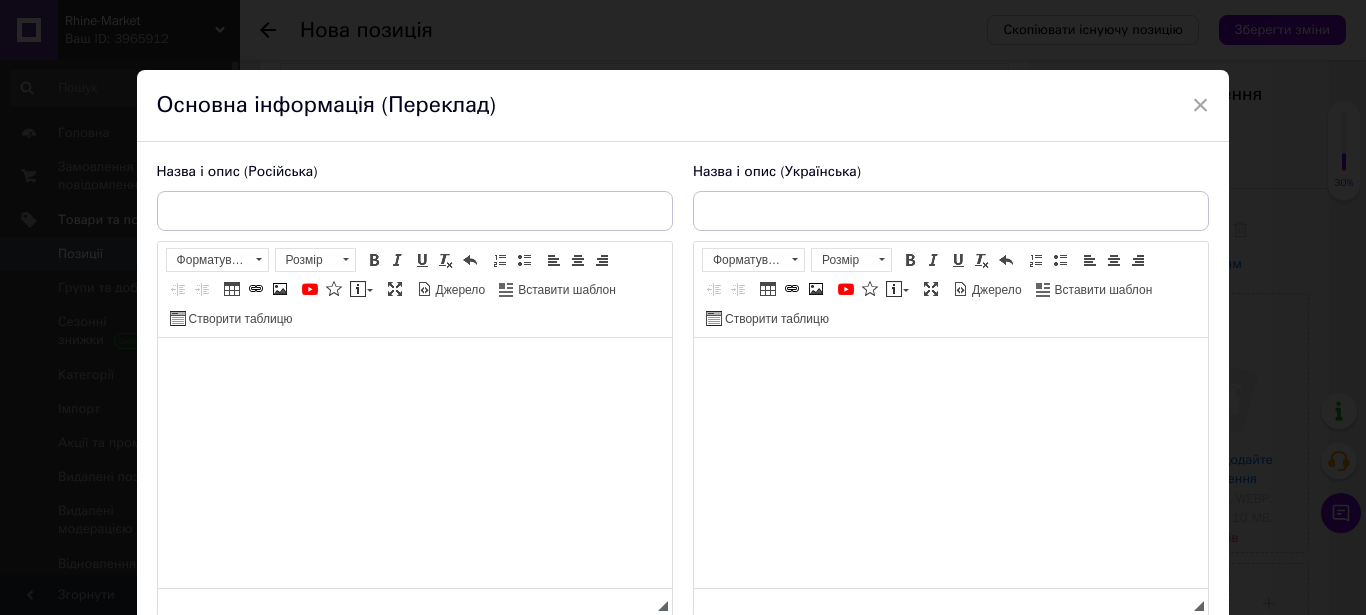 scroll, scrollTop: 0, scrollLeft: 0, axis: both 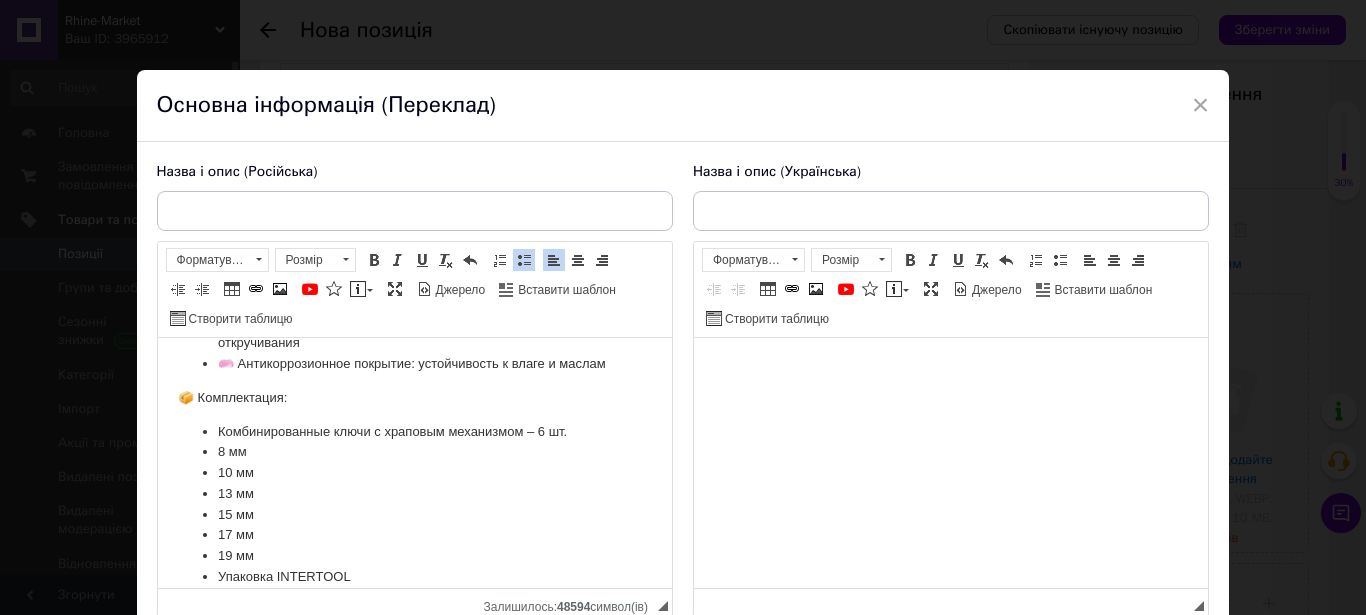 click at bounding box center (950, 463) 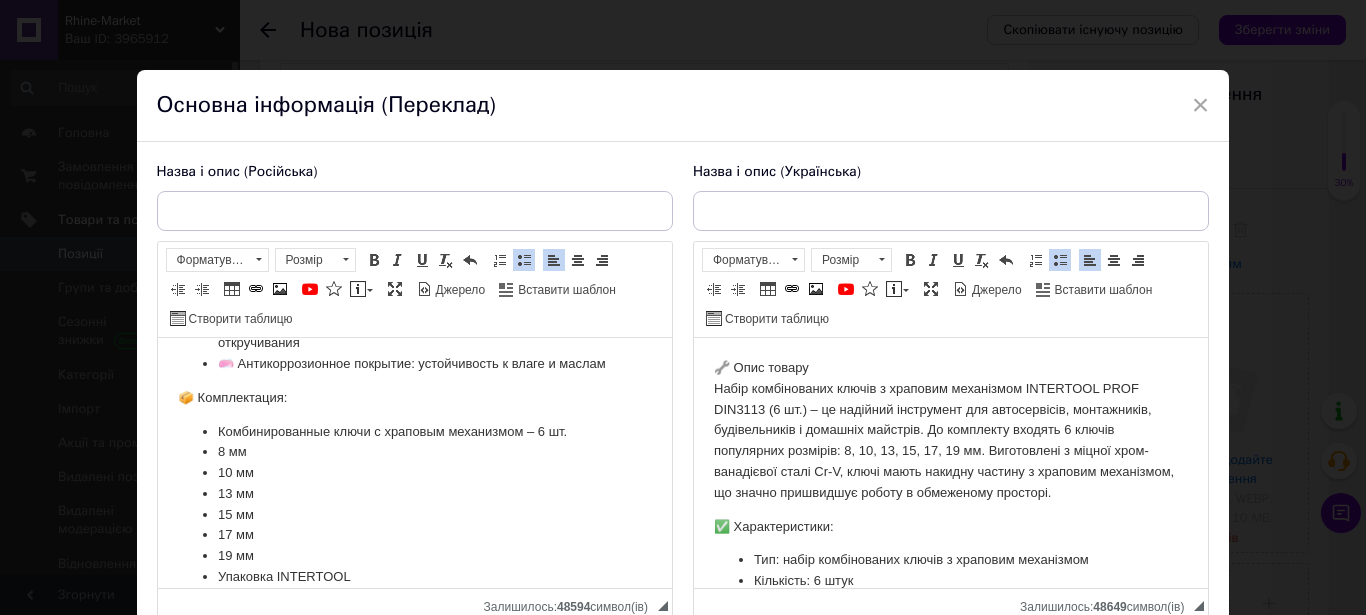 scroll, scrollTop: 677, scrollLeft: 0, axis: vertical 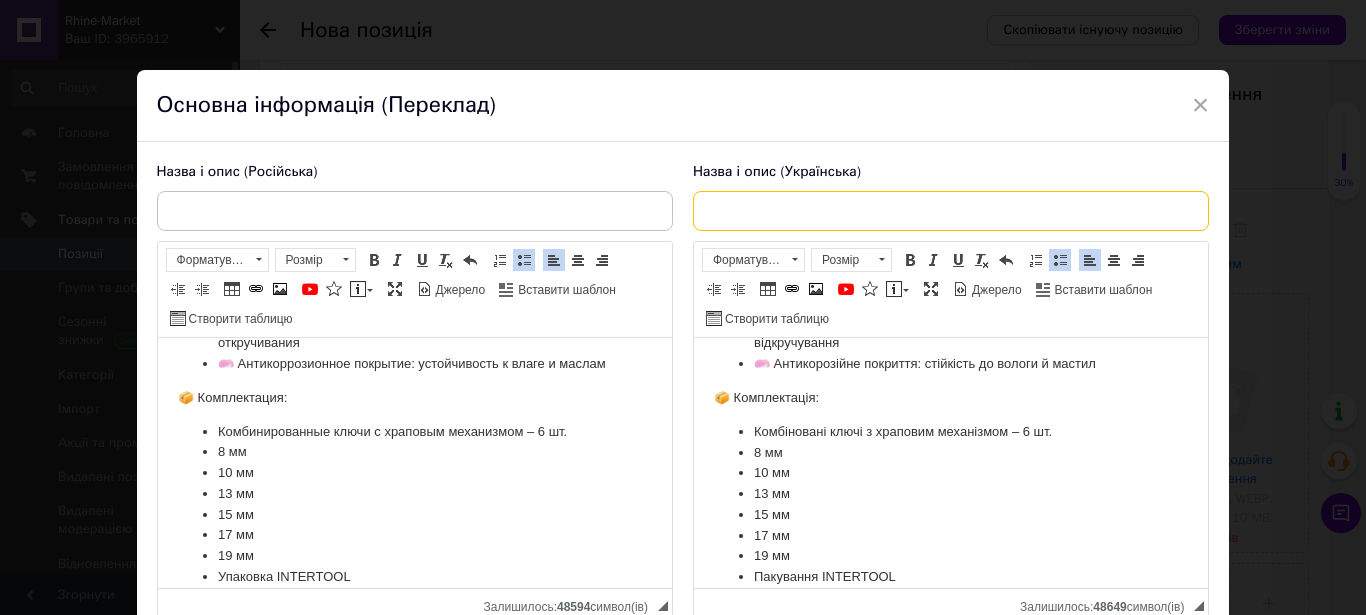 click at bounding box center (951, 211) 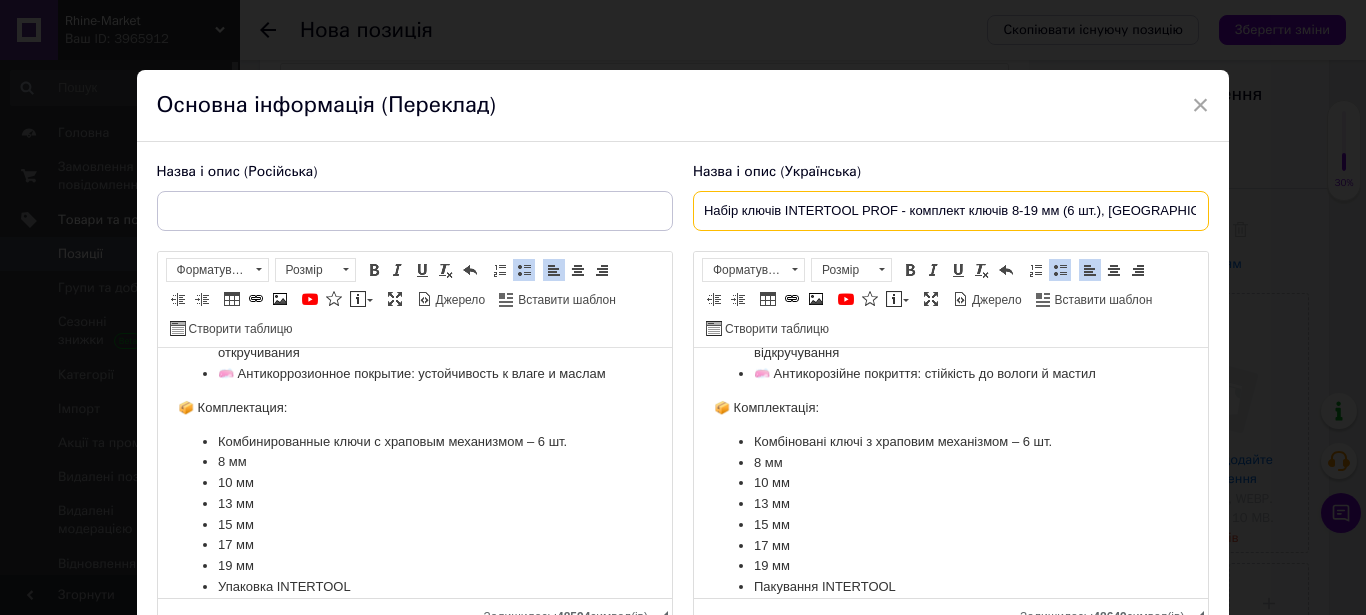type on "Набір ключів INTERTOOL PROF - комплект ключів 8‑19 мм (6 шт.), [GEOGRAPHIC_DATA]" 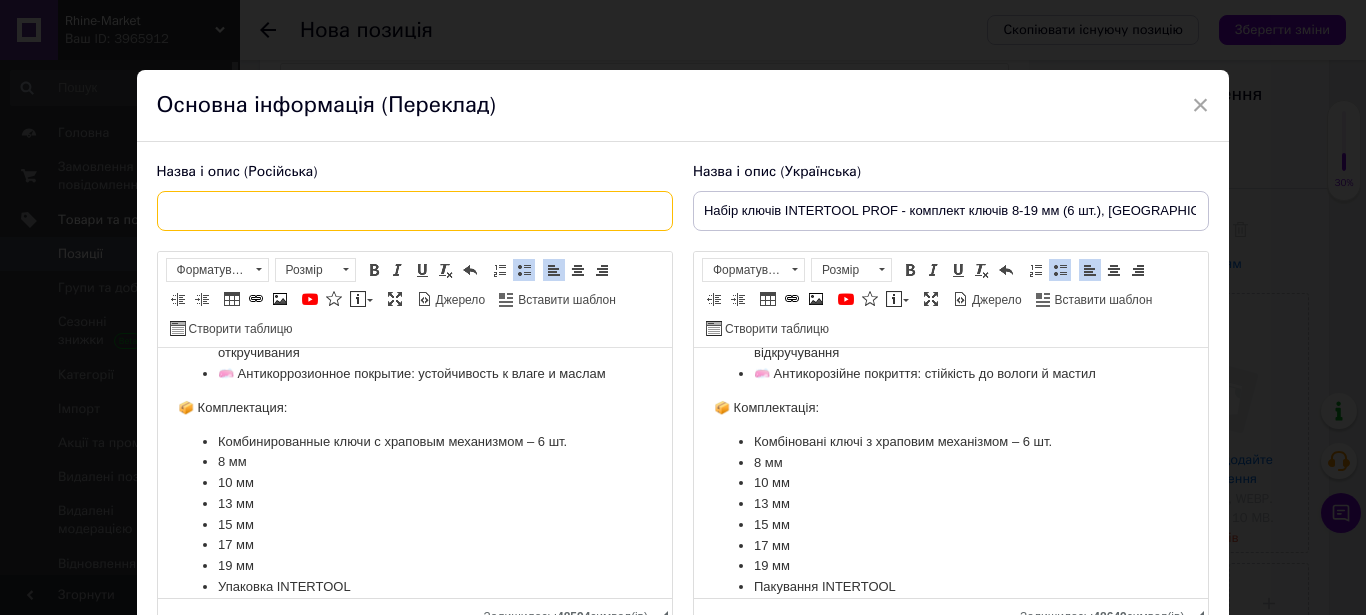 click at bounding box center [415, 211] 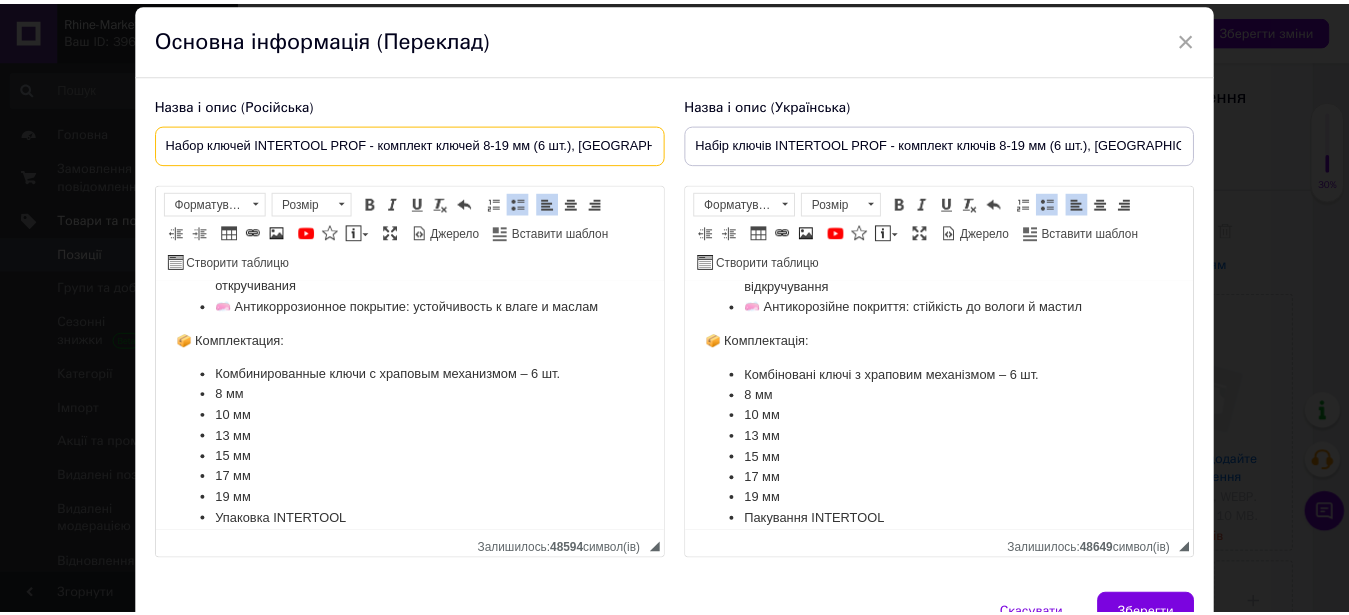 scroll, scrollTop: 178, scrollLeft: 0, axis: vertical 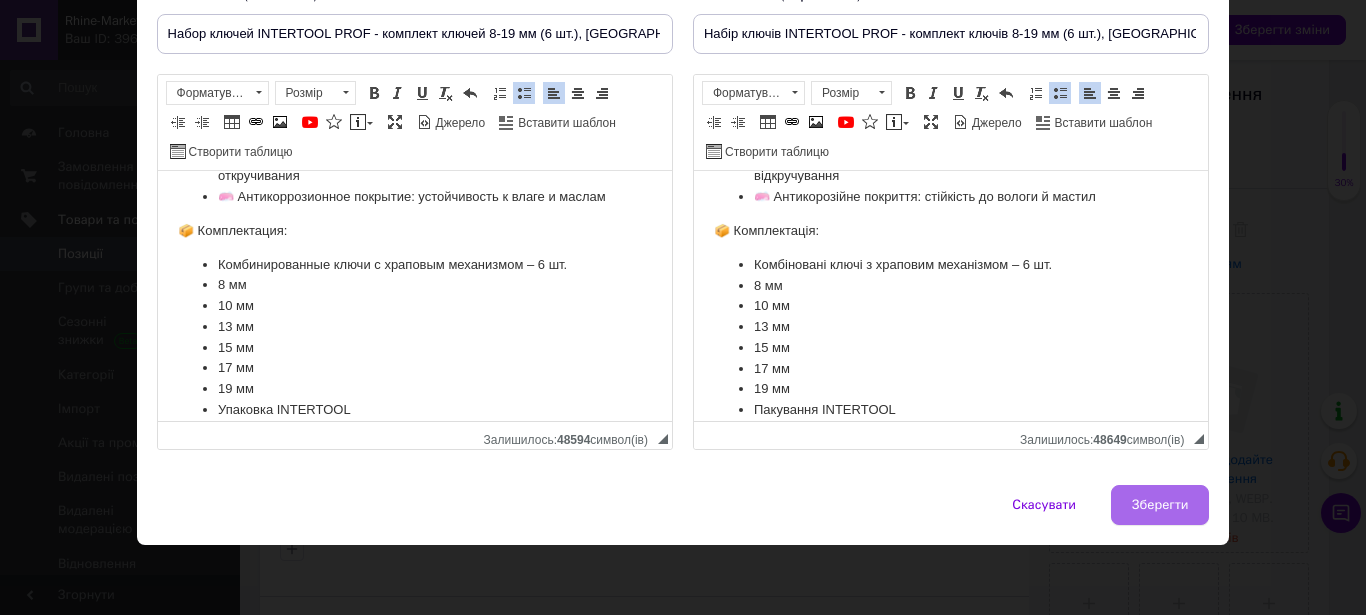 click on "Зберегти" at bounding box center [1160, 505] 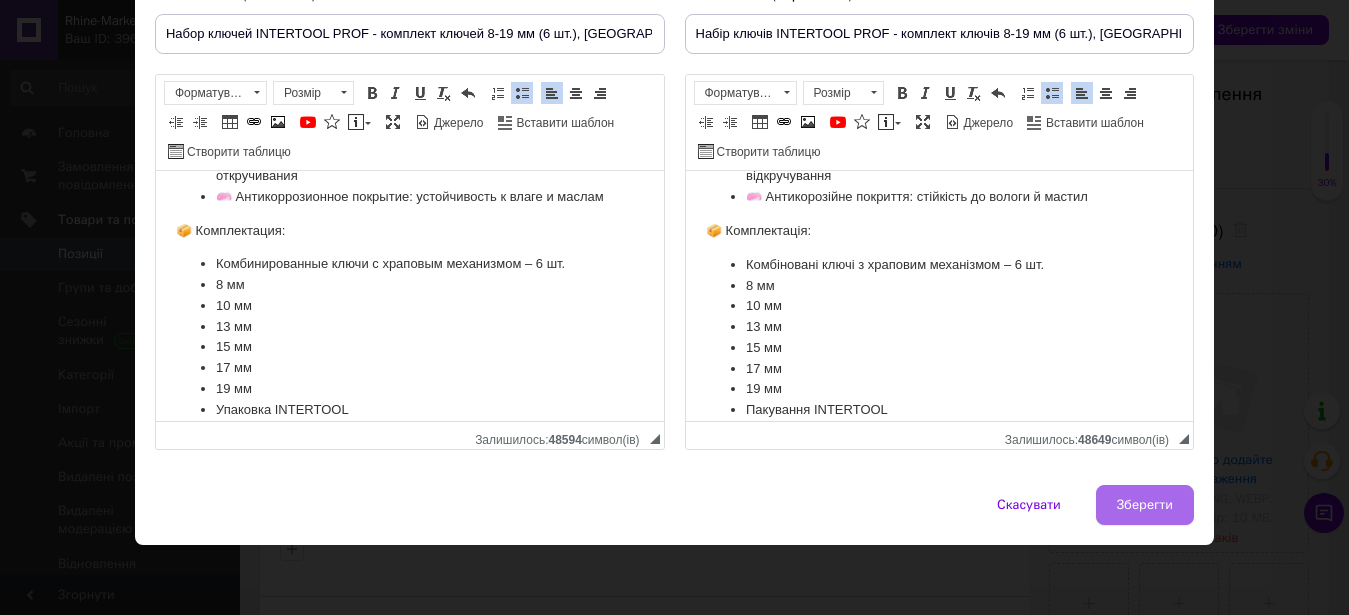 type on "Набор ключей INTERTOOL PROF - комплект ключей 8‑19 мм (6 шт.), [GEOGRAPHIC_DATA]" 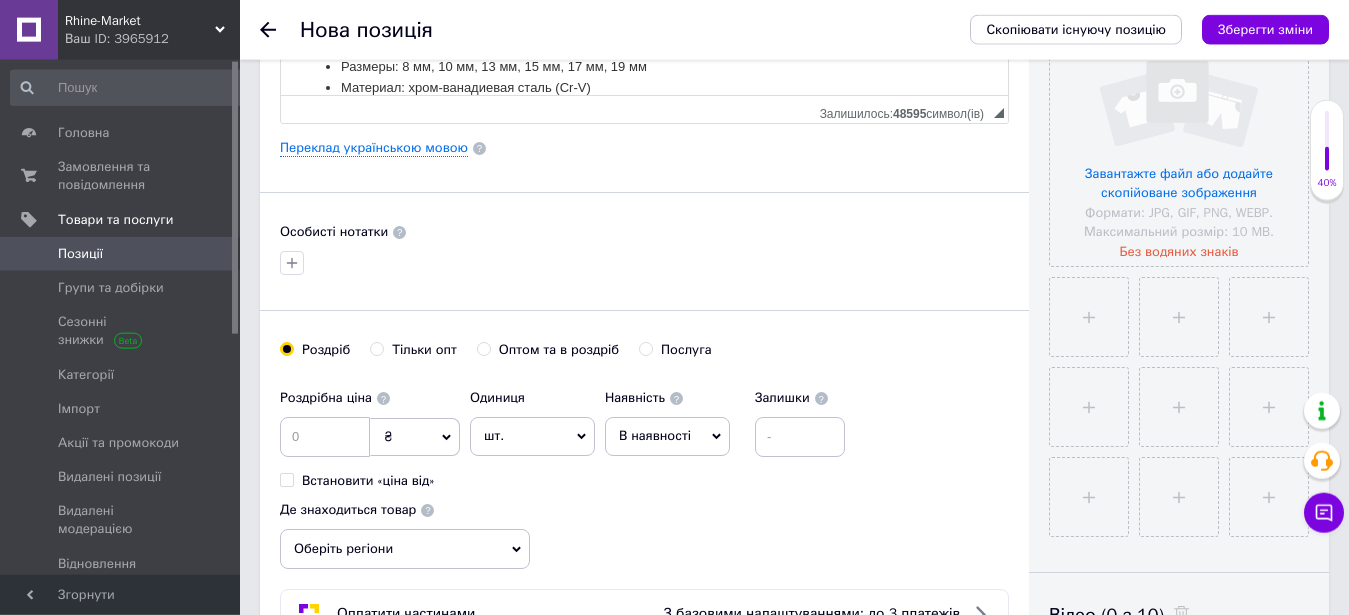 scroll, scrollTop: 510, scrollLeft: 0, axis: vertical 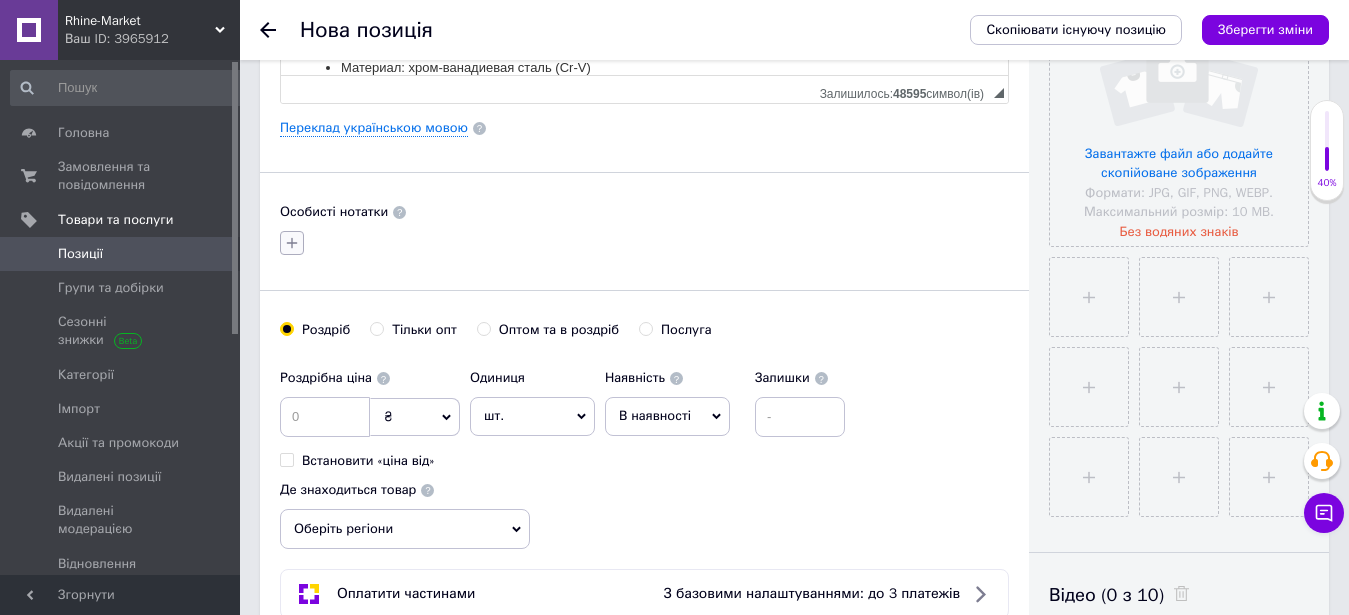 click 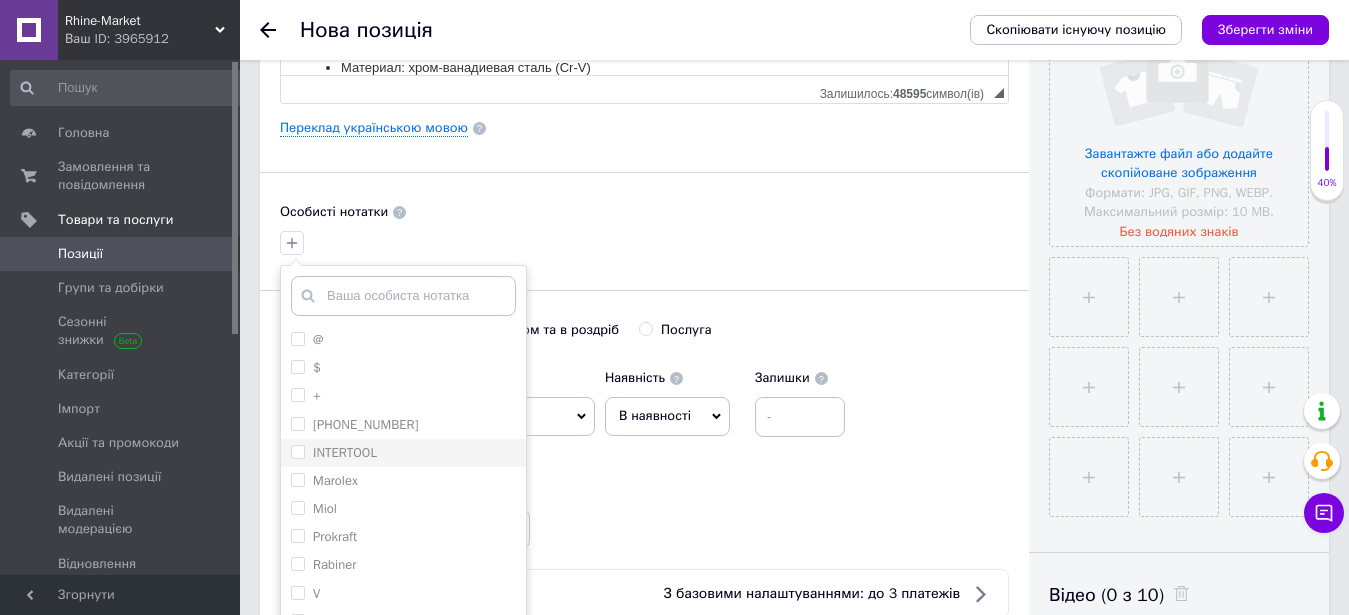 click on "INTERTOOL" at bounding box center [403, 453] 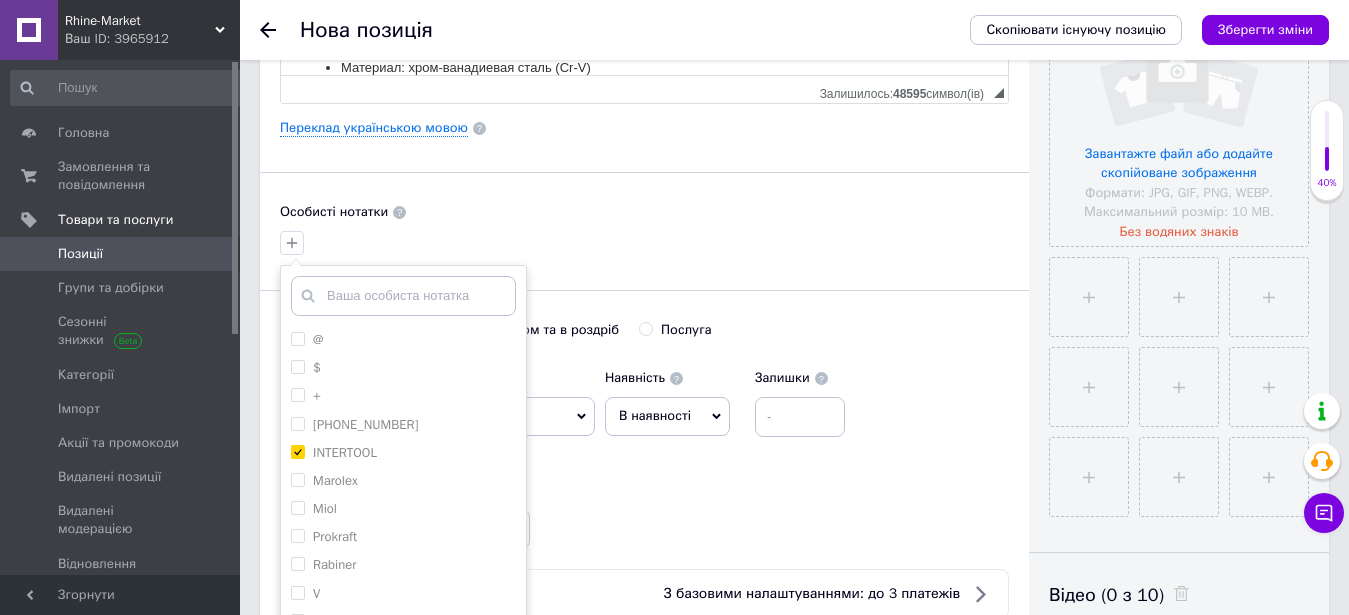 checkbox on "true" 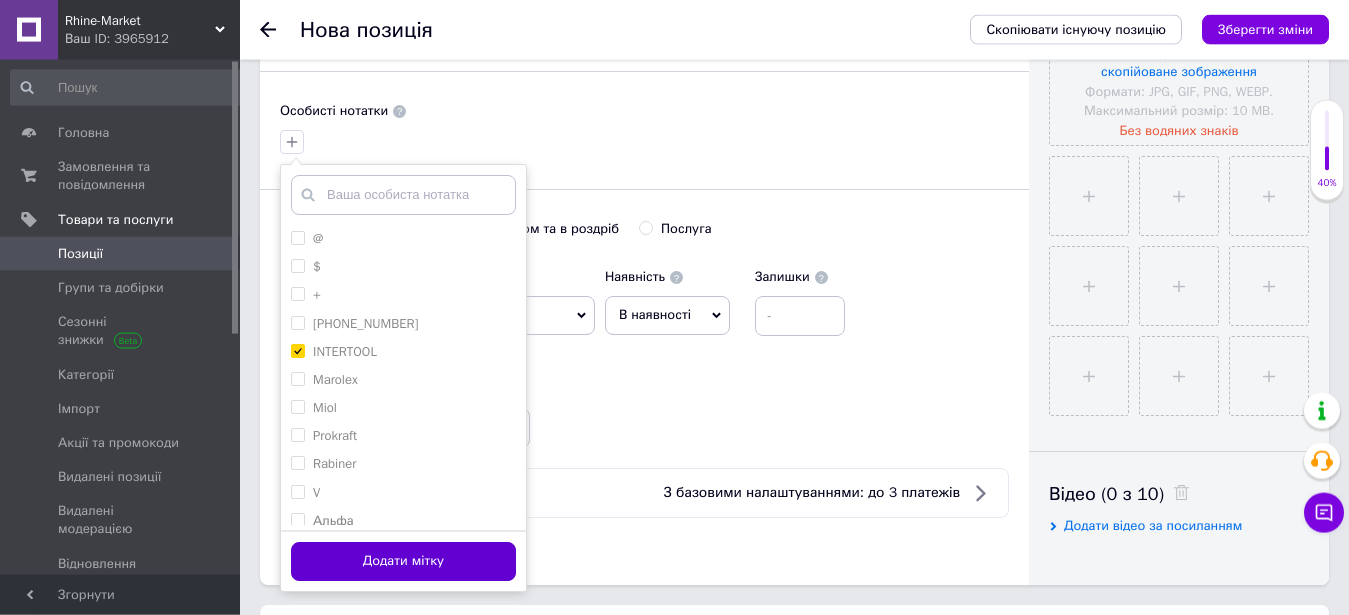 scroll, scrollTop: 612, scrollLeft: 0, axis: vertical 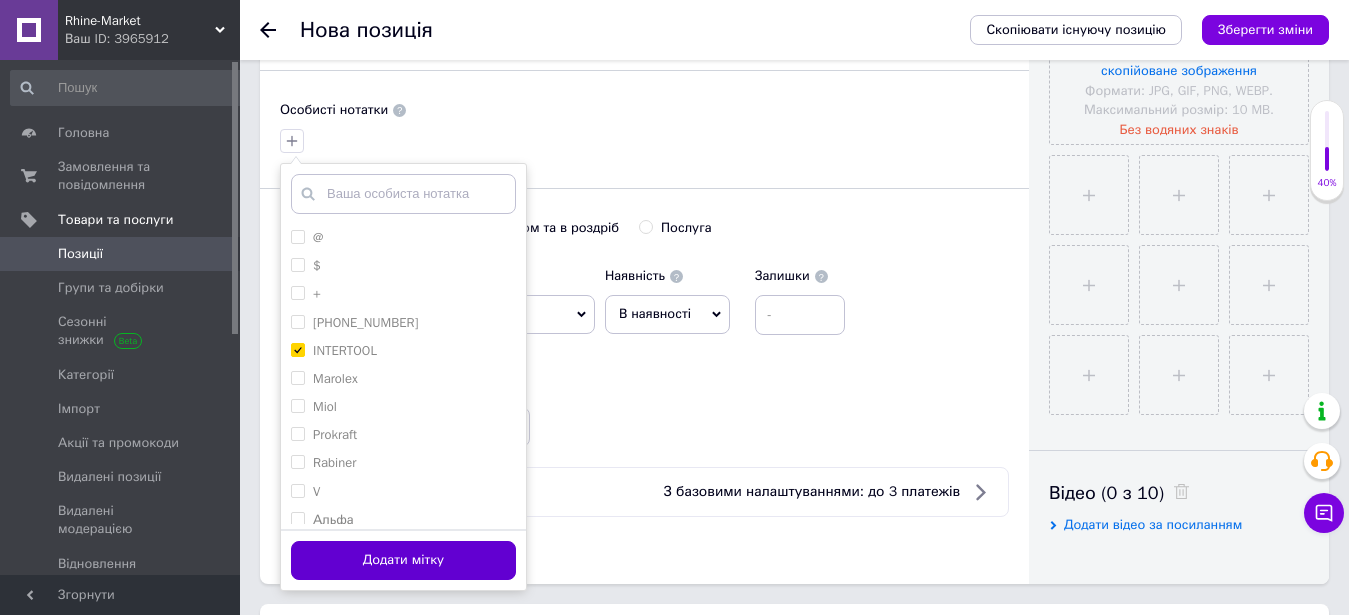 click on "Додати мітку" at bounding box center (403, 560) 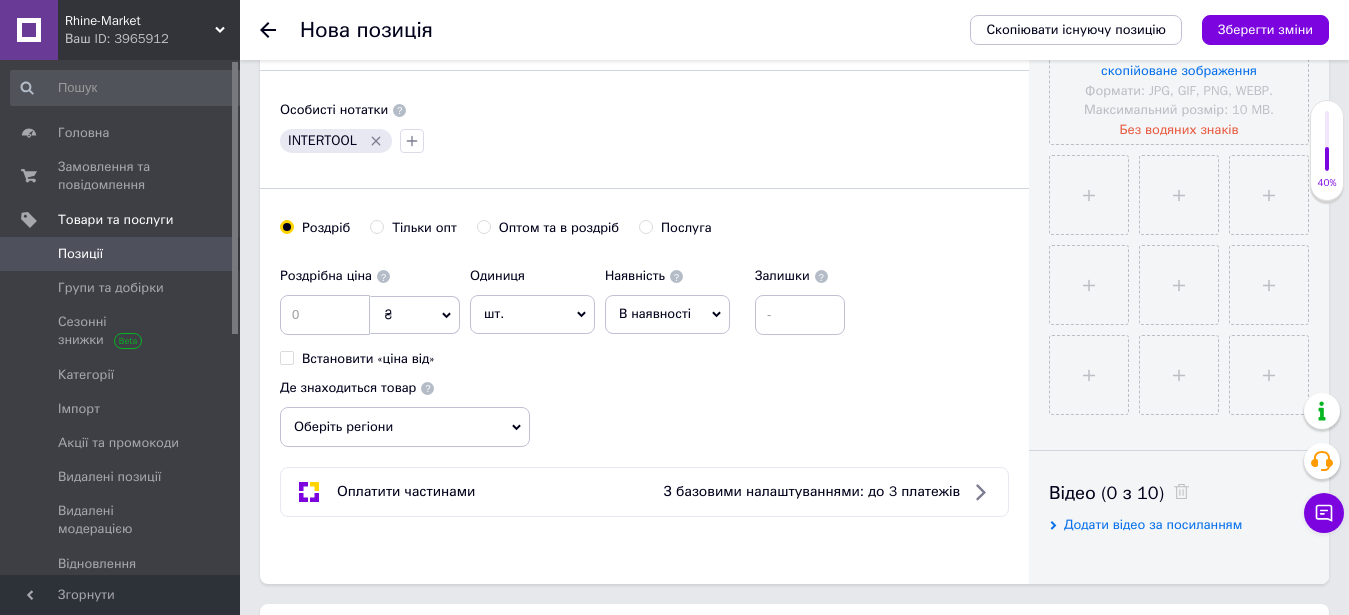 click on "В наявності" at bounding box center (667, 314) 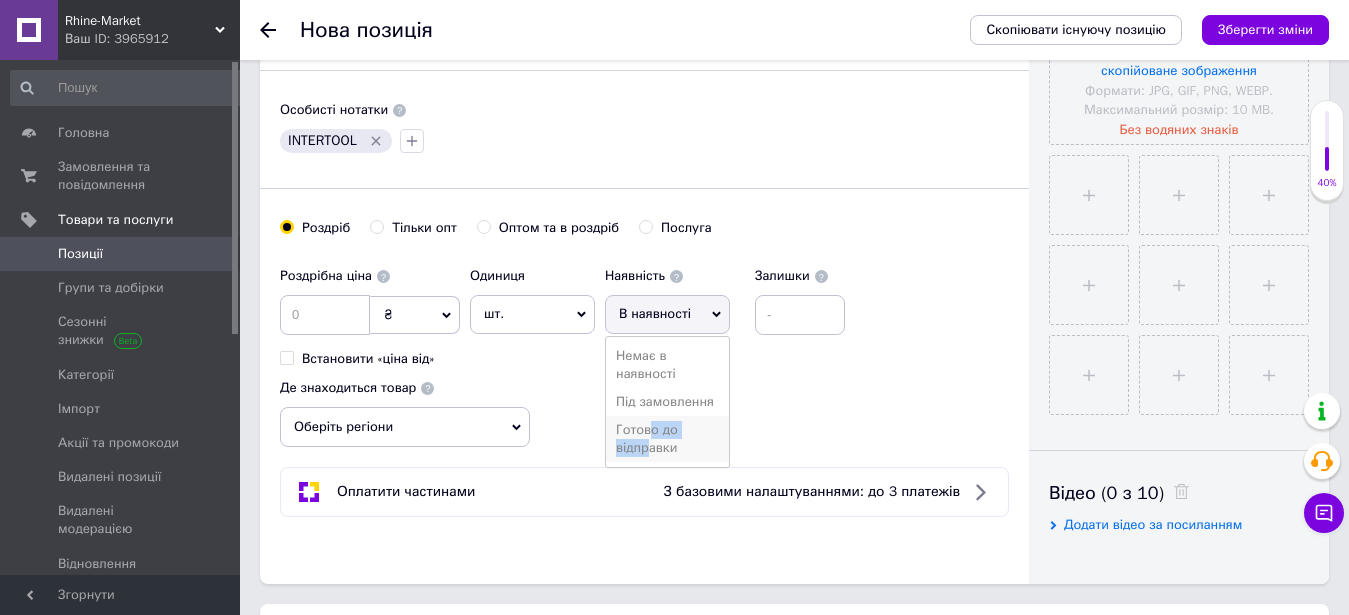 click on "Готово до відправки" at bounding box center [667, 439] 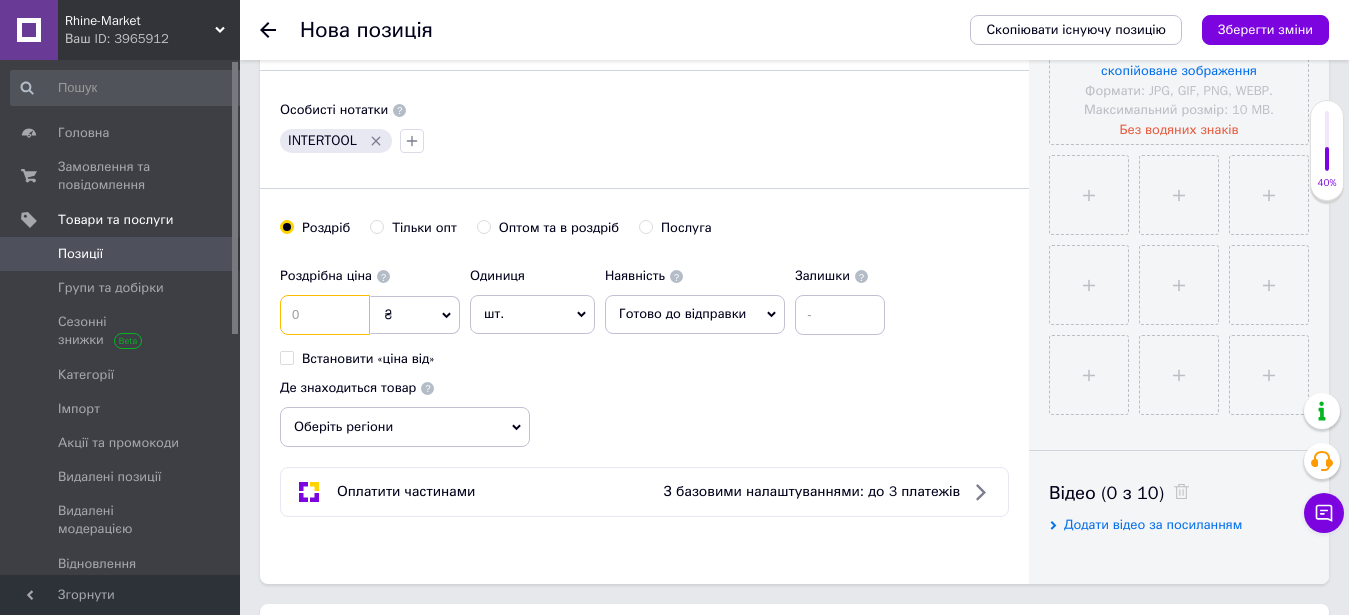 click at bounding box center [325, 315] 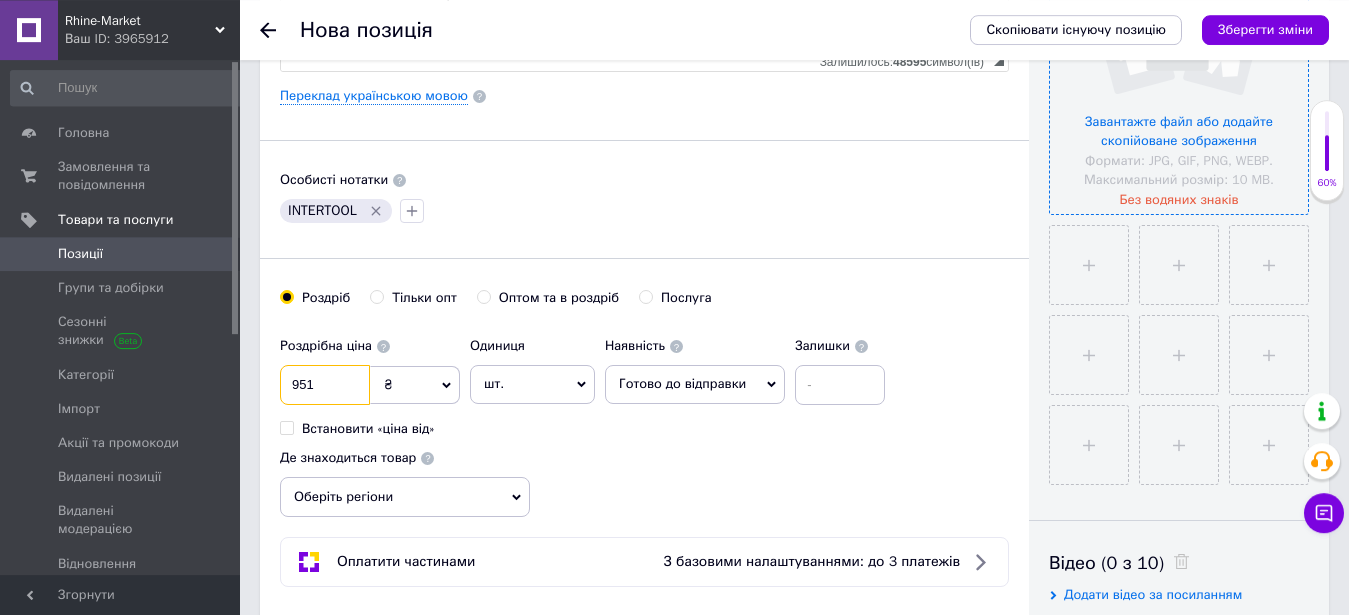 scroll, scrollTop: 510, scrollLeft: 0, axis: vertical 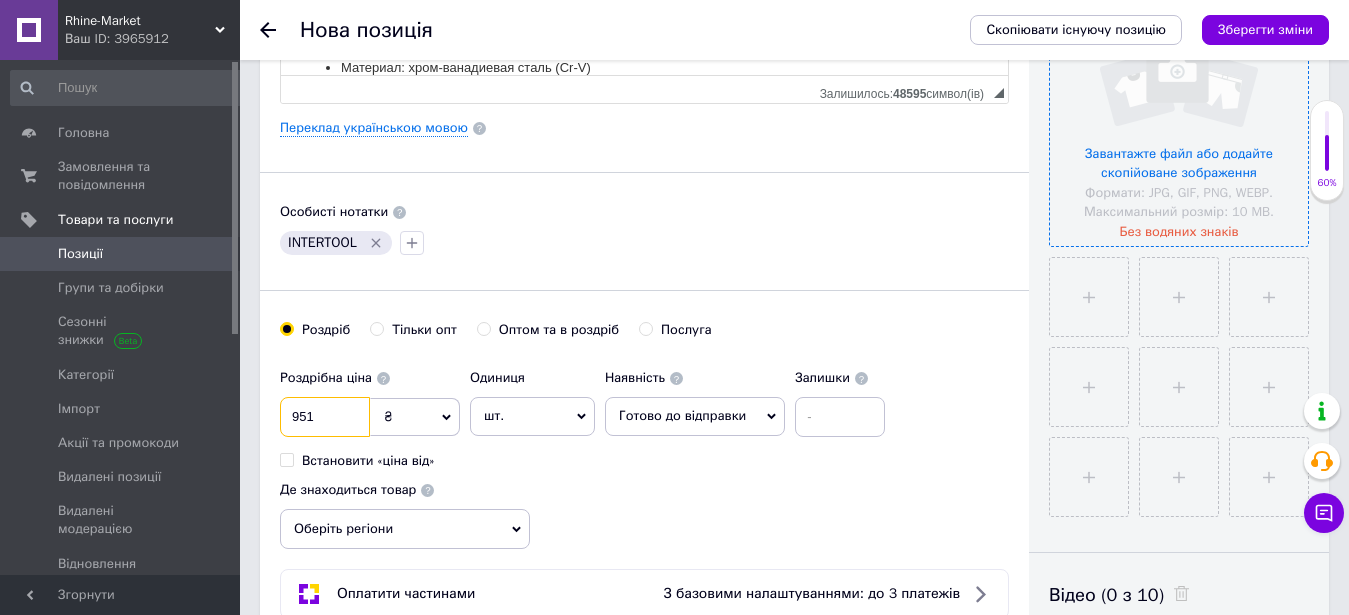 type on "951" 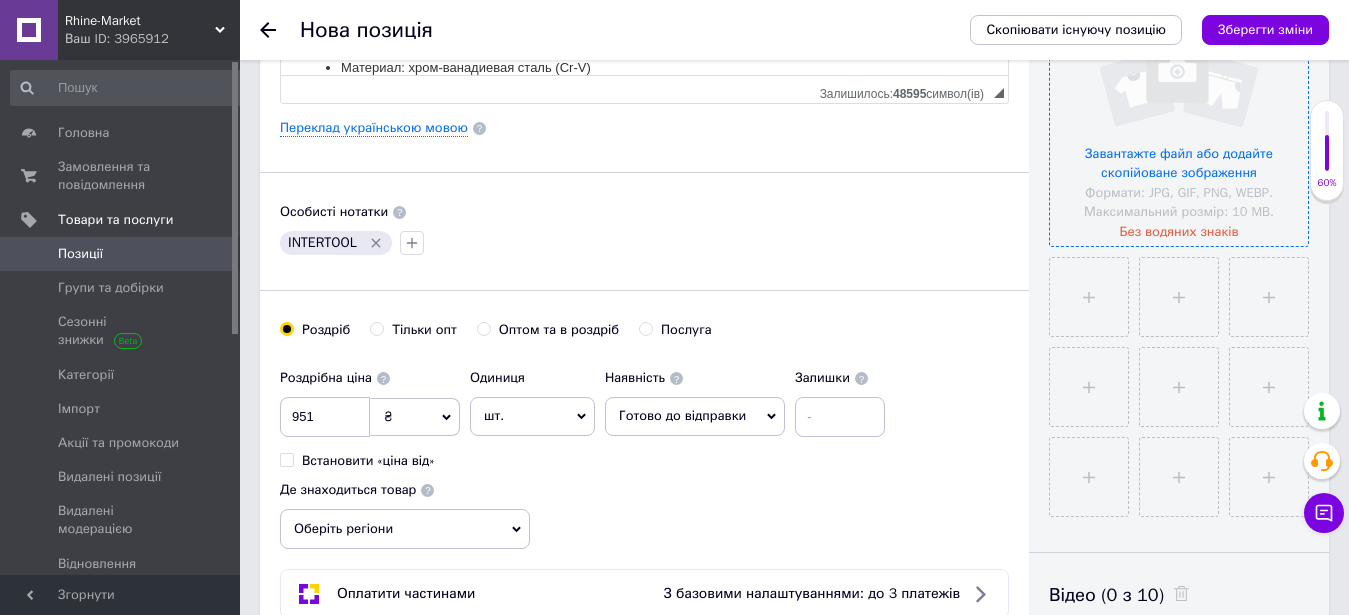 click at bounding box center [1179, 117] 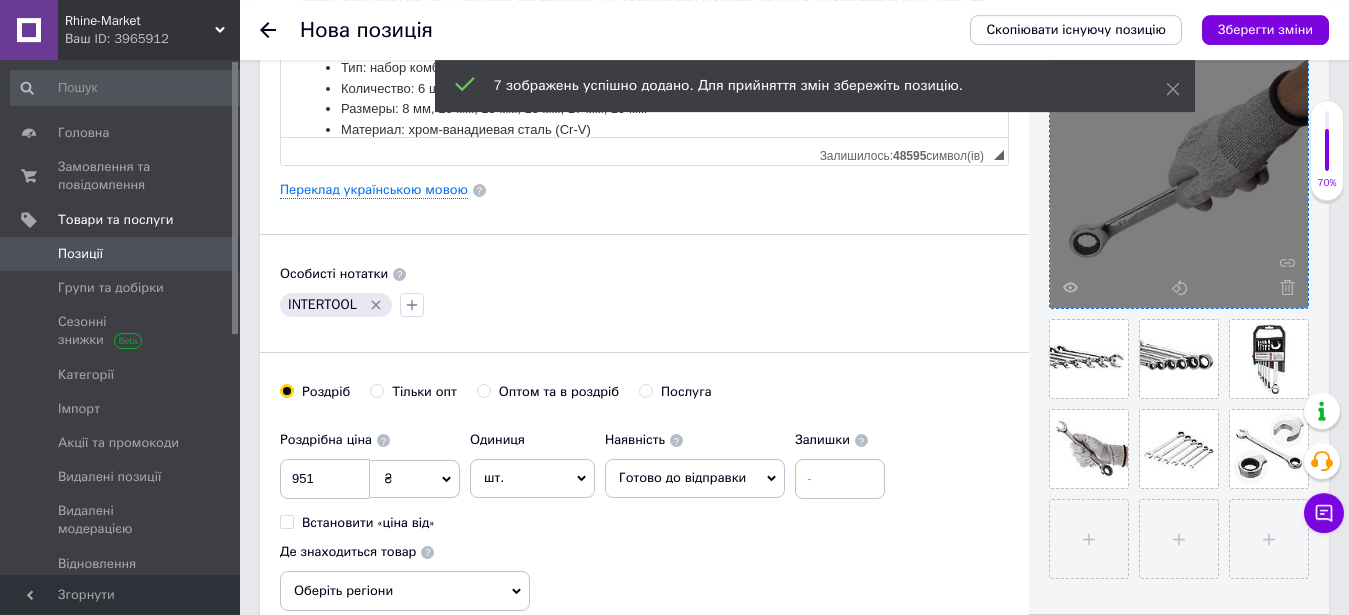 scroll, scrollTop: 408, scrollLeft: 0, axis: vertical 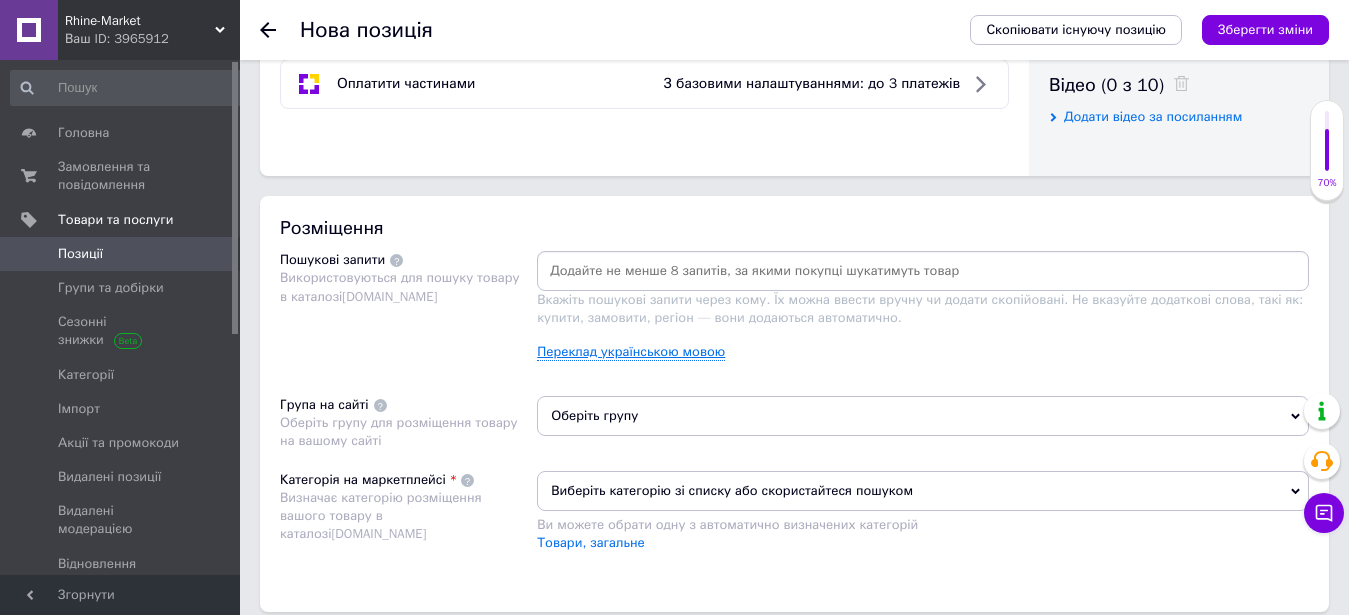 click on "Переклад українською мовою" at bounding box center (631, 352) 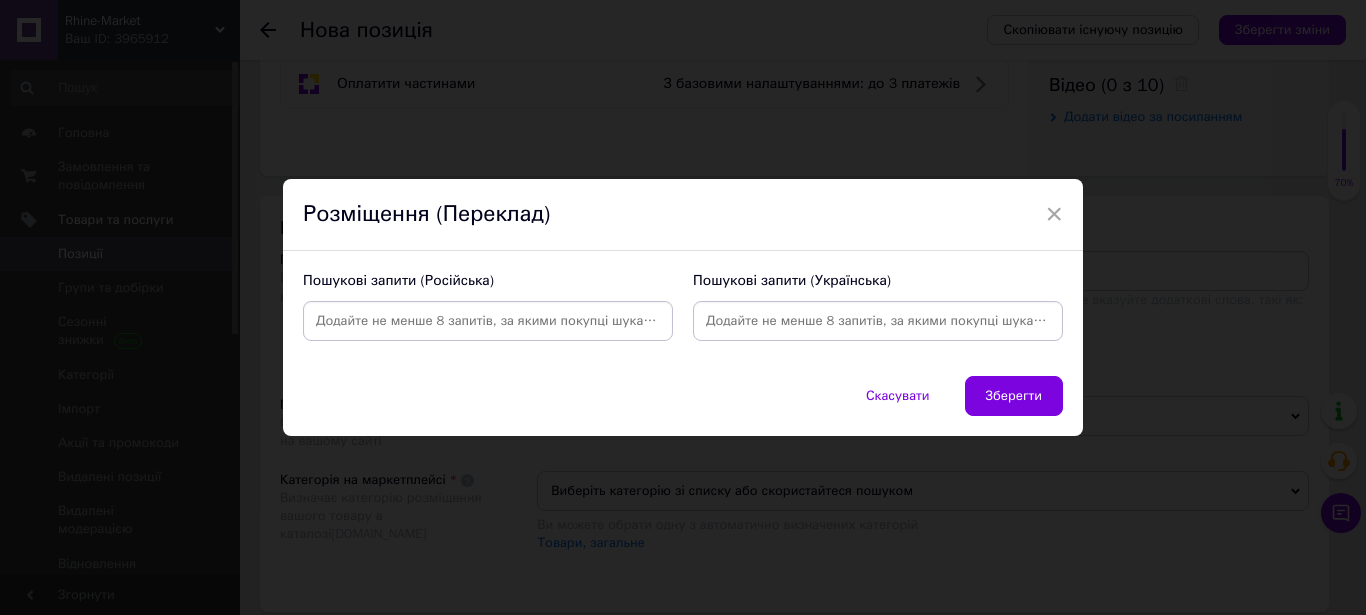 click at bounding box center [488, 321] 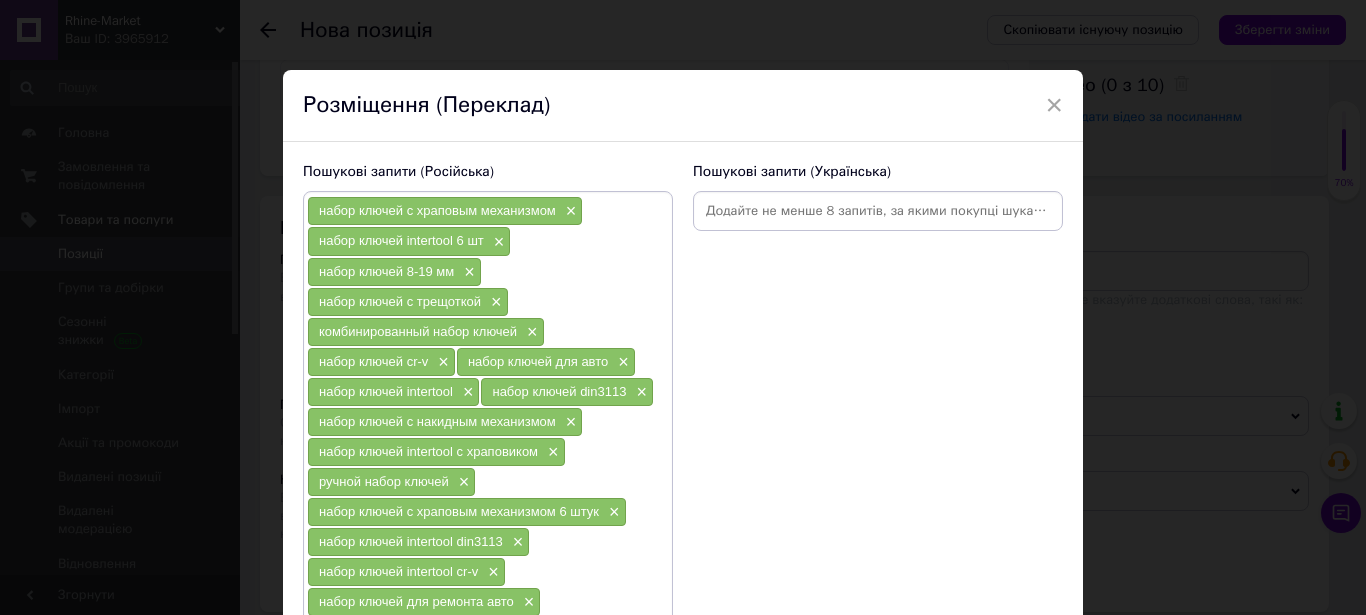 click at bounding box center (878, 211) 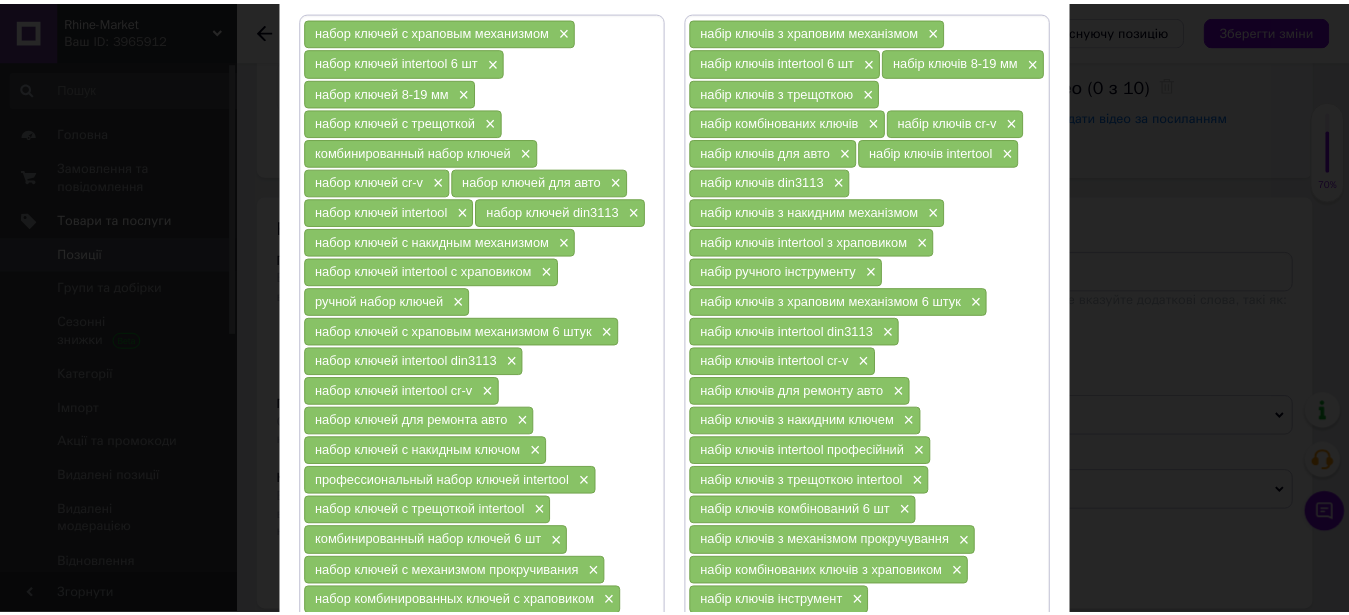 scroll, scrollTop: 342, scrollLeft: 0, axis: vertical 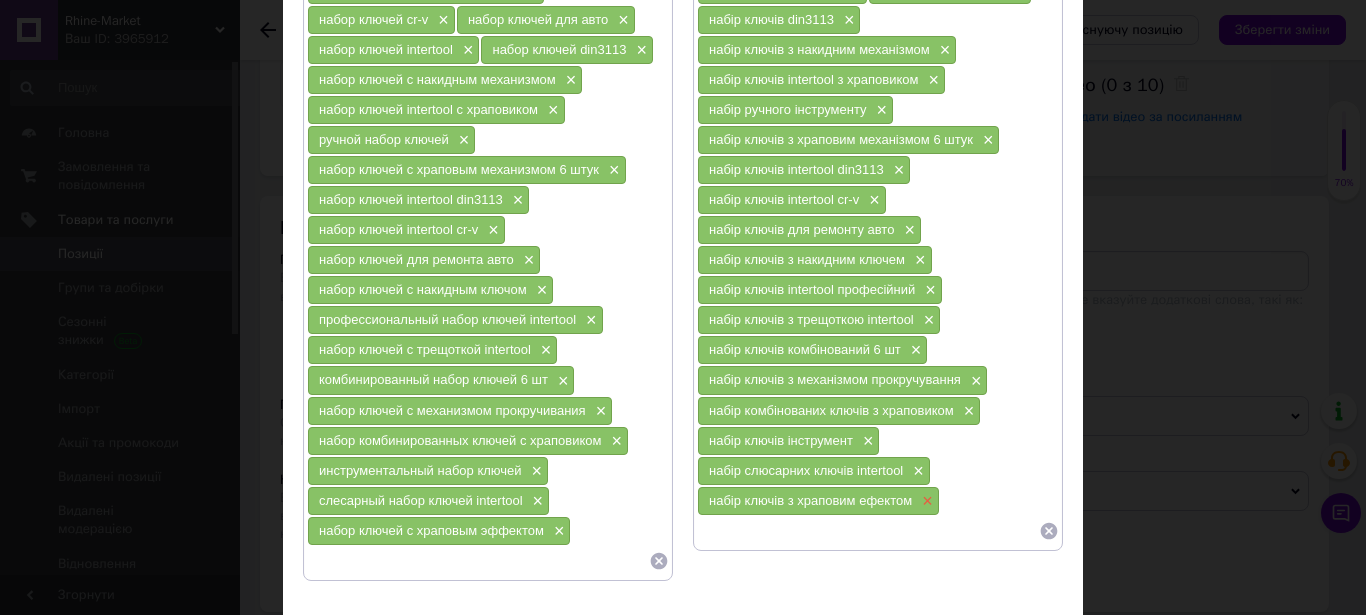 click on "×" at bounding box center (925, 501) 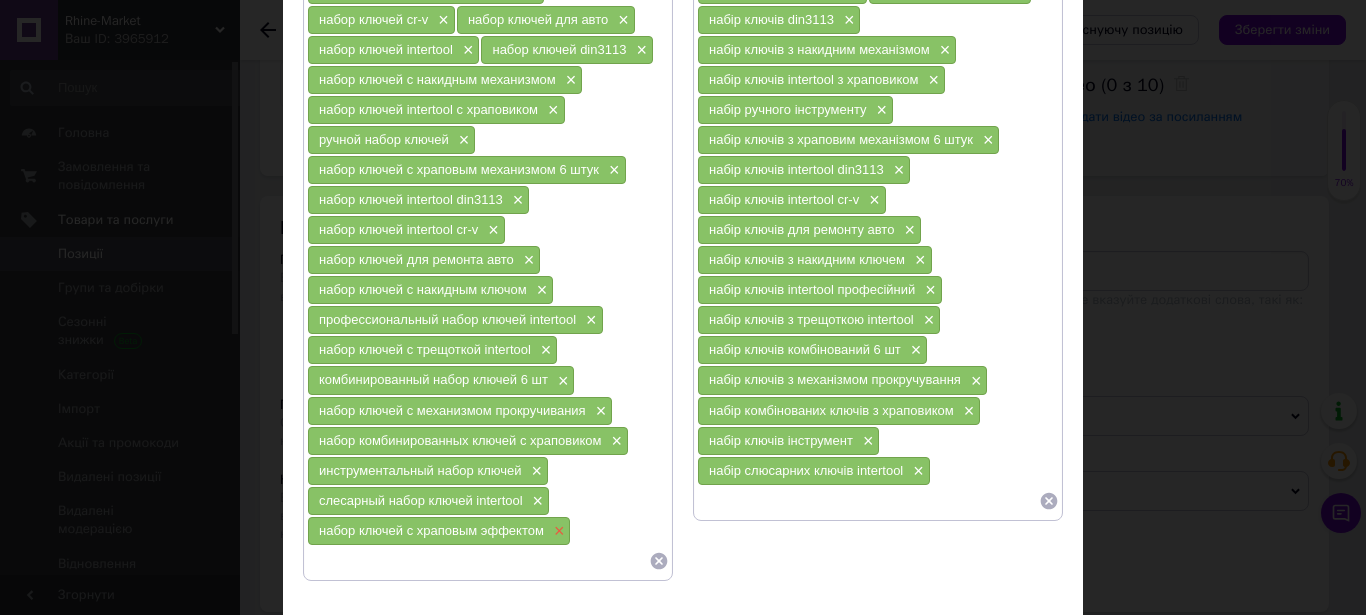 click on "×" at bounding box center (557, 531) 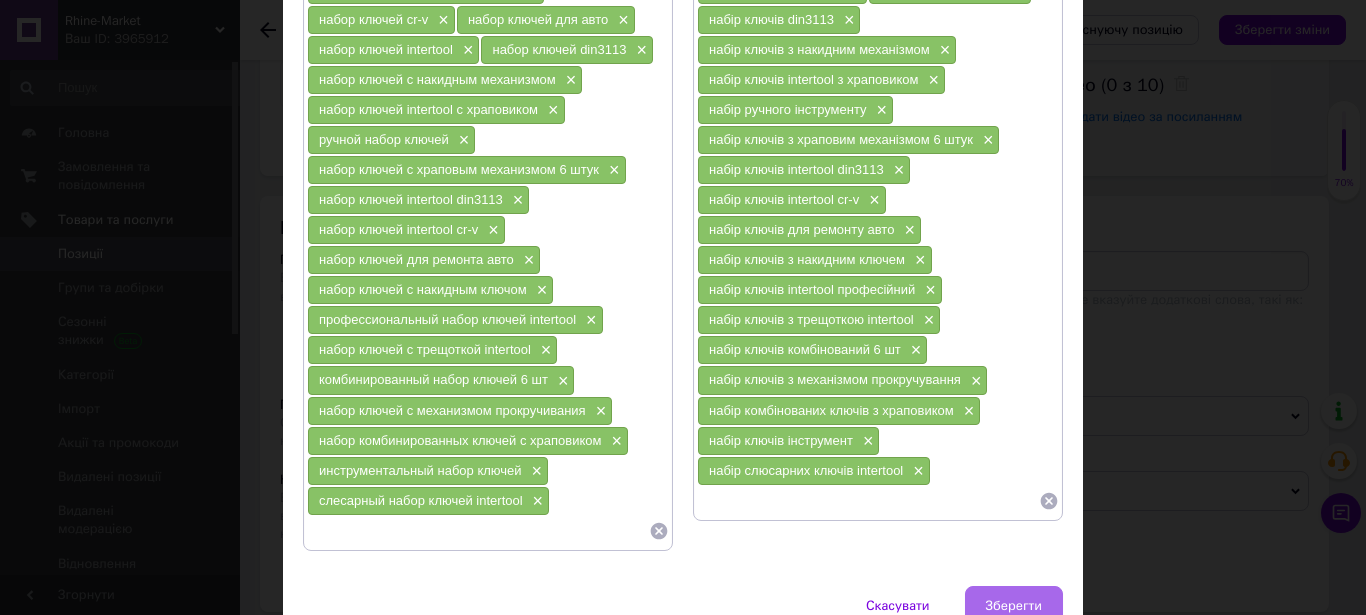 click on "Зберегти" at bounding box center (1014, 606) 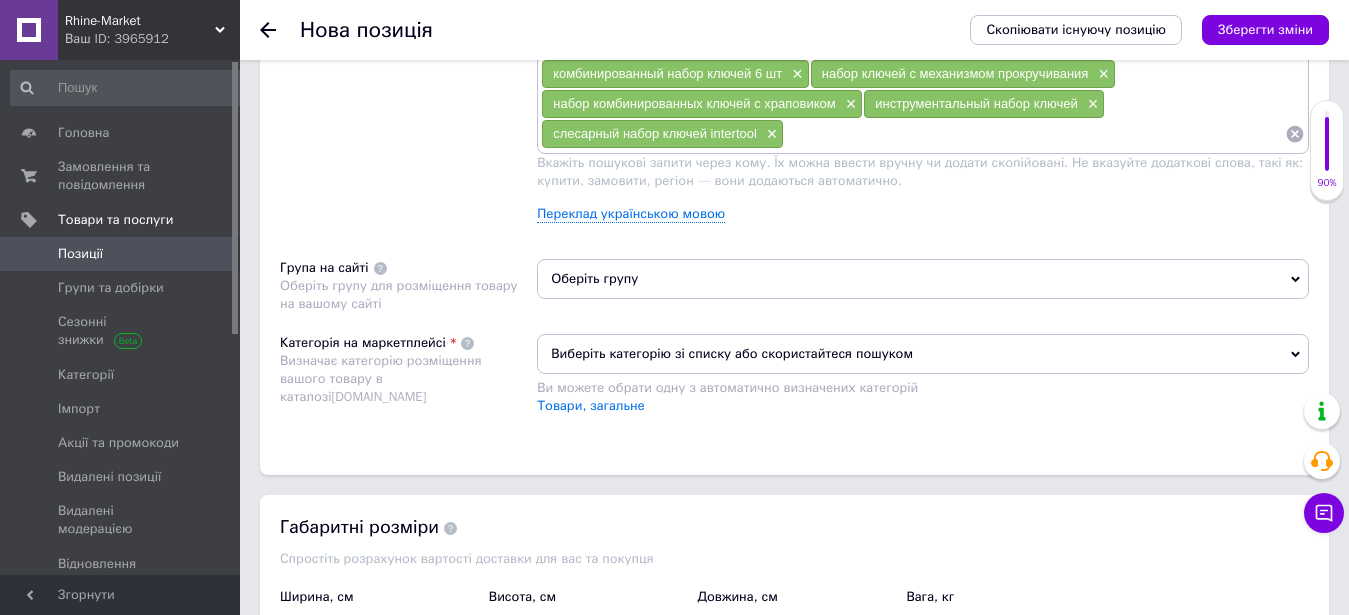 click on "Оберіть групу" at bounding box center (923, 279) 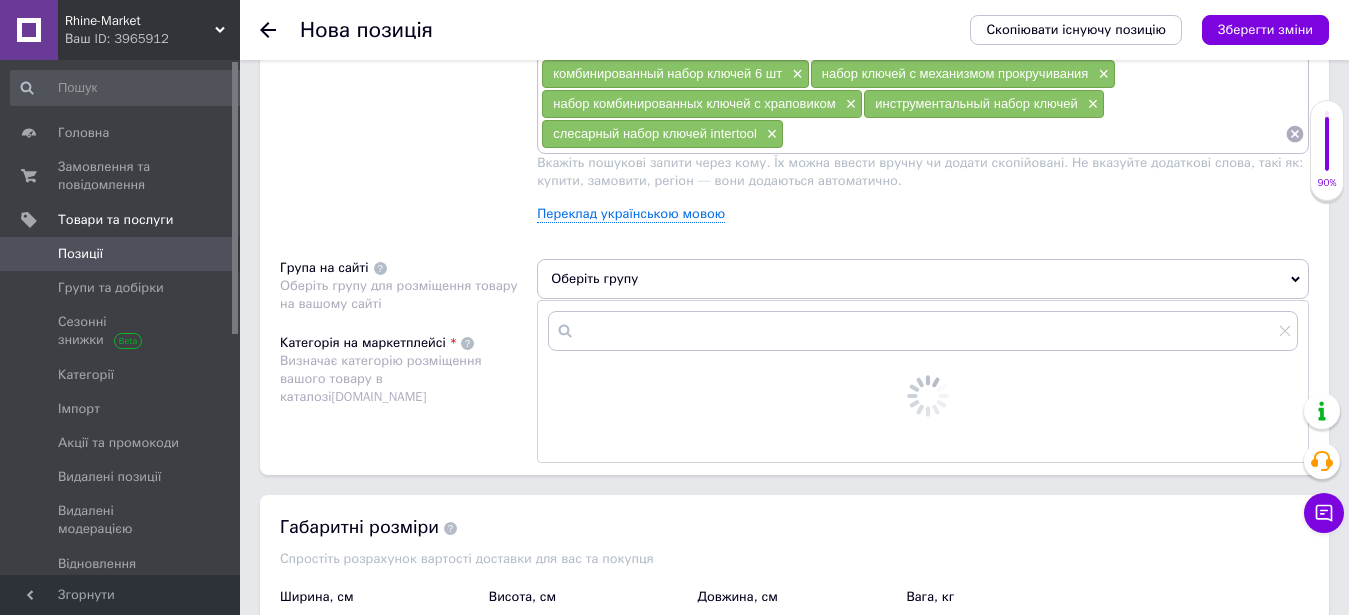 scroll, scrollTop: 1632, scrollLeft: 0, axis: vertical 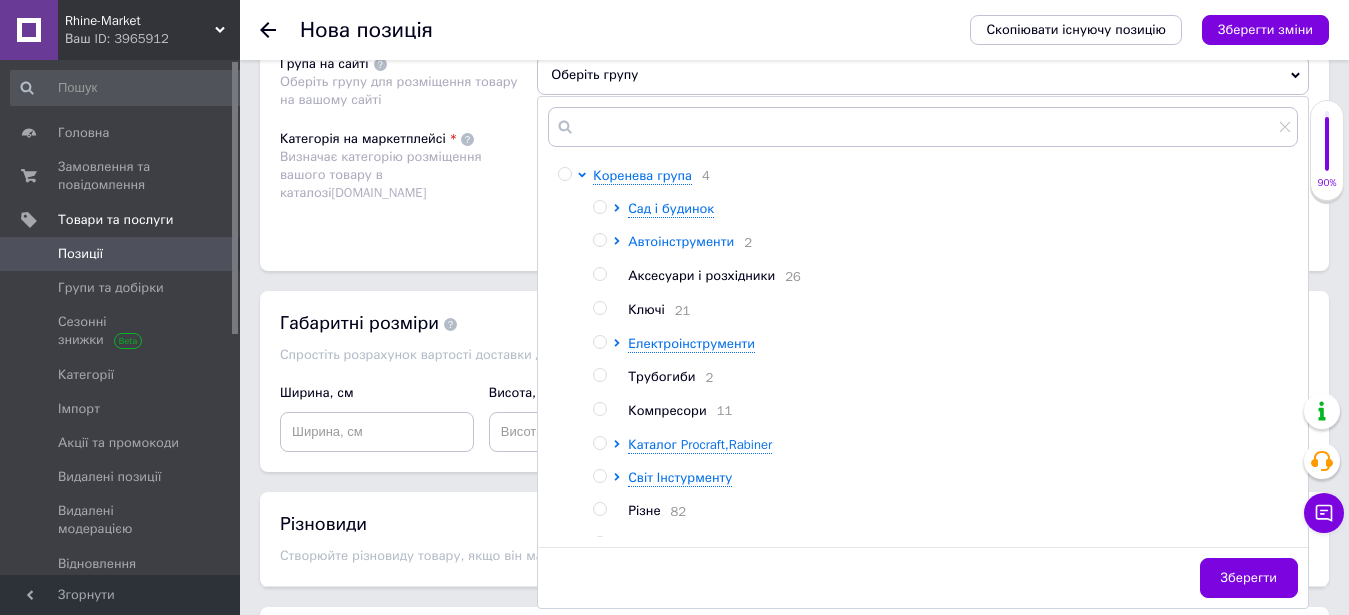 click on "Автоінструменти" at bounding box center (681, 241) 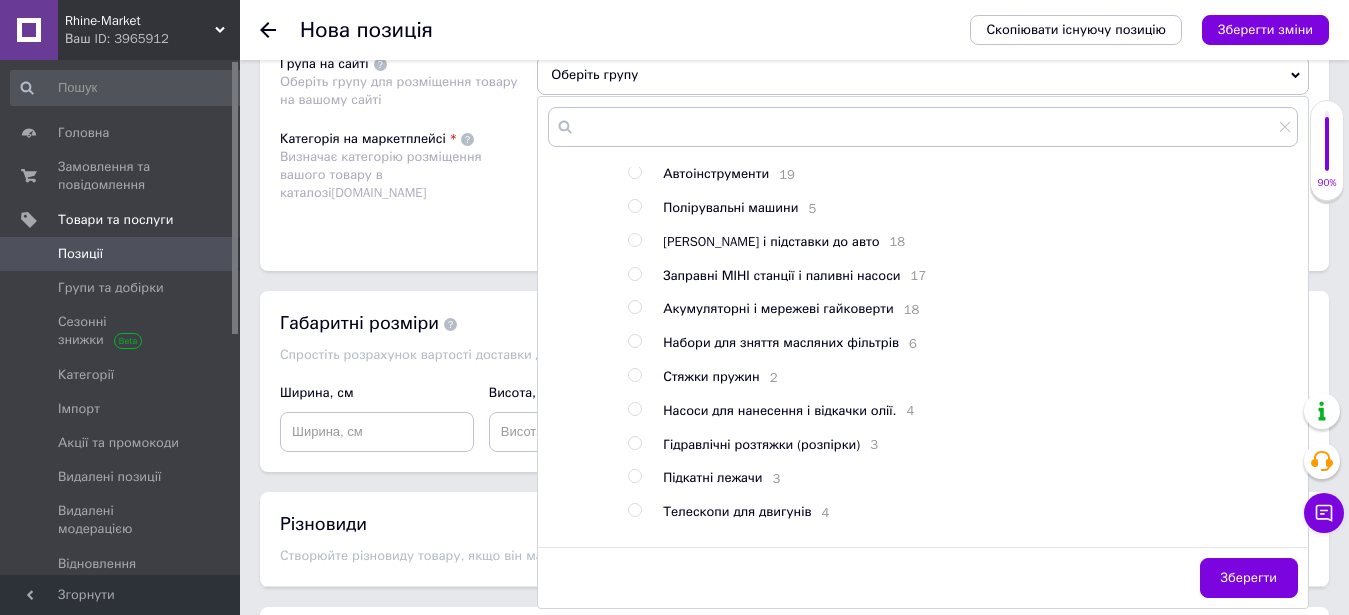 scroll, scrollTop: 510, scrollLeft: 0, axis: vertical 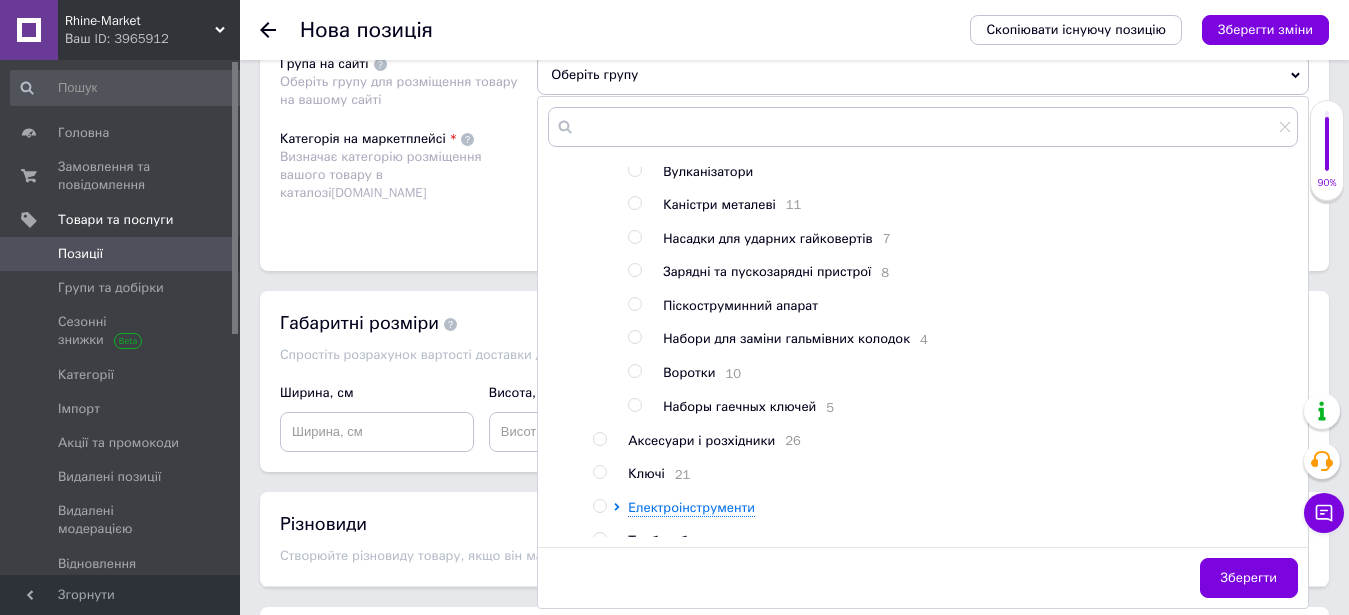 click at bounding box center (634, 405) 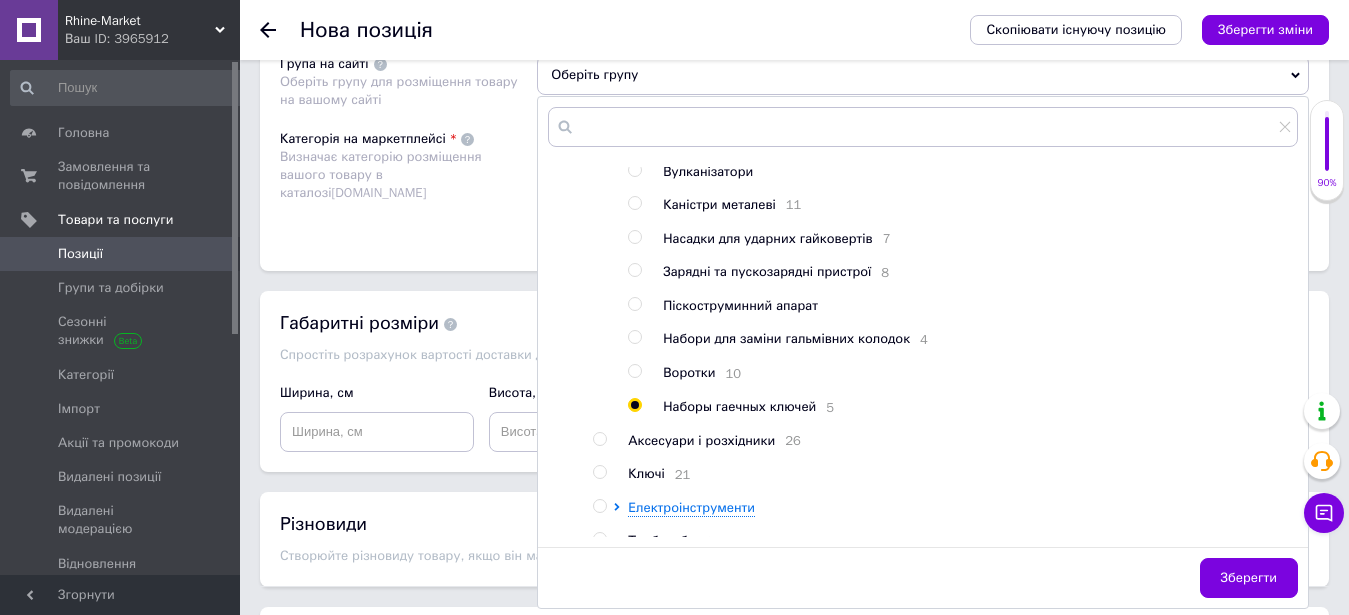 radio on "true" 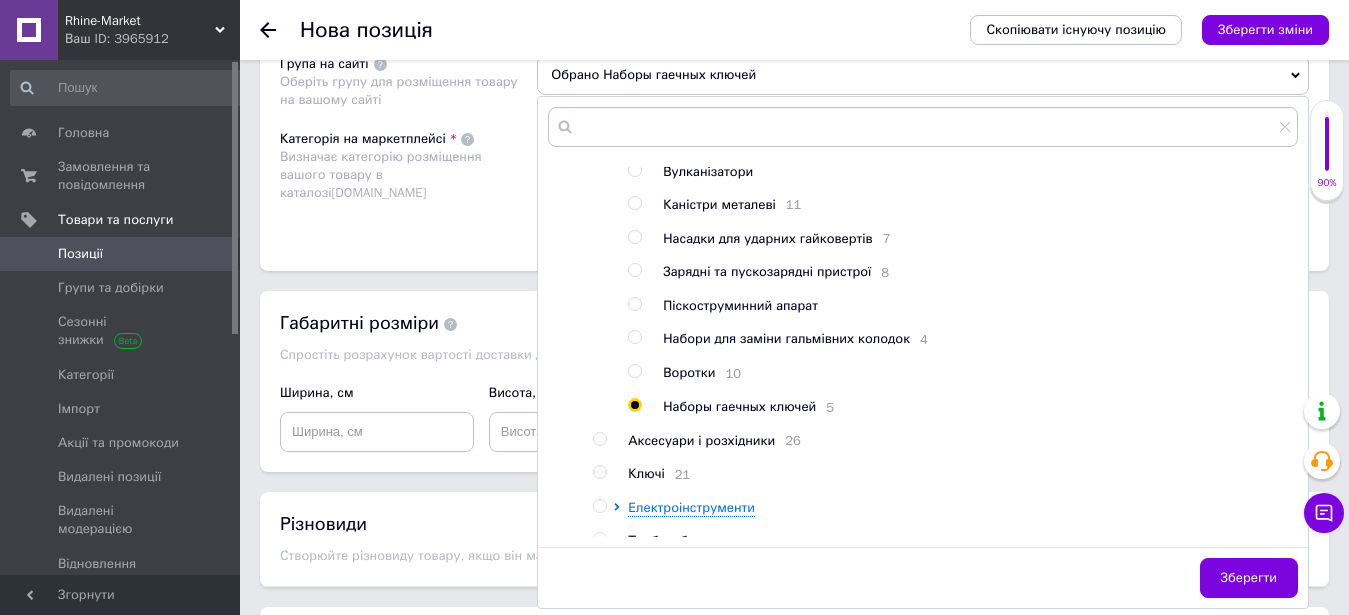click on "Зберегти" at bounding box center [1249, 578] 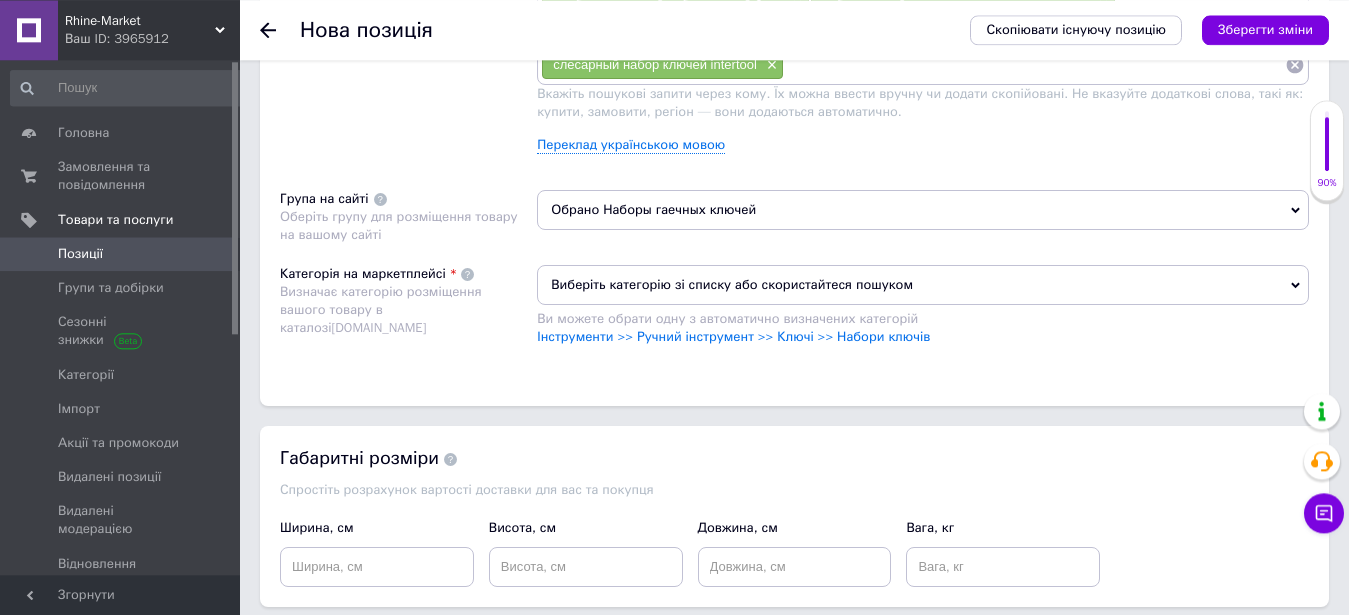 scroll, scrollTop: 1428, scrollLeft: 0, axis: vertical 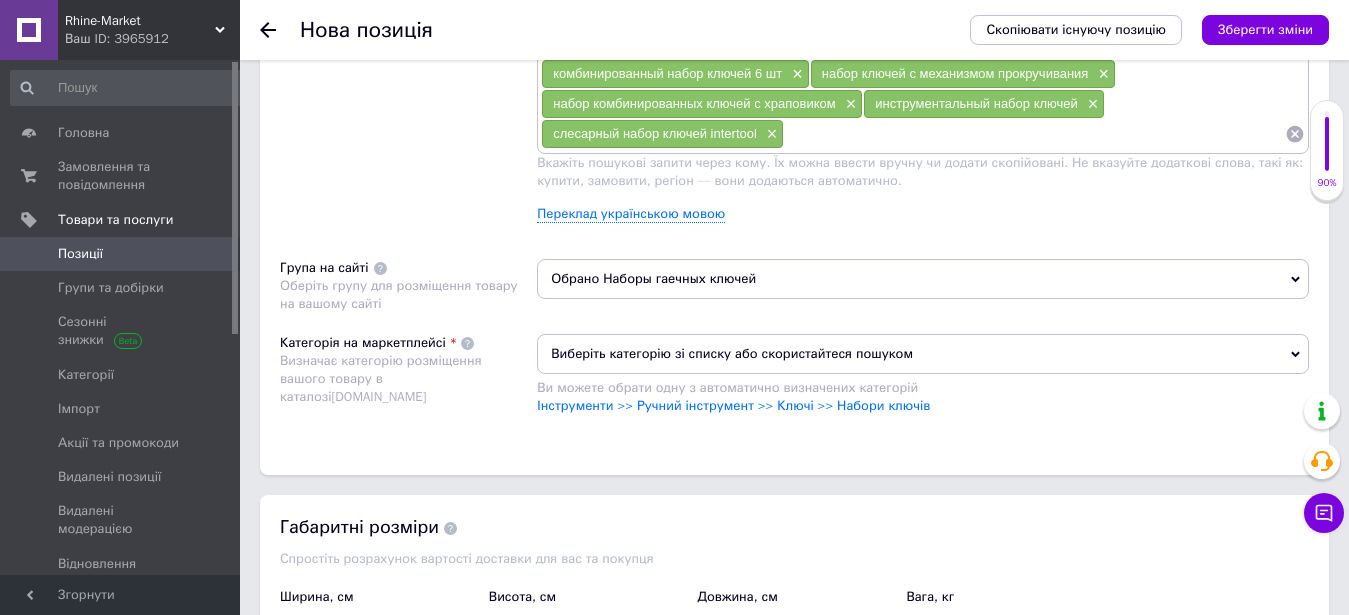 click on "Інструменти >> Ручний інструмент >> Ключі >> Набори ключів" at bounding box center (733, 405) 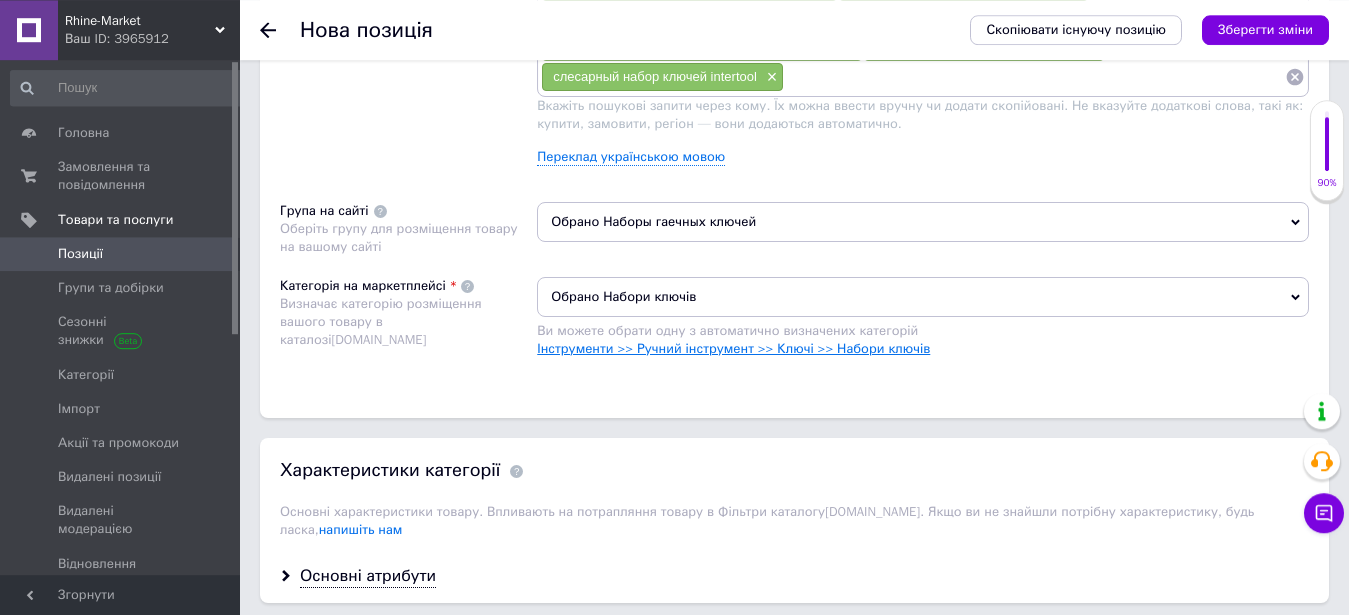 scroll, scrollTop: 1632, scrollLeft: 0, axis: vertical 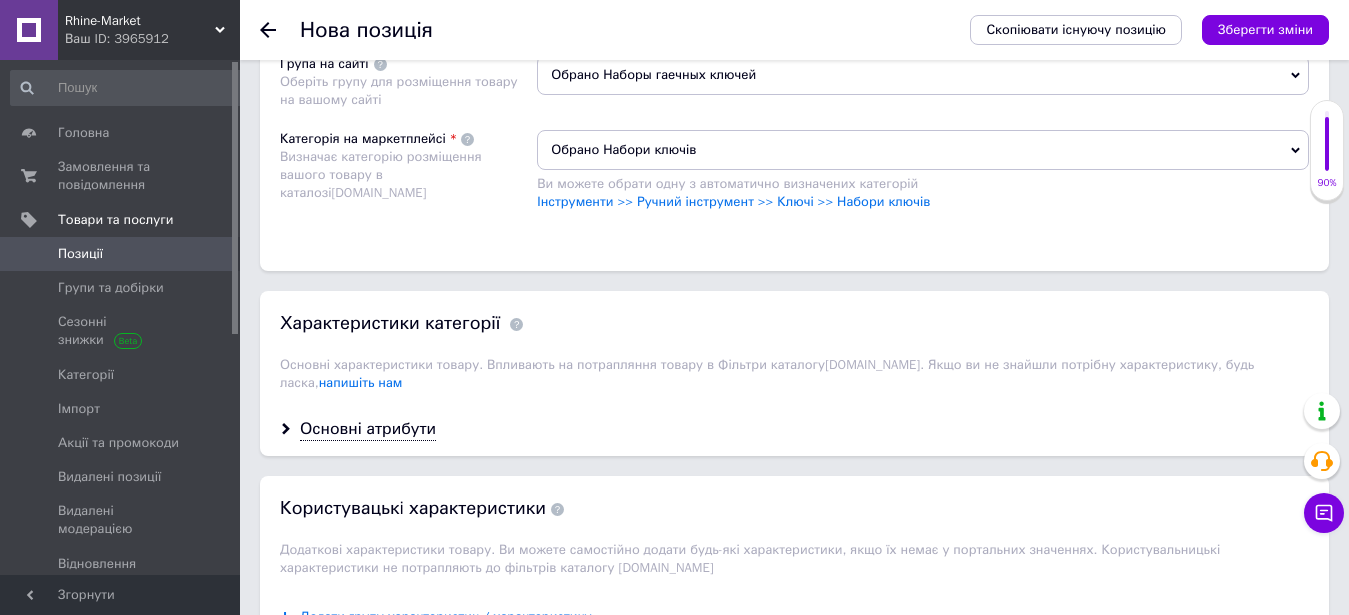 click on "Основні атрибути" at bounding box center [368, 429] 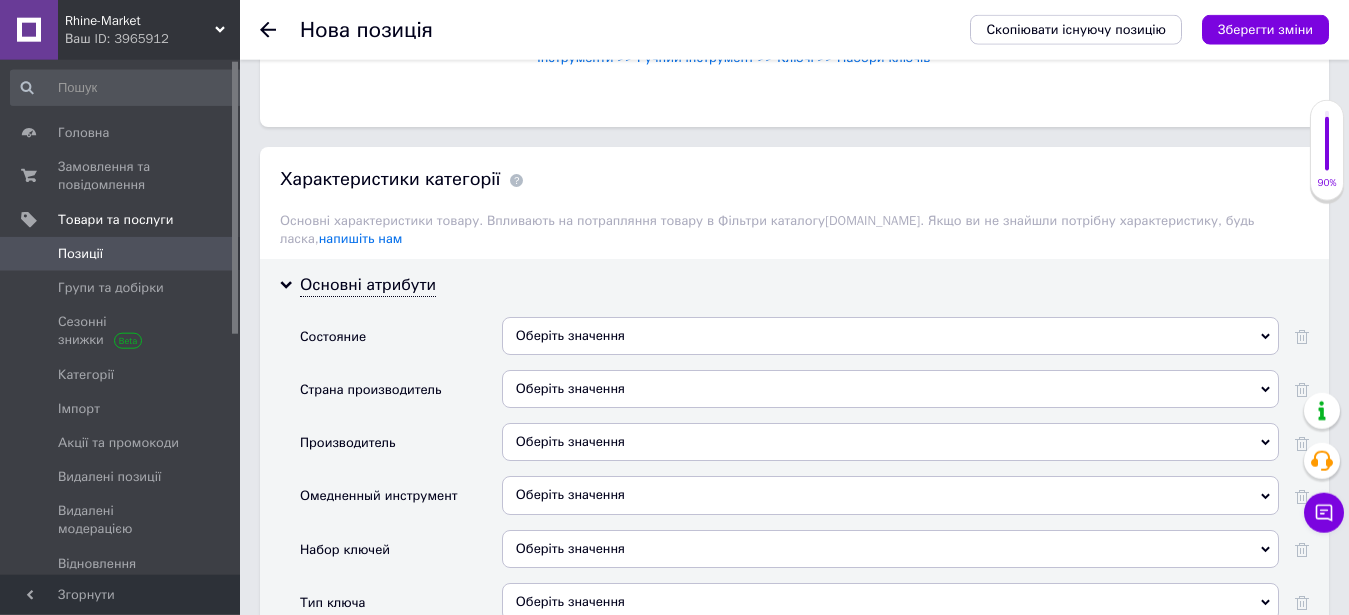 scroll, scrollTop: 1836, scrollLeft: 0, axis: vertical 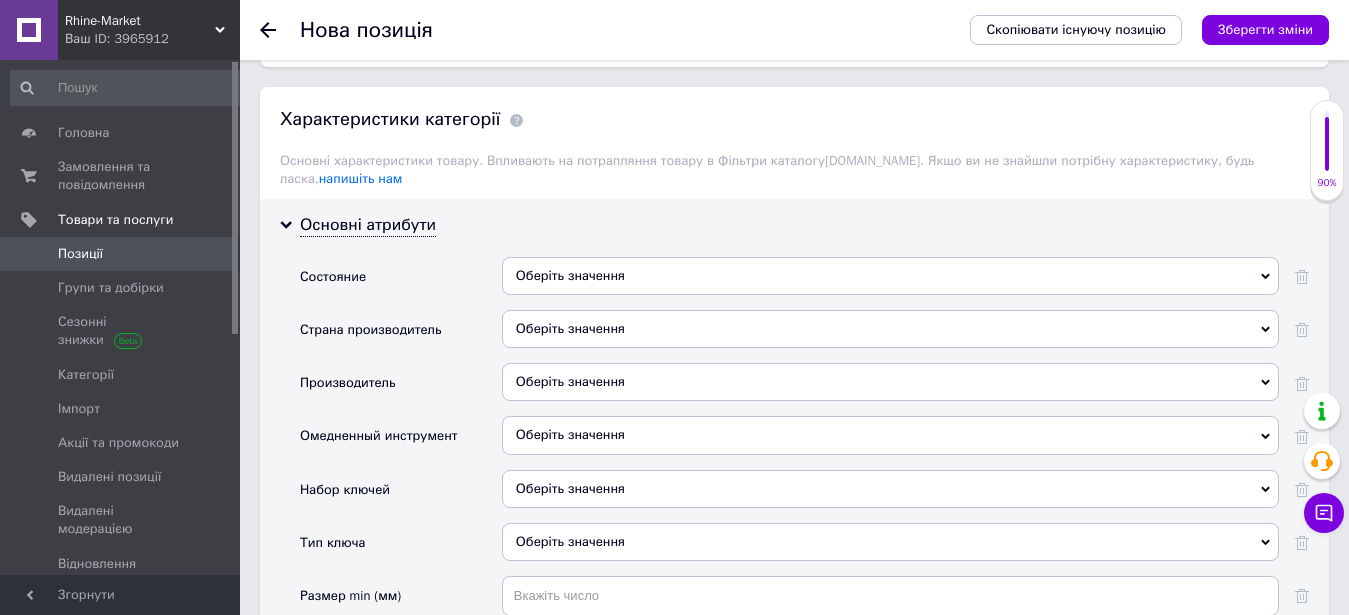 click on "Оберіть значення" at bounding box center [890, 276] 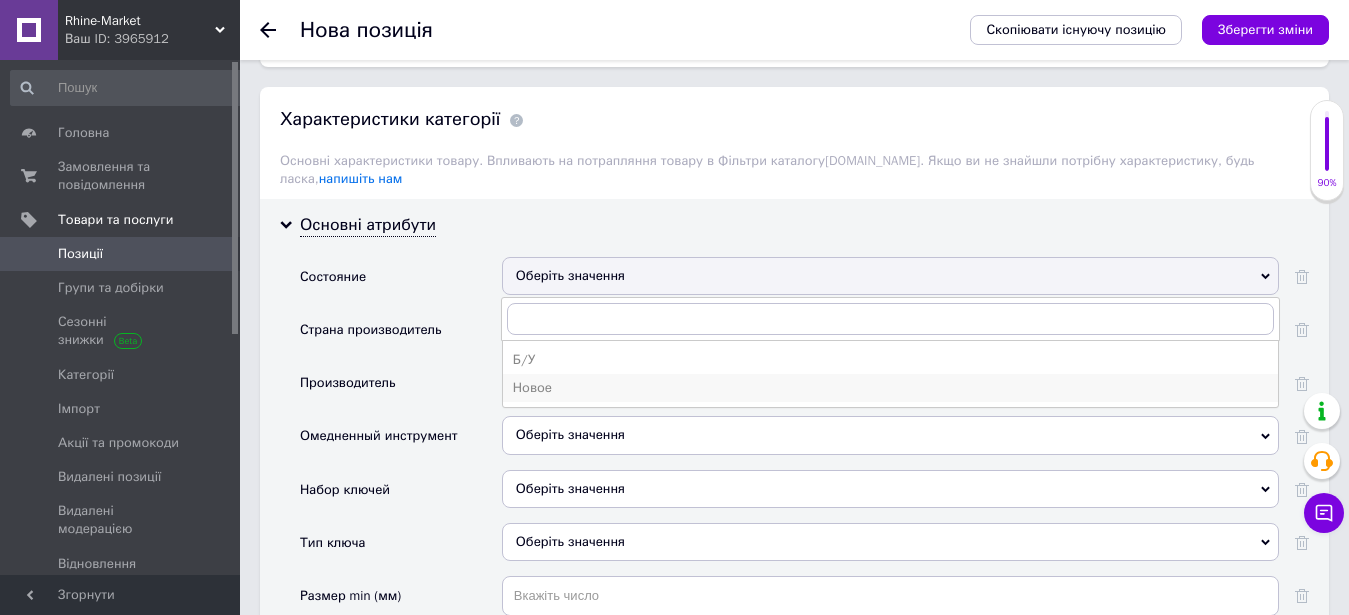 click on "Новое" at bounding box center [890, 388] 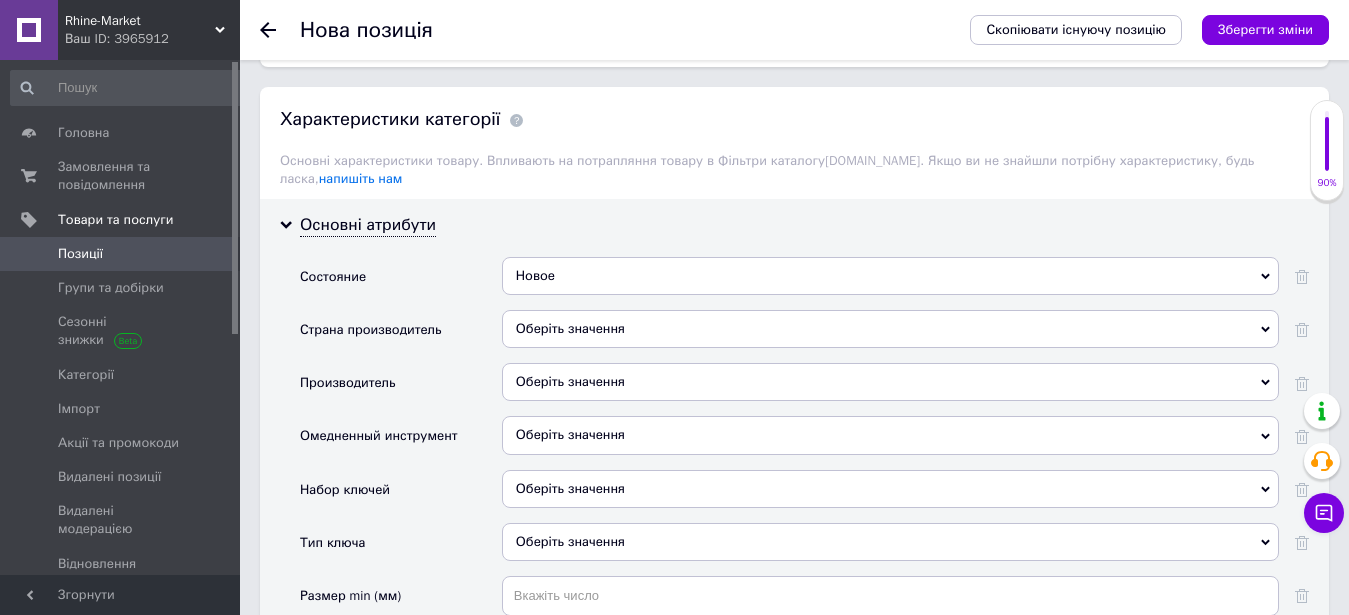 click on "Оберіть значення" at bounding box center [890, 329] 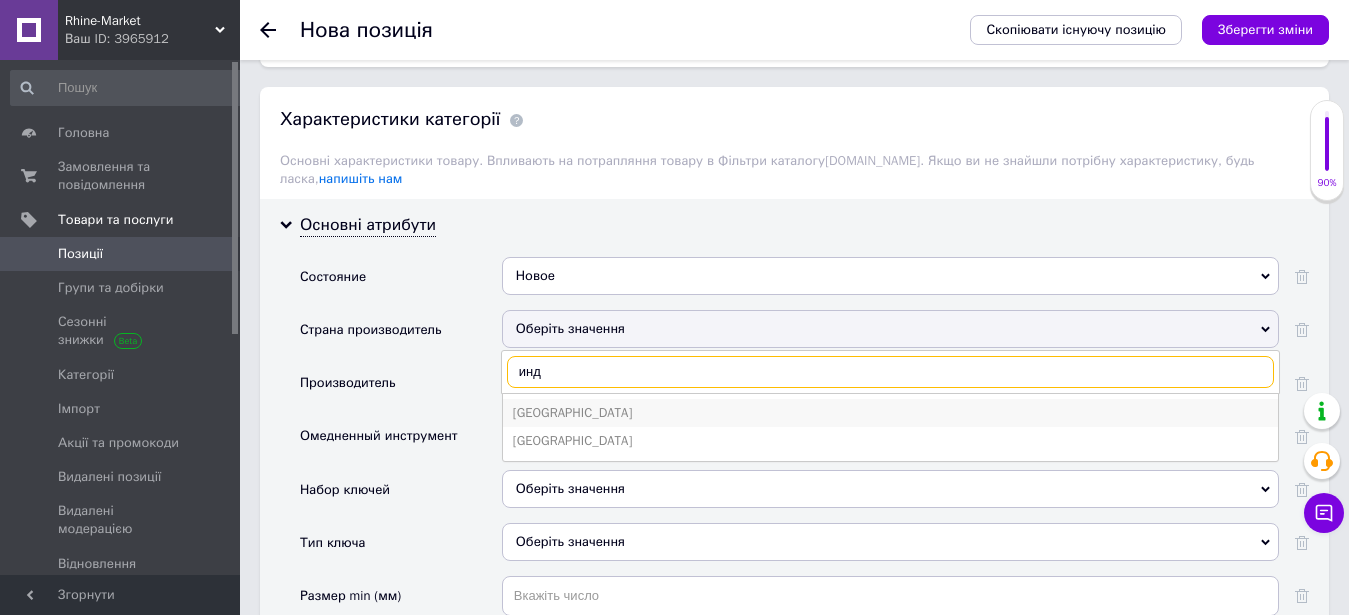 type on "инд" 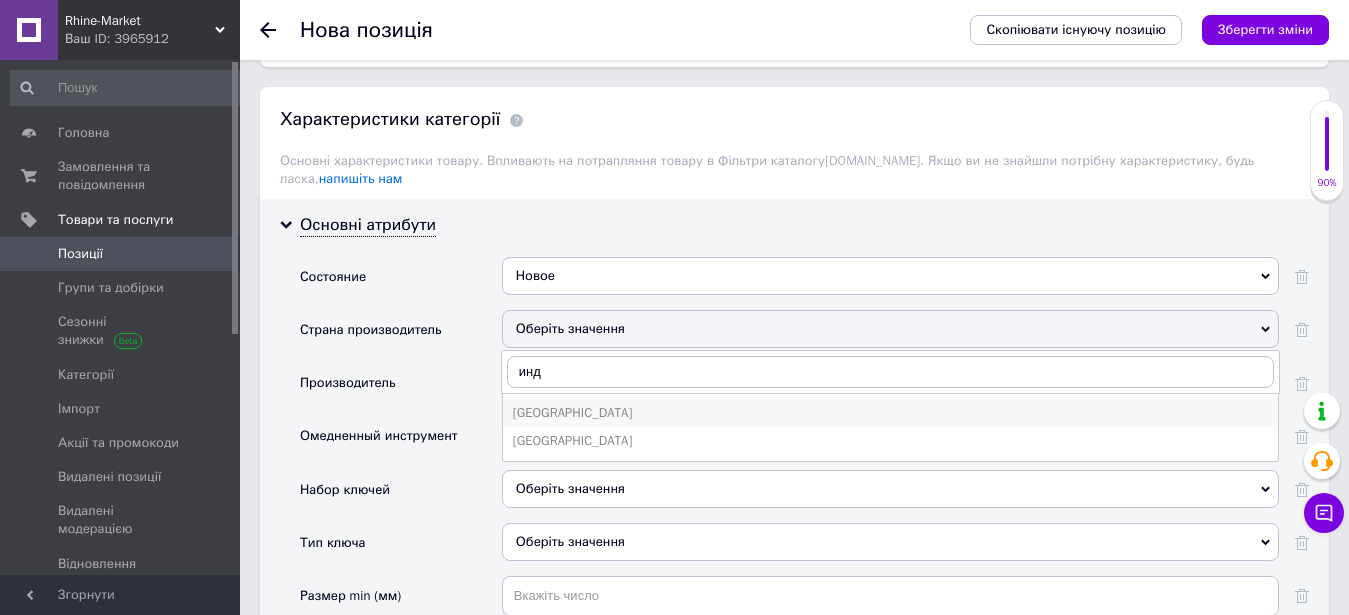 click on "[GEOGRAPHIC_DATA]" at bounding box center [890, 413] 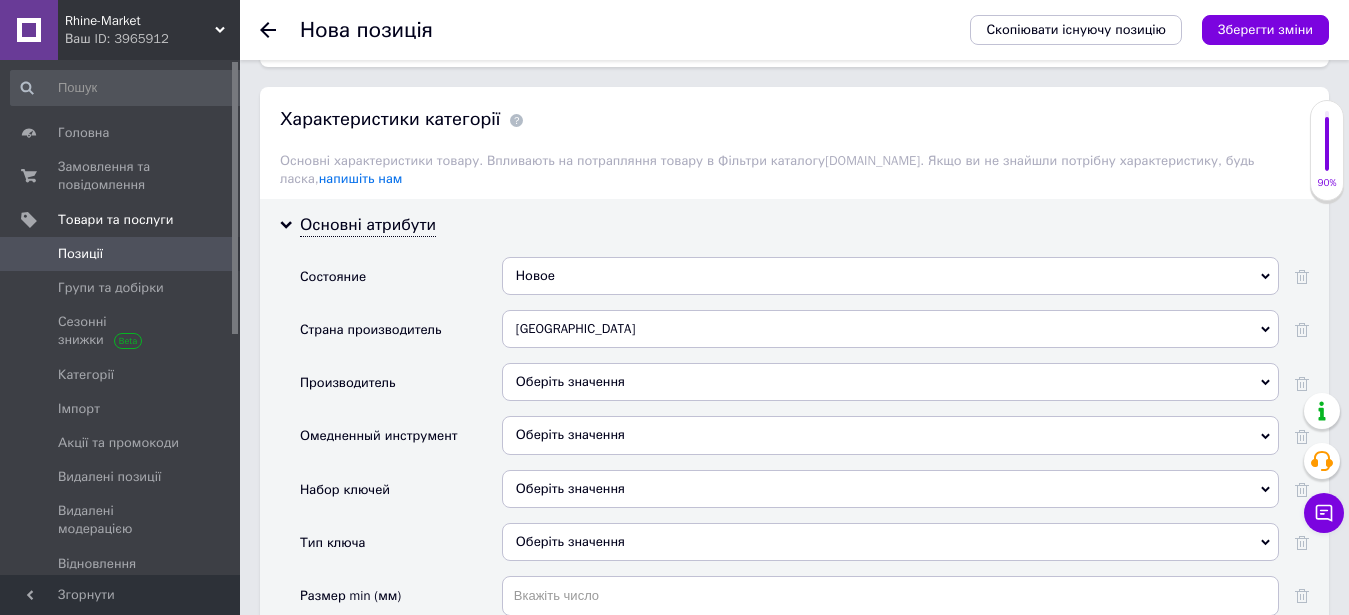 click on "Оберіть значення" at bounding box center (890, 382) 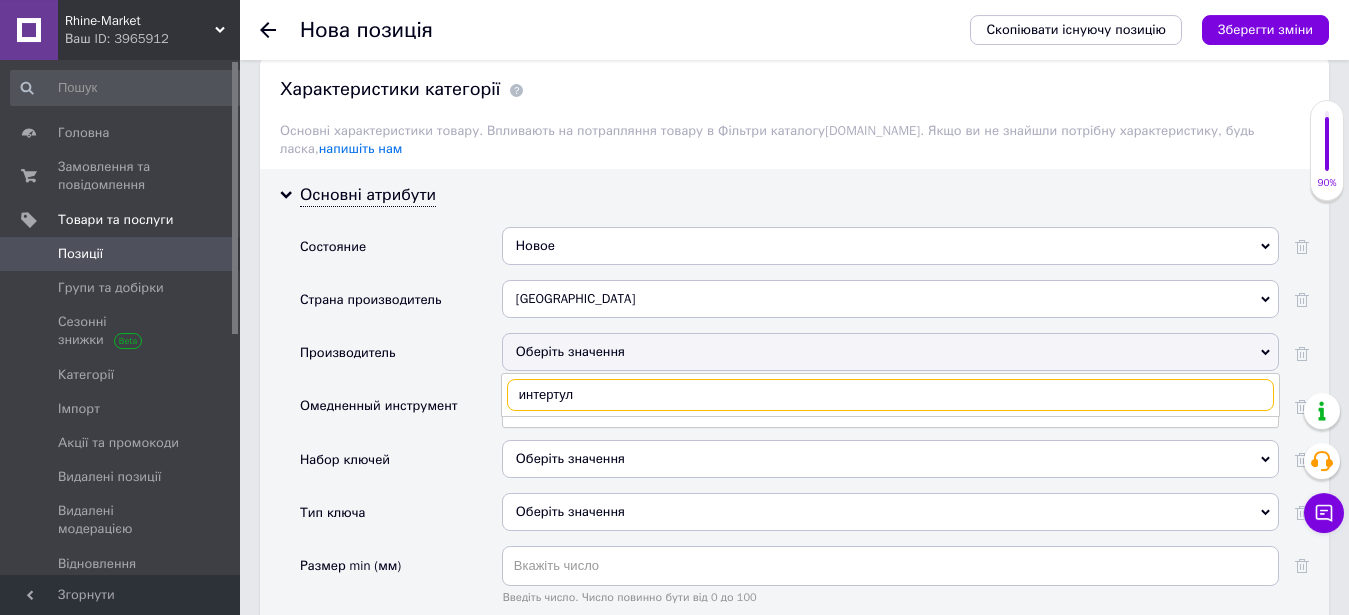 scroll, scrollTop: 2040, scrollLeft: 0, axis: vertical 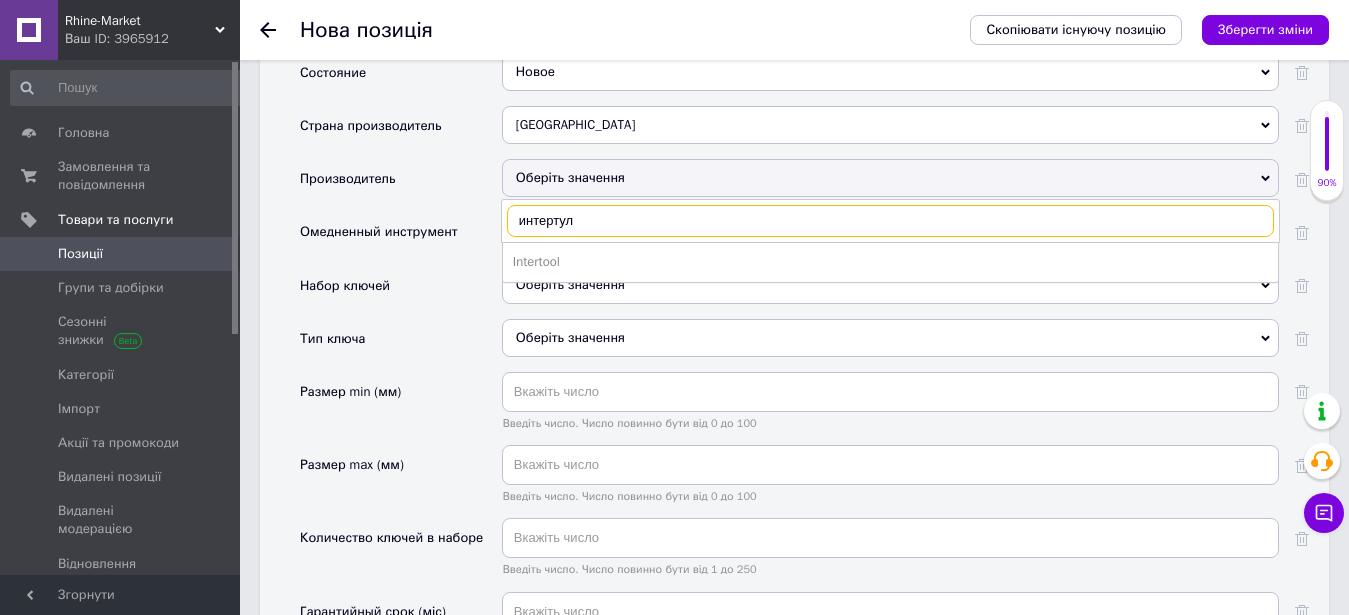 type on "интертул" 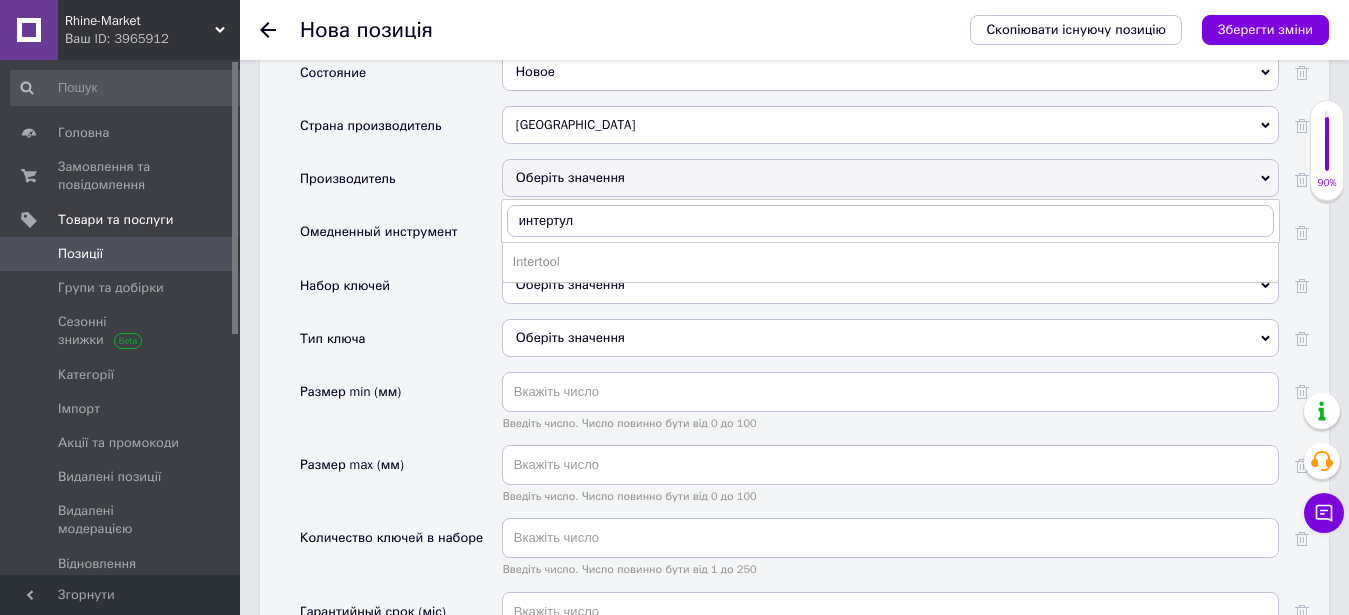 click on "Intertool" at bounding box center [890, 262] 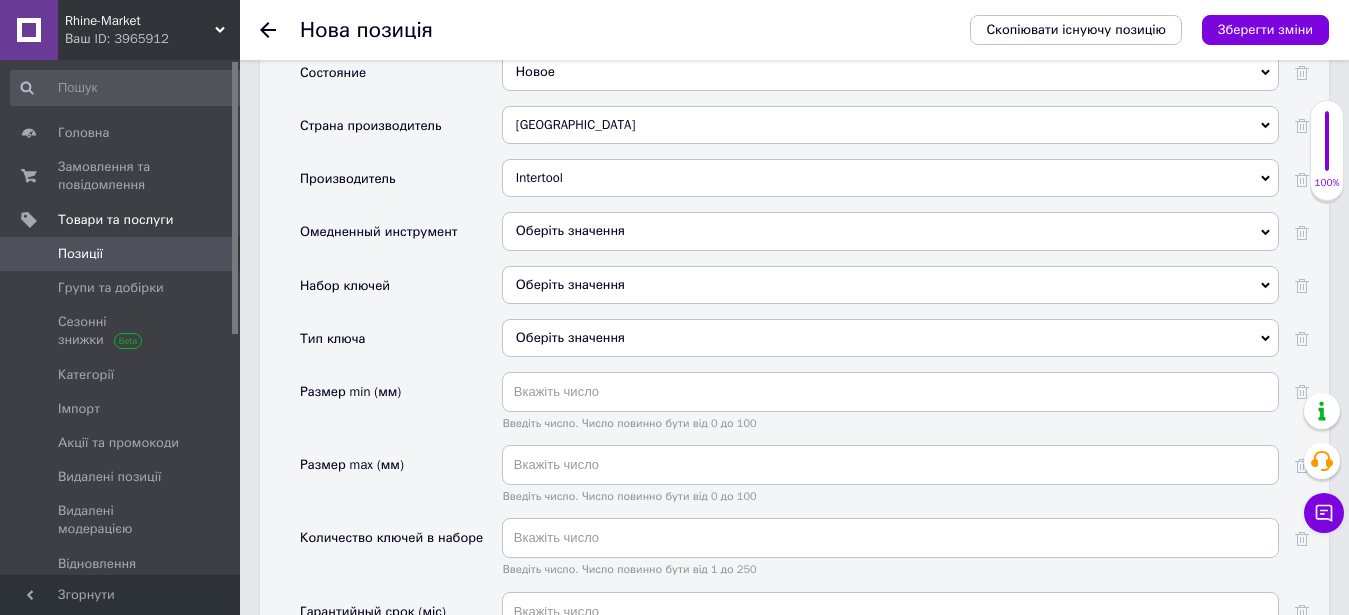 click on "Оберіть значення" at bounding box center (890, 285) 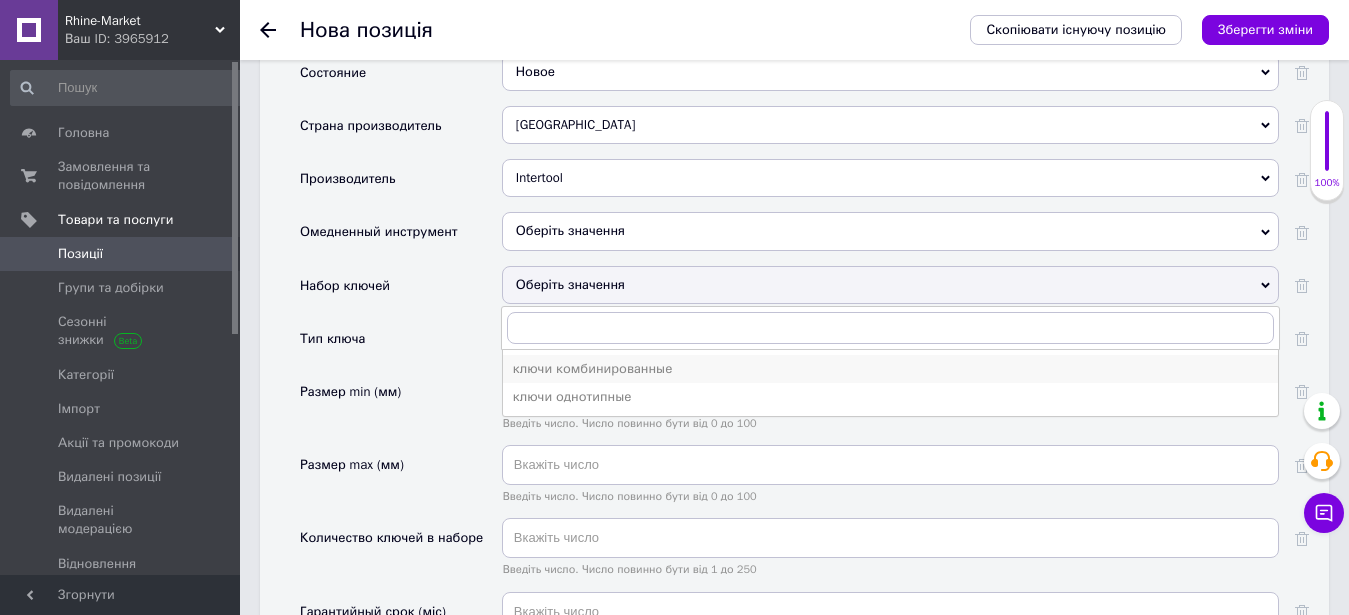 click on "ключи комбинированные" at bounding box center [890, 369] 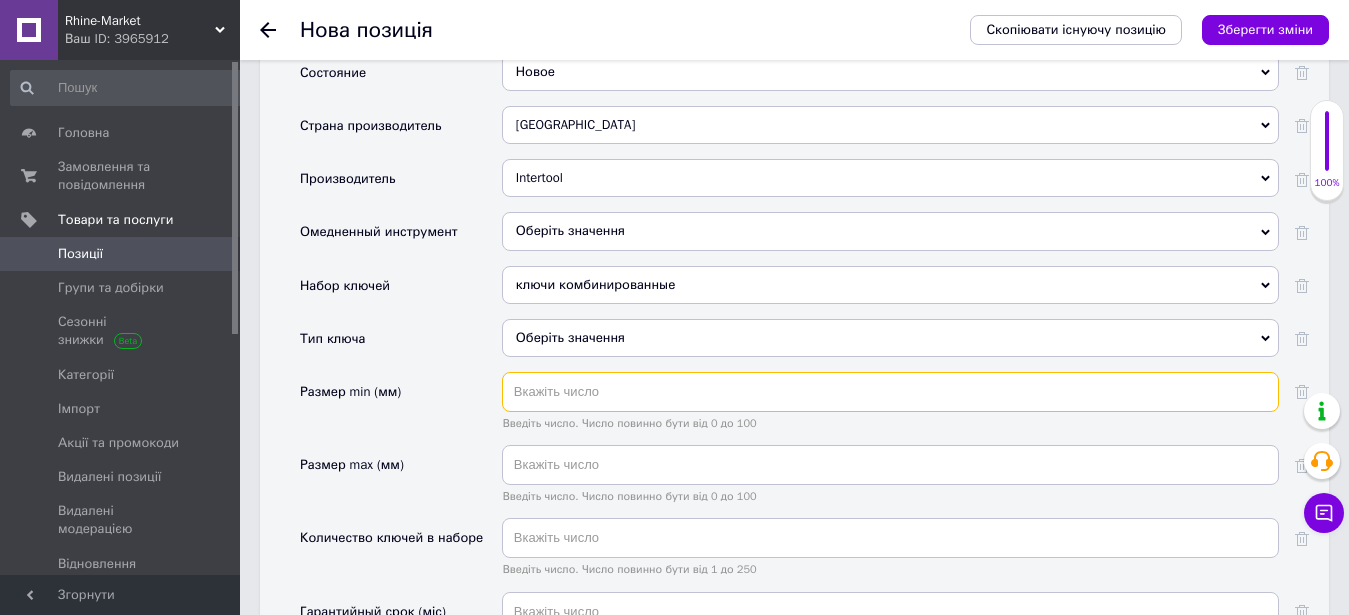 click at bounding box center [890, 392] 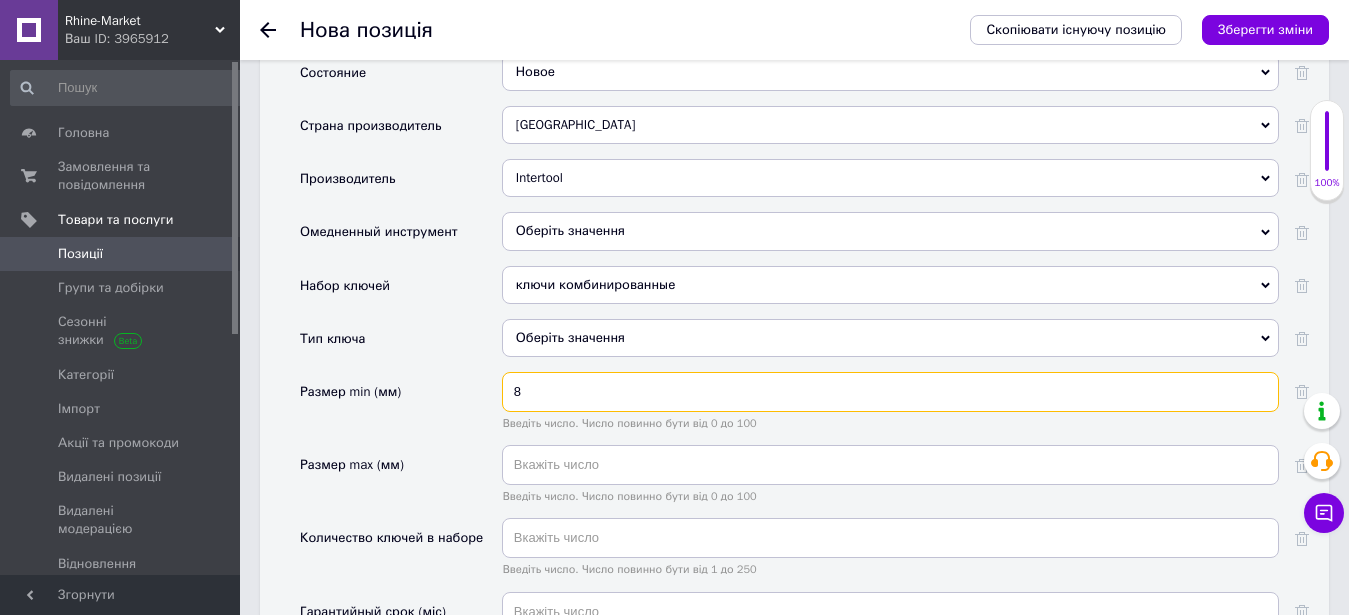type on "8" 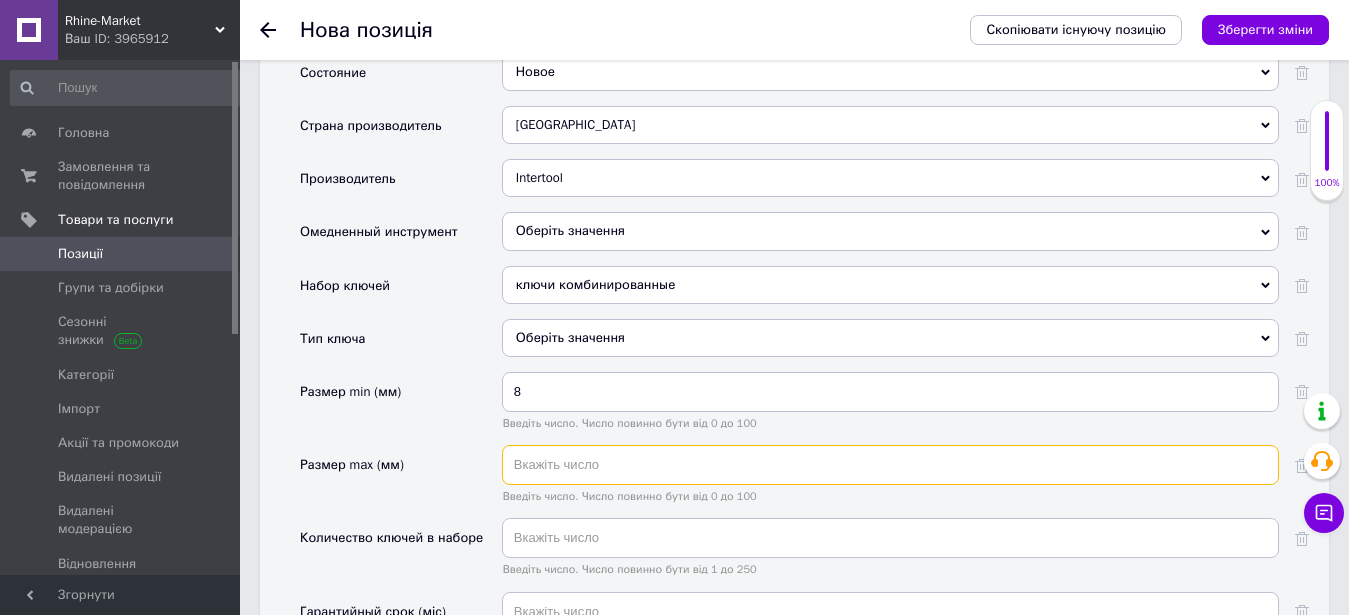 click at bounding box center [890, 465] 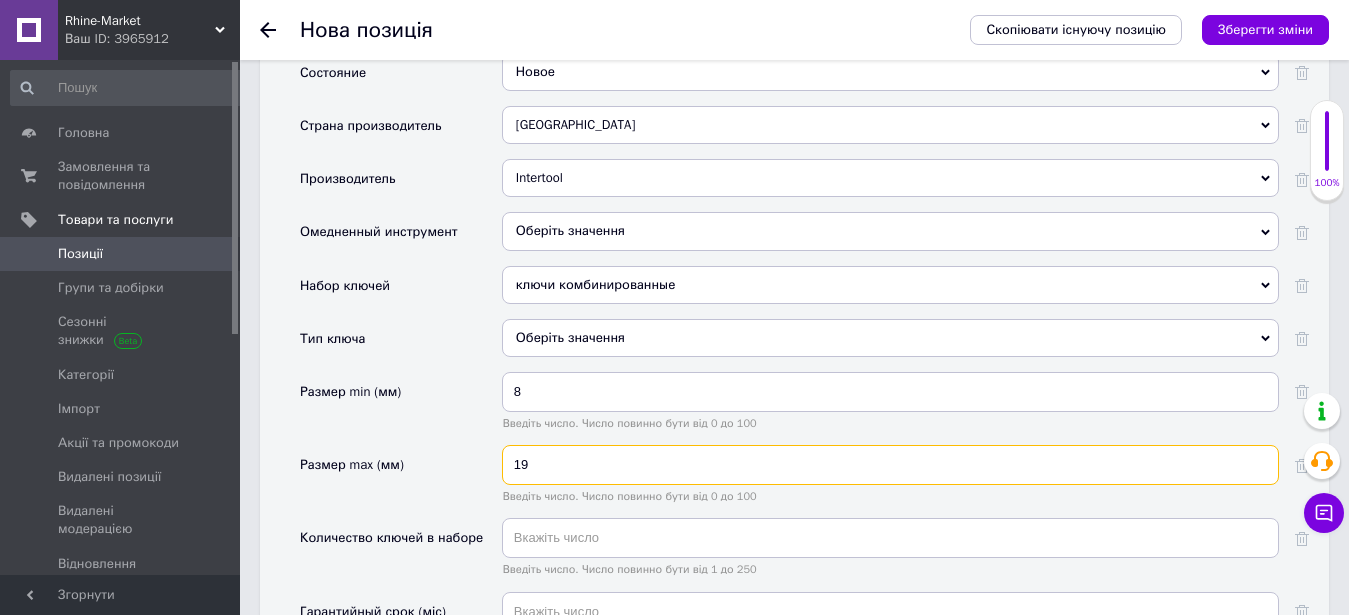 type on "19" 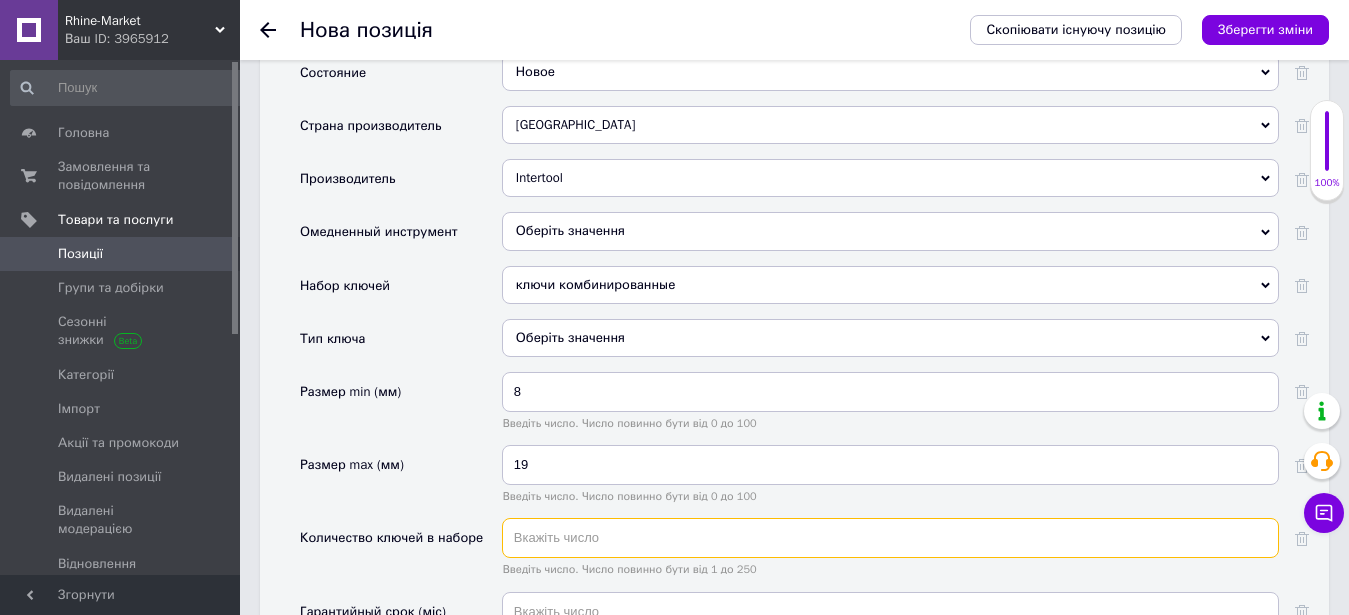 click at bounding box center [890, 538] 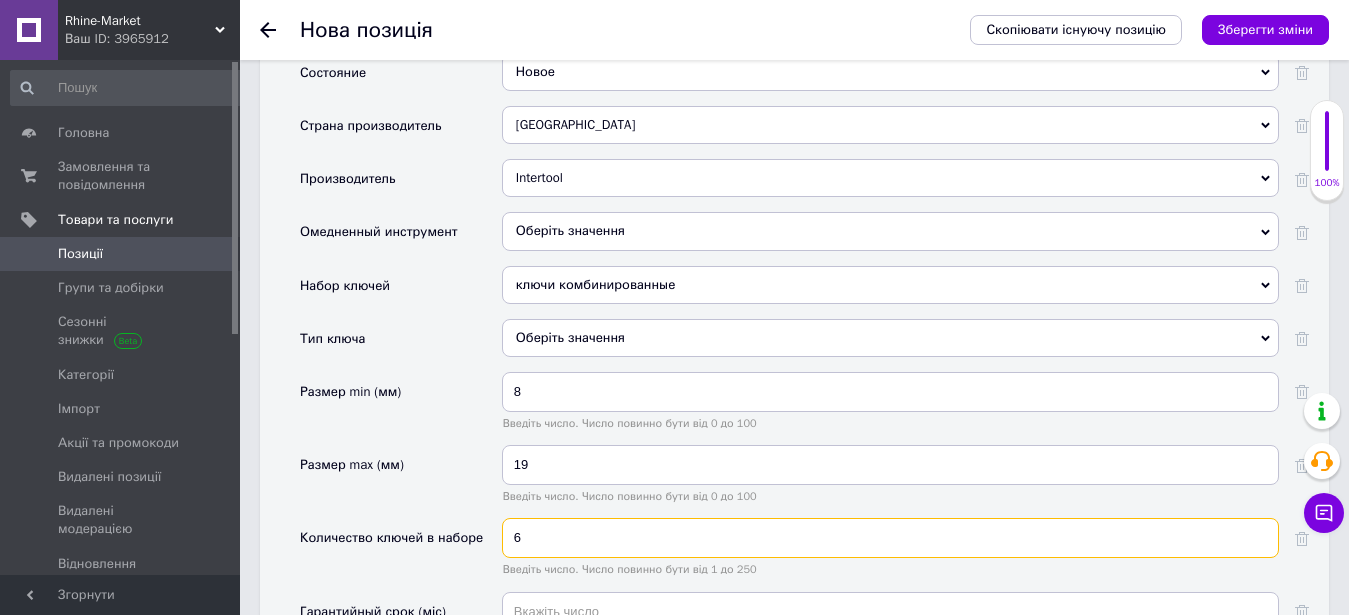 type on "6" 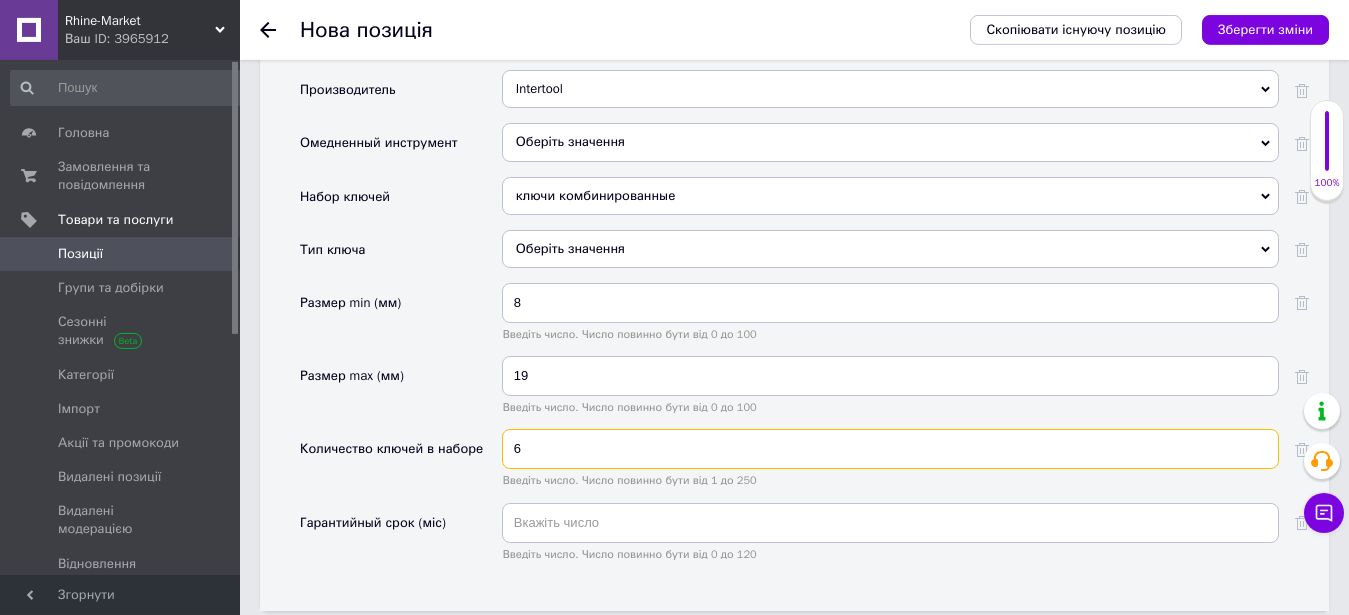 scroll, scrollTop: 2244, scrollLeft: 0, axis: vertical 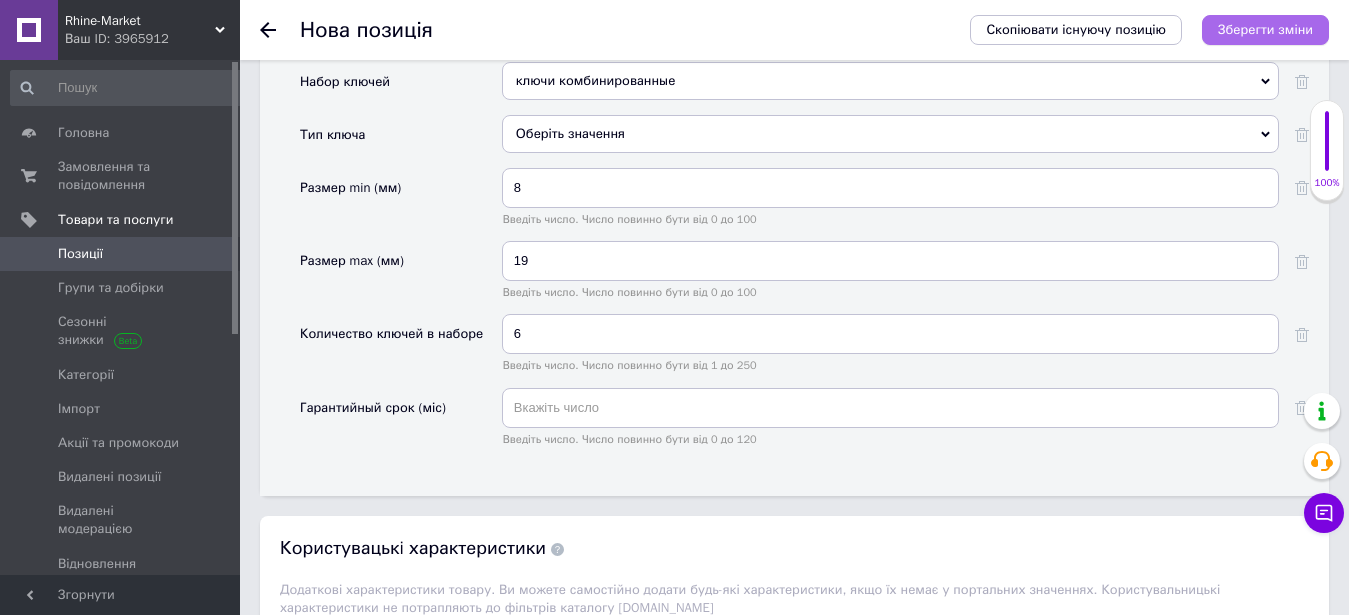 click on "Скопіювати існуючу позицію Зберегти зміни" at bounding box center (1139, 30) 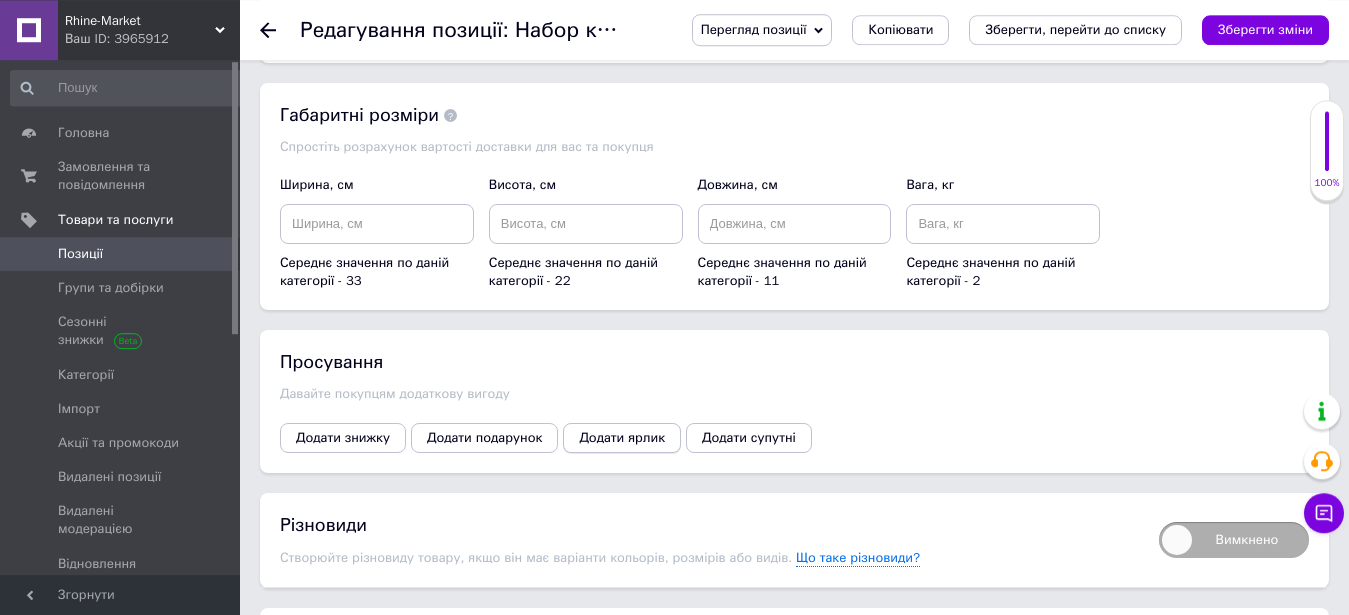 scroll, scrollTop: 2339, scrollLeft: 0, axis: vertical 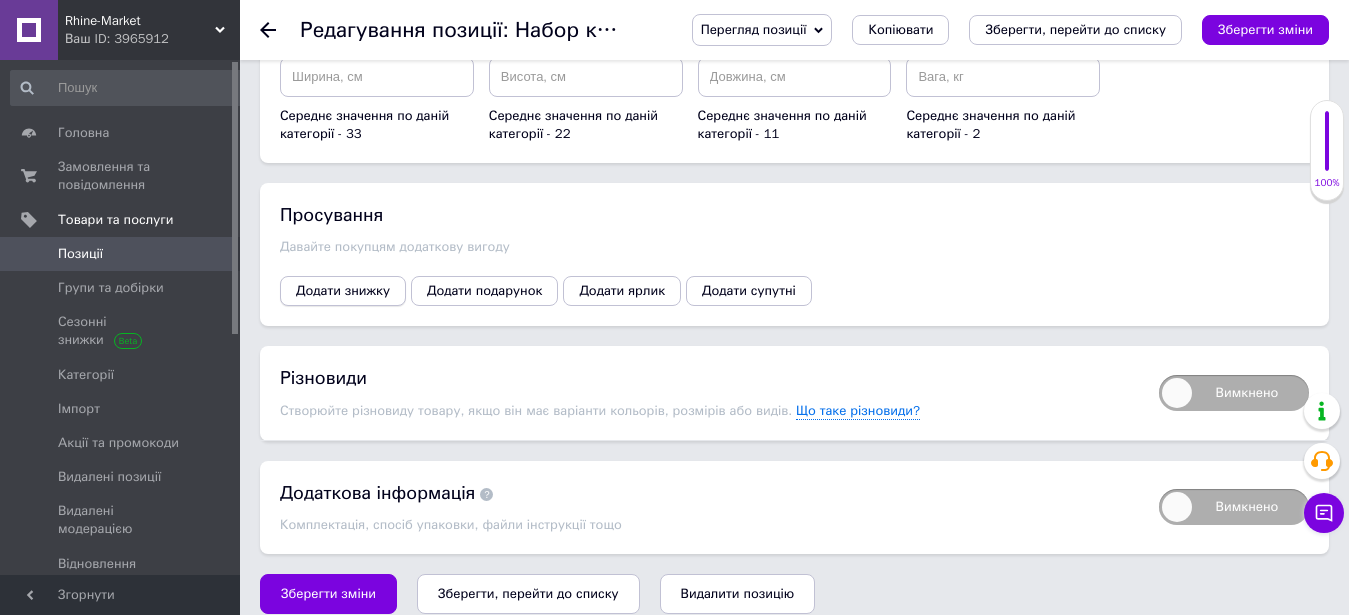 click on "Додати знижку" at bounding box center [343, 291] 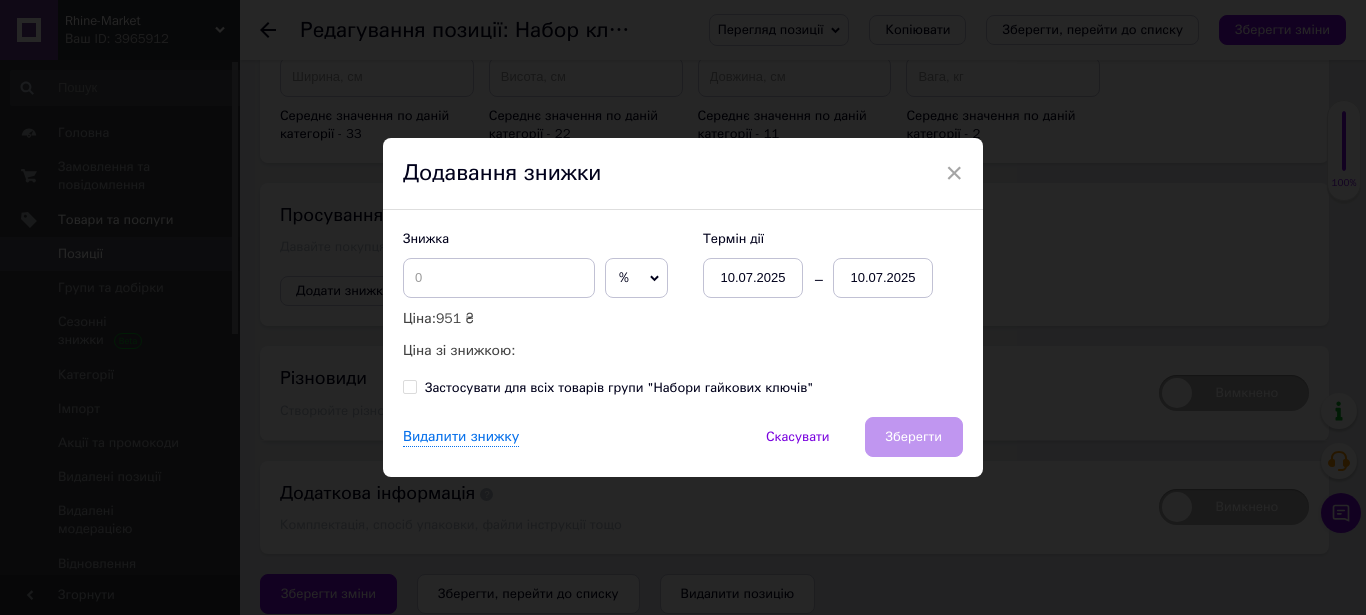 click on "%" at bounding box center [636, 278] 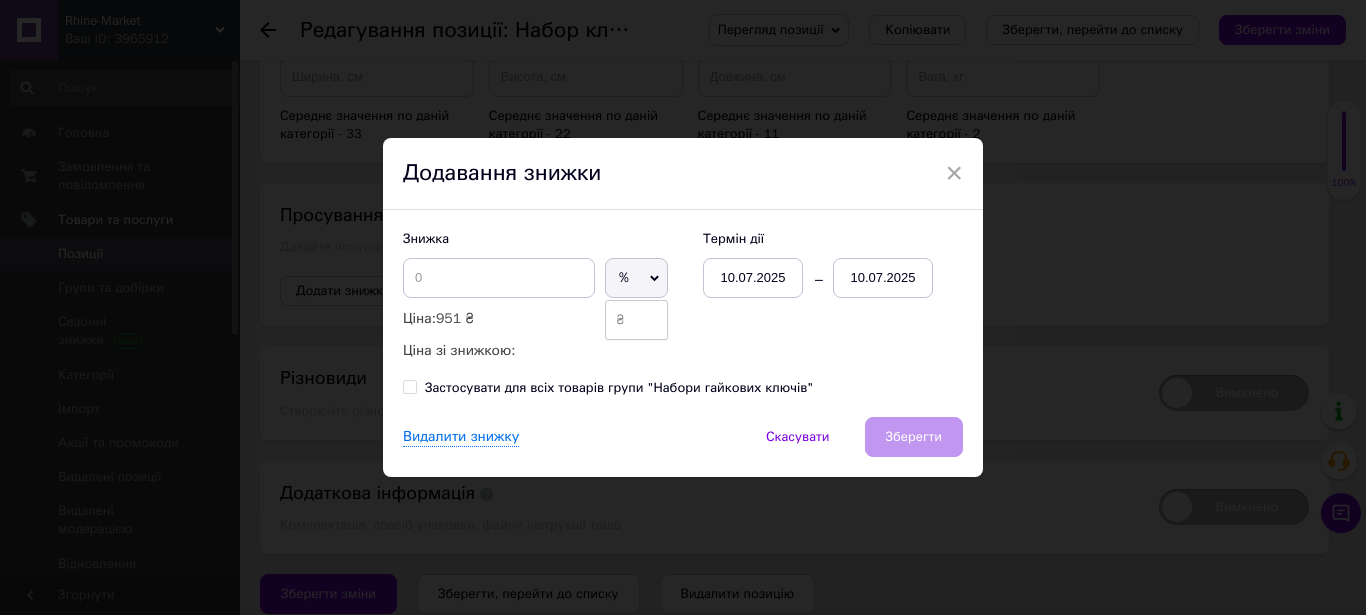 click on "₴" at bounding box center (636, 320) 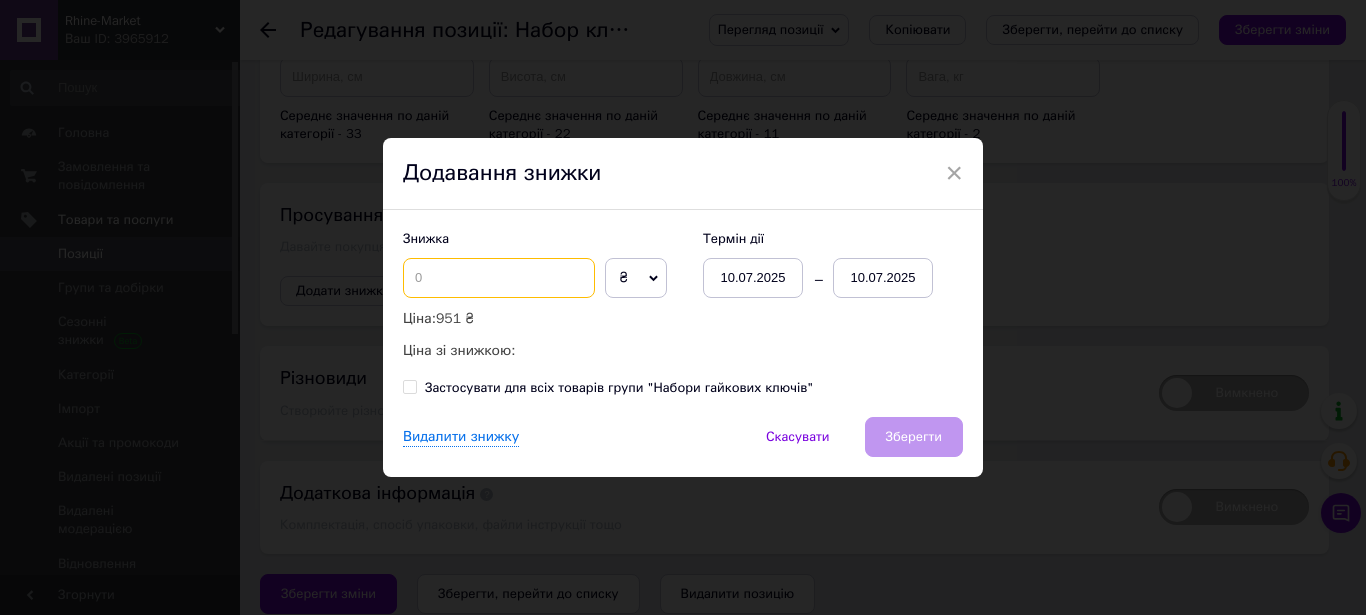 click at bounding box center (499, 278) 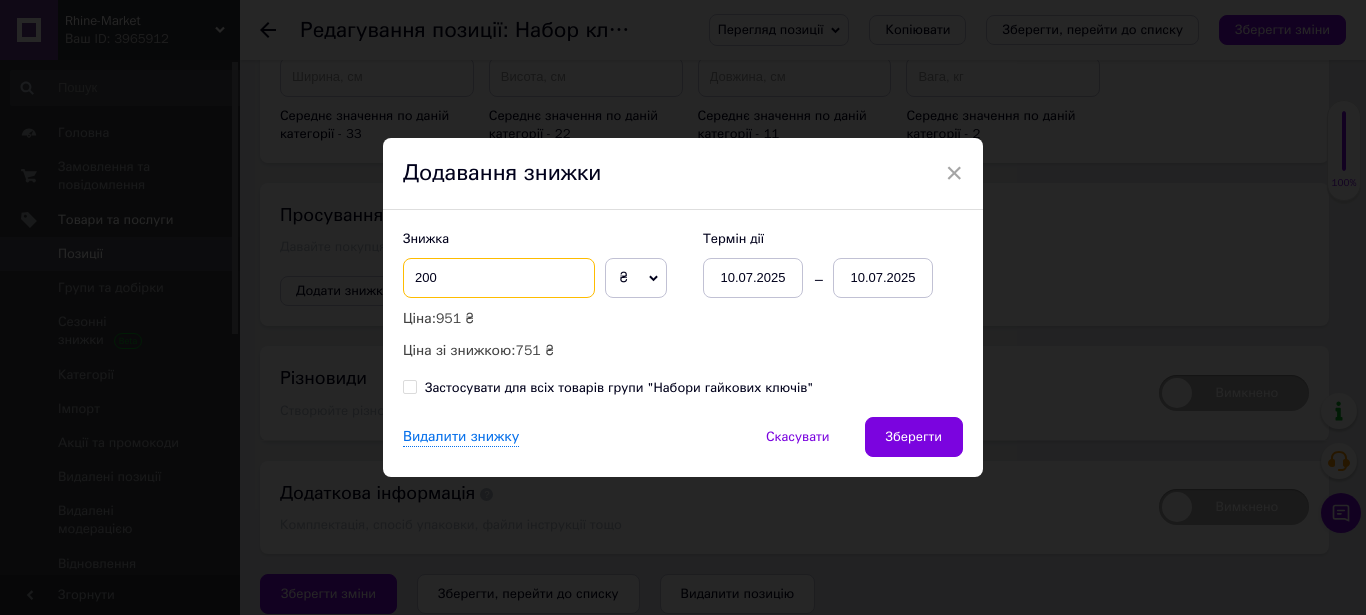 type on "200" 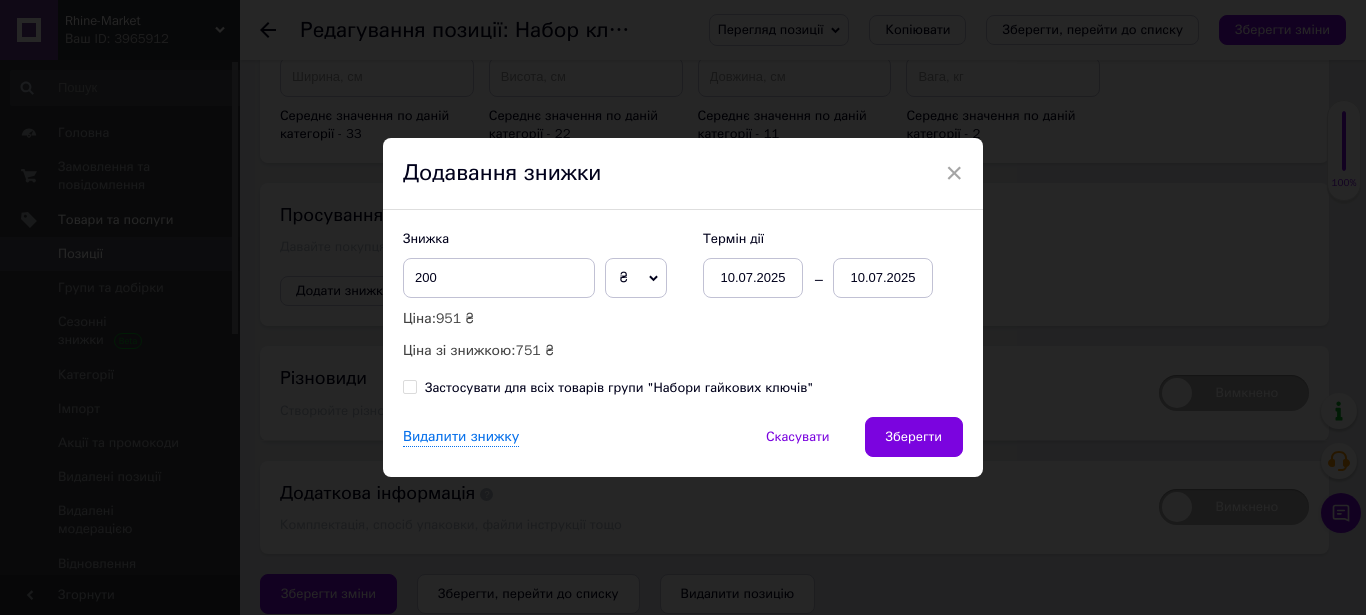 click on "10.07.2025" at bounding box center (883, 278) 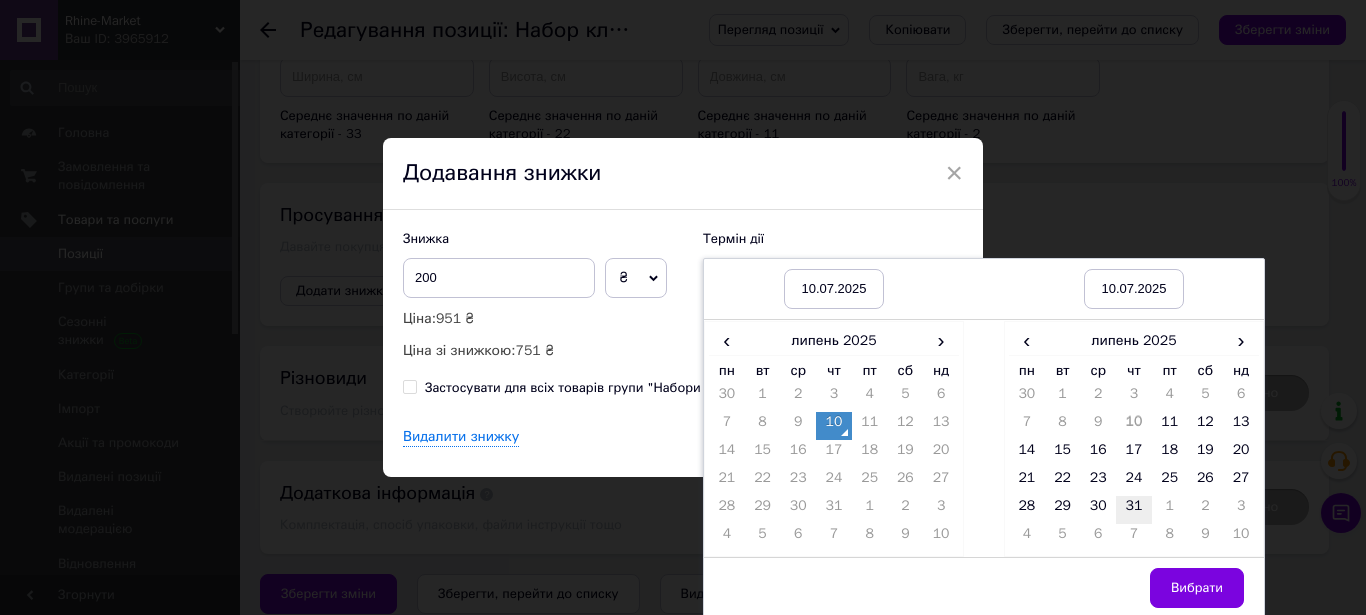 click on "31" at bounding box center (1134, 510) 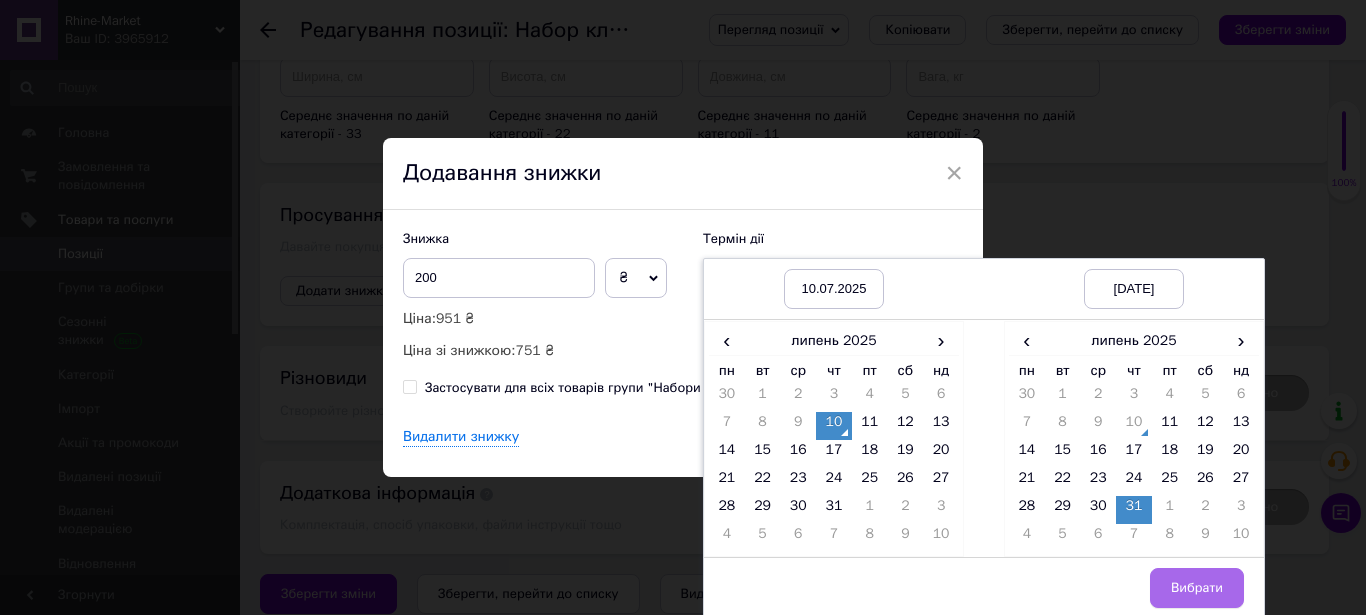 click on "Вибрати" at bounding box center [1197, 588] 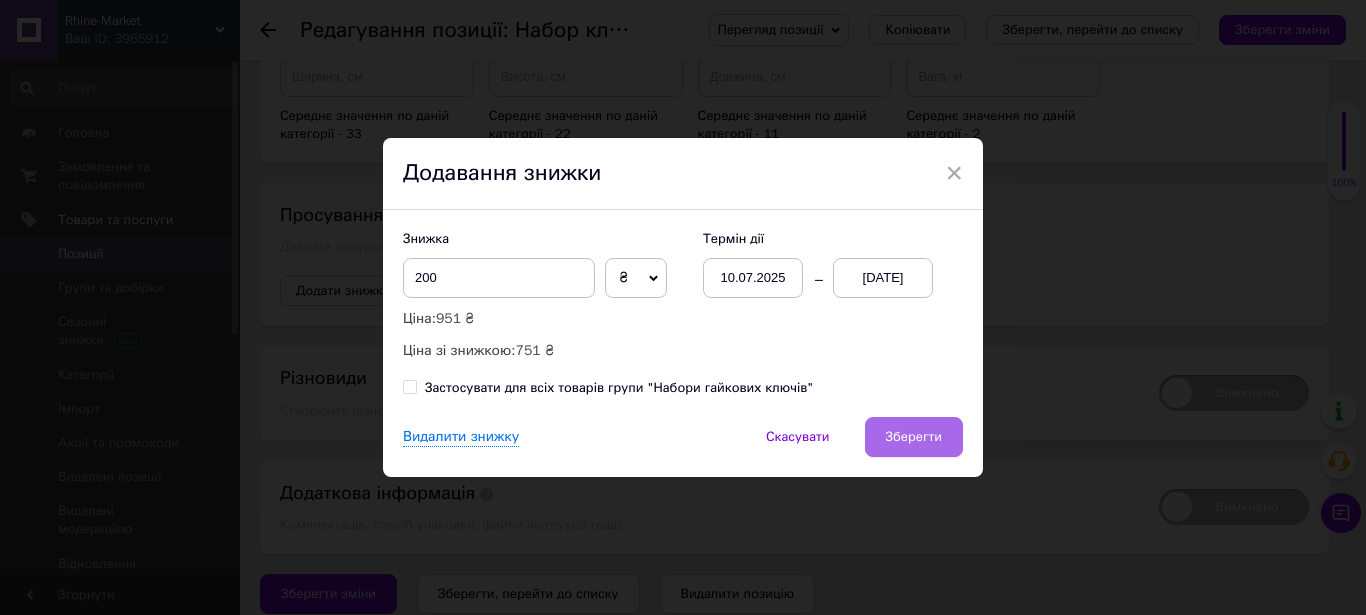 click on "Зберегти" at bounding box center (914, 437) 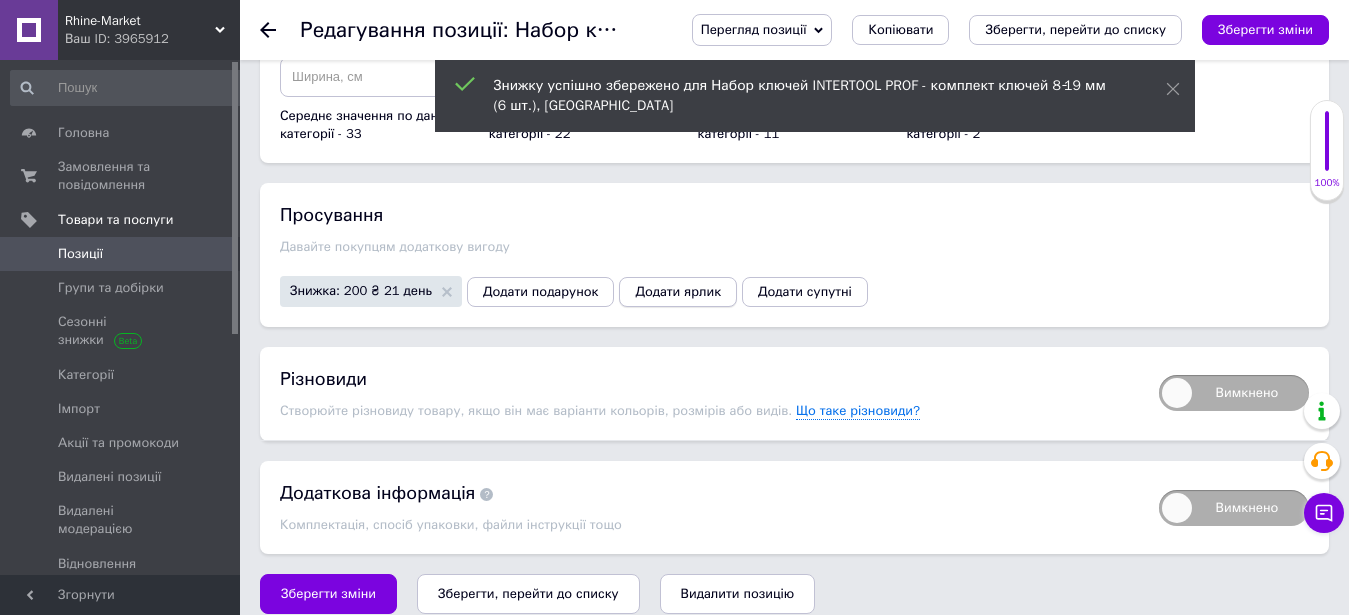 click on "Додати ярлик" at bounding box center (678, 292) 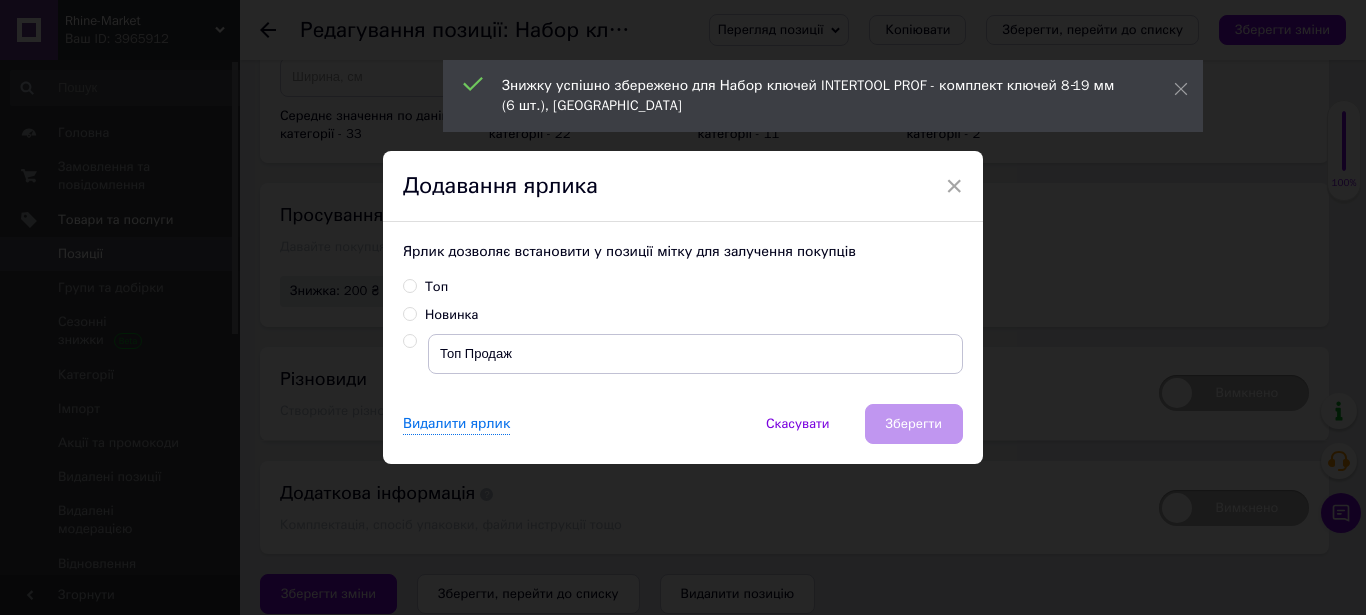 click on "Ярлик дозволяє встановити у позиції мітку для залучення покупців Топ Новинка Топ Продаж" at bounding box center (683, 313) 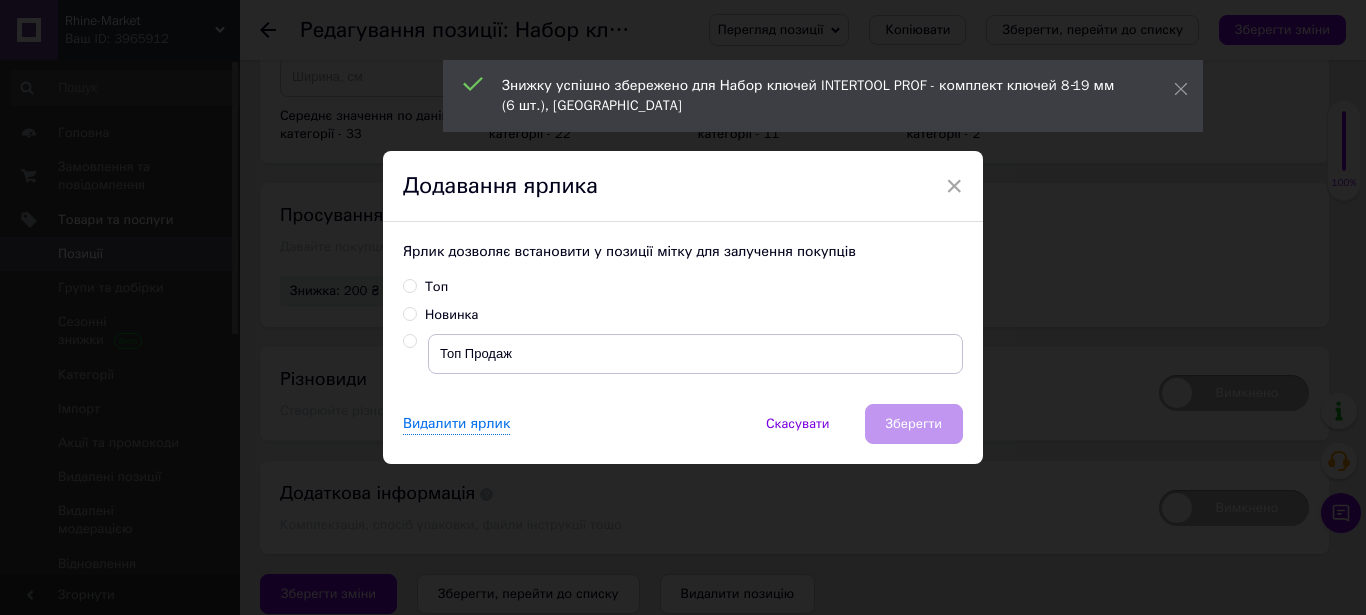 radio on "true" 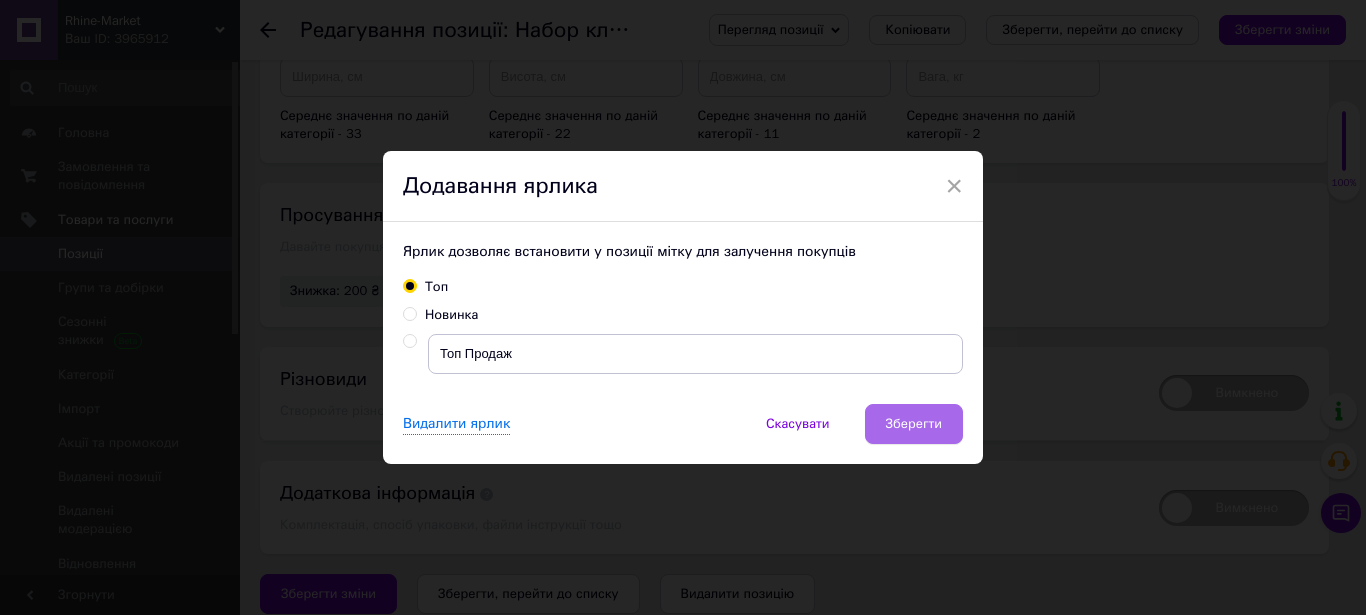 click on "Зберегти" at bounding box center (914, 424) 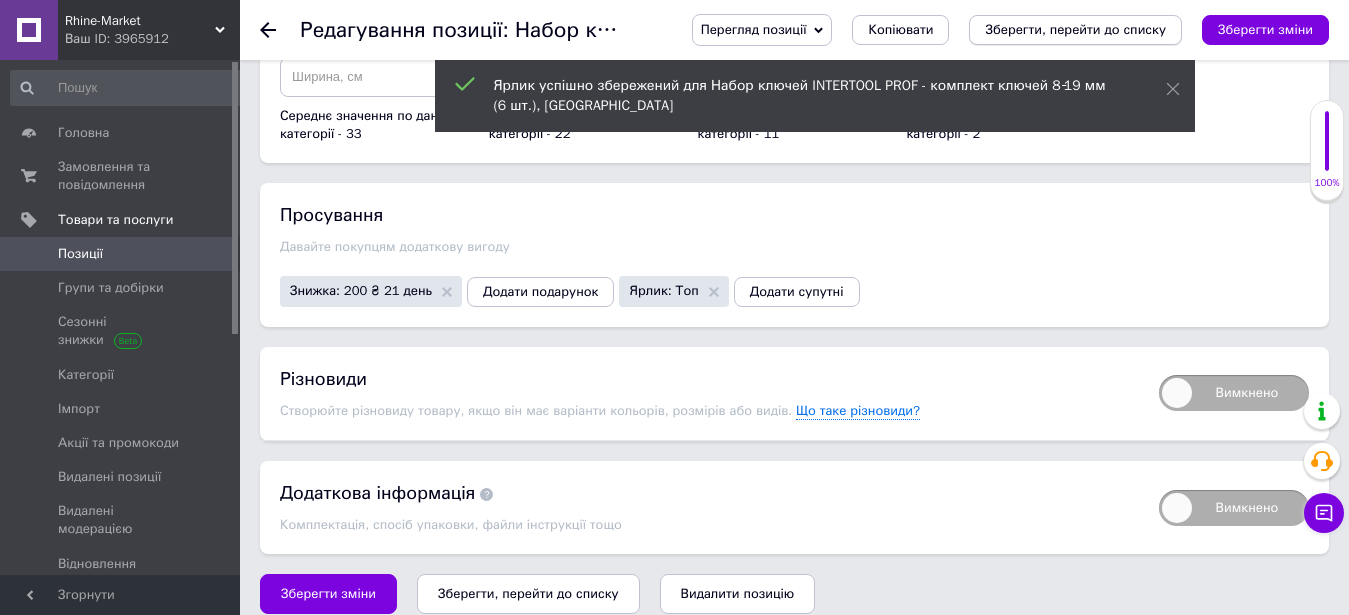 click on "Зберегти, перейти до списку" at bounding box center [1075, 29] 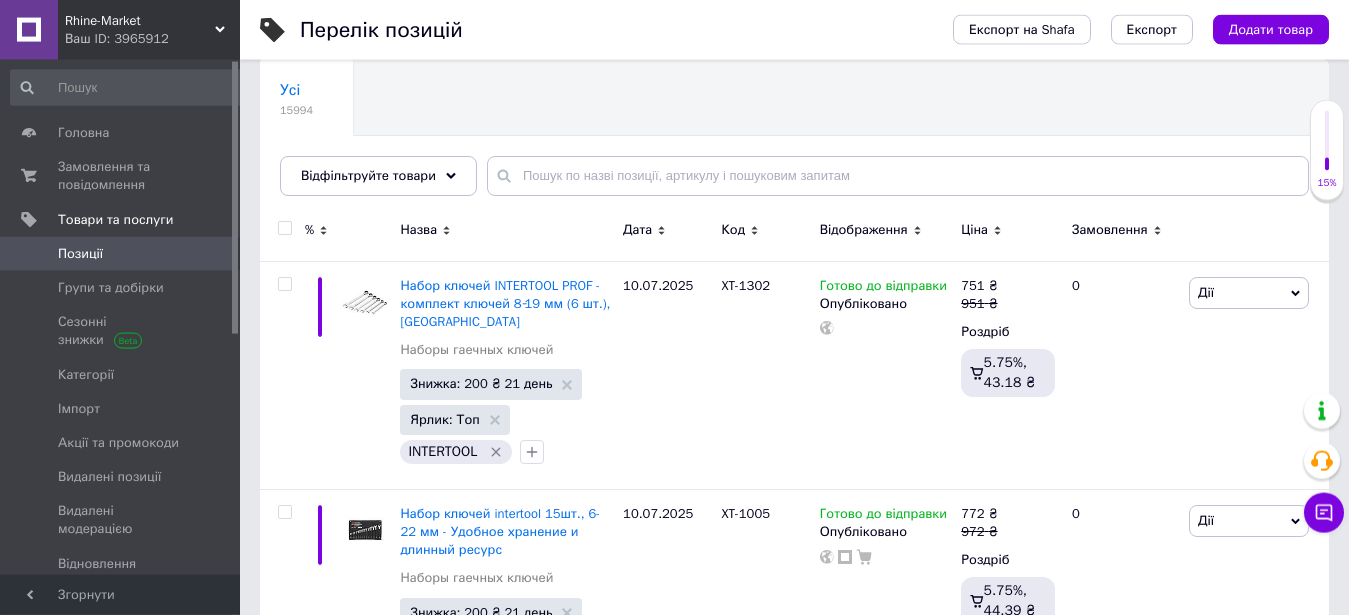 scroll, scrollTop: 204, scrollLeft: 0, axis: vertical 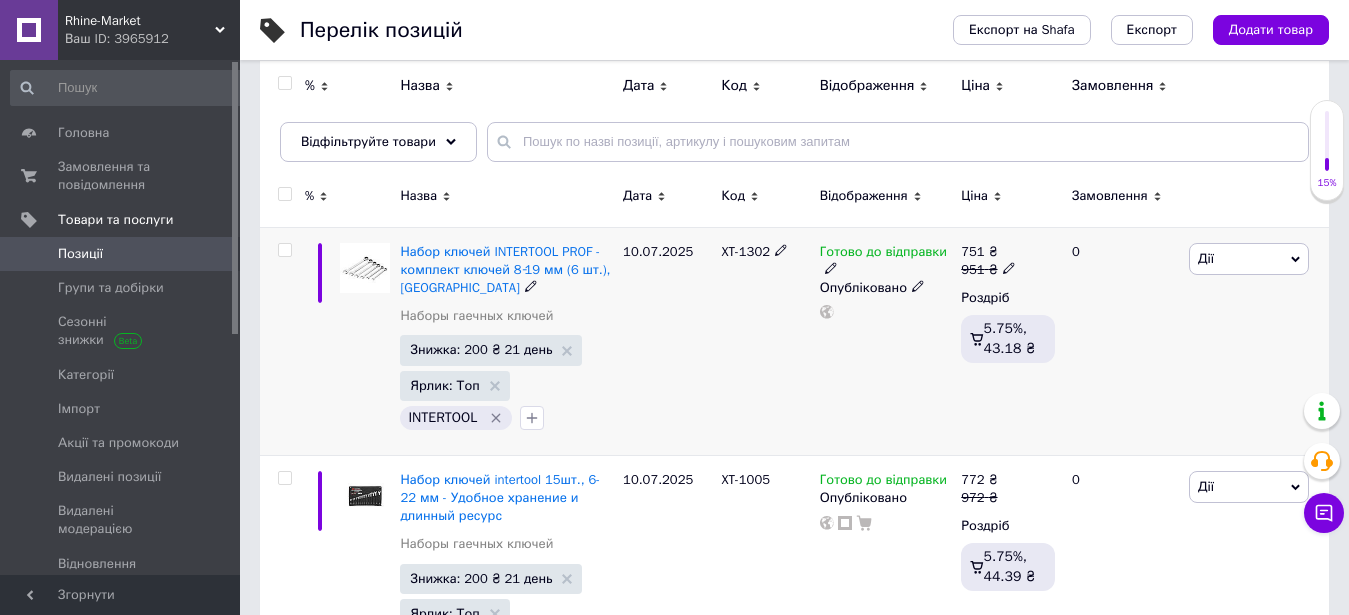 click on "XT-1302" at bounding box center (745, 251) 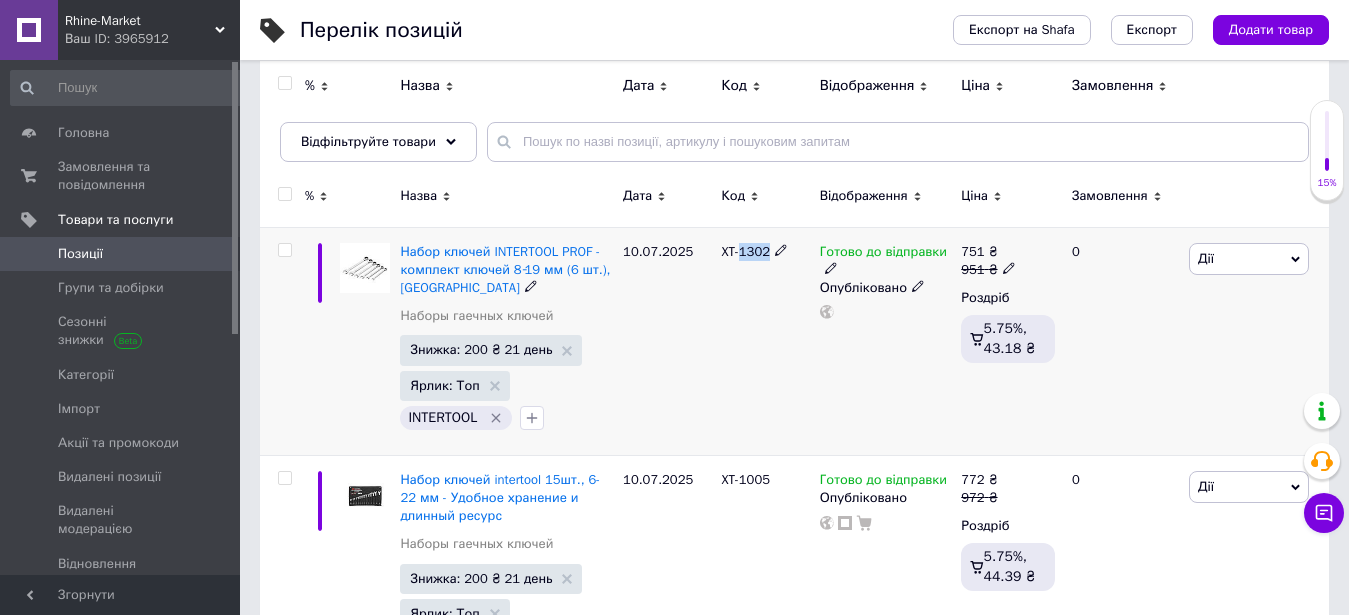 click on "XT-1302" at bounding box center (745, 251) 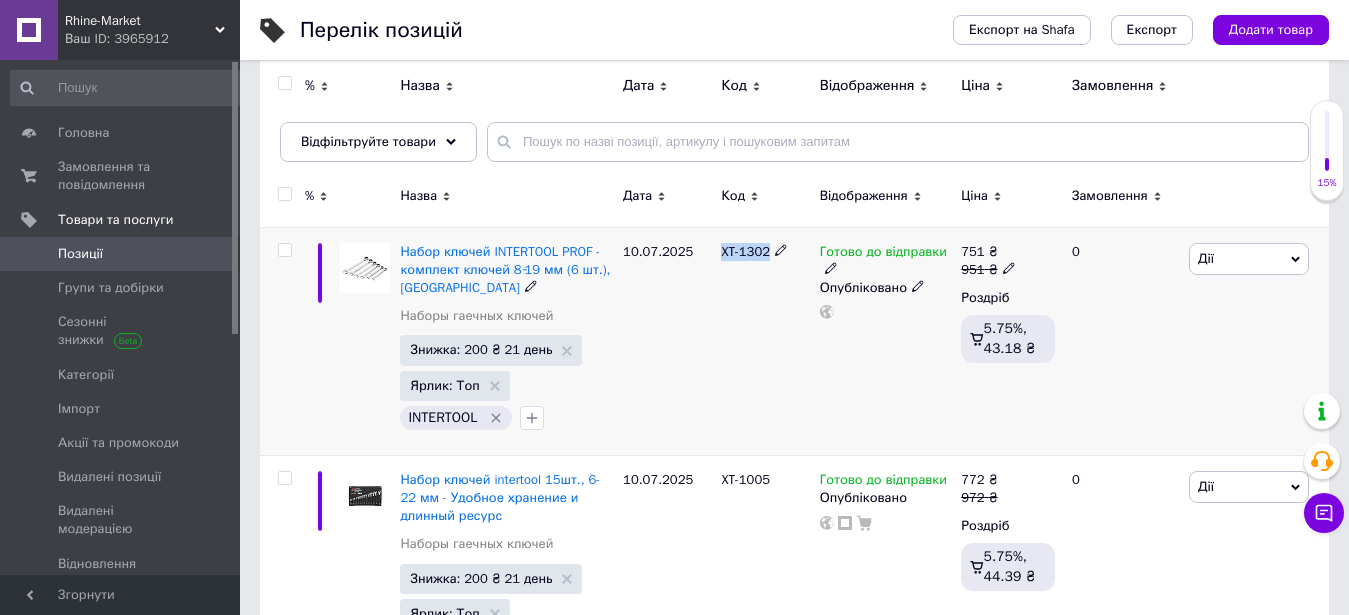 copy on "XT-1302" 